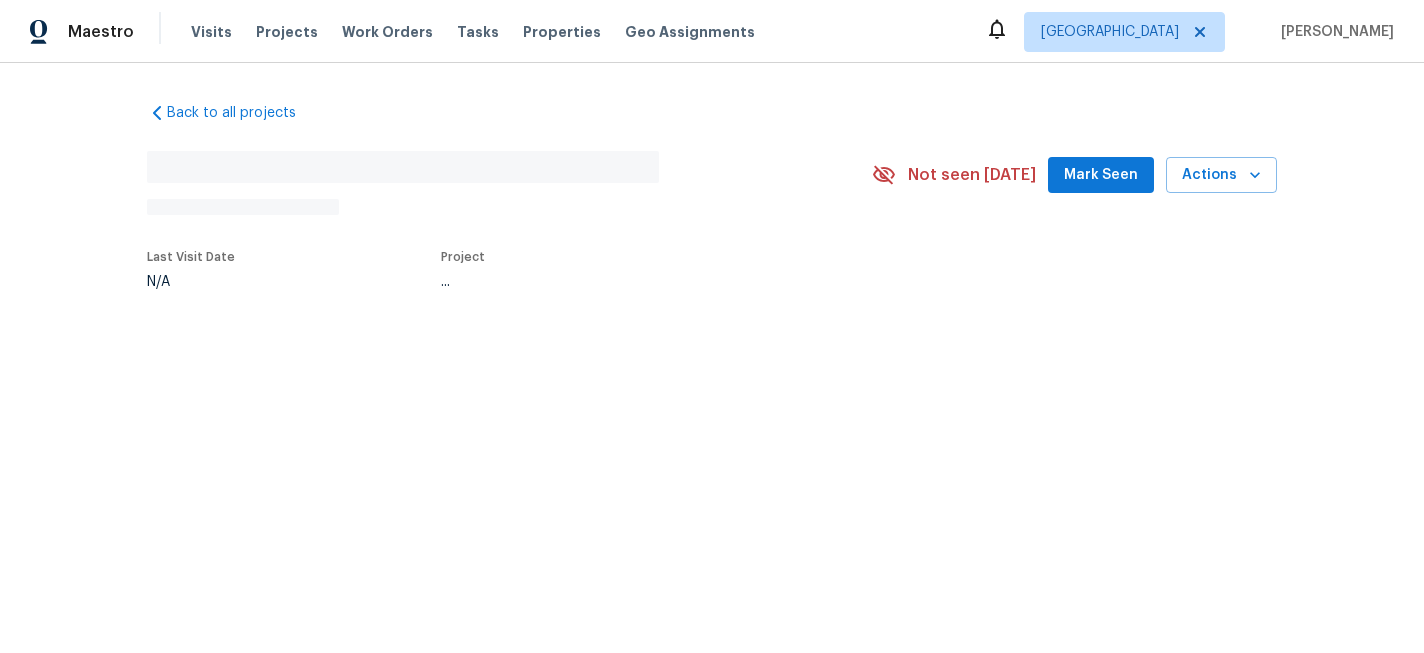 scroll, scrollTop: 0, scrollLeft: 0, axis: both 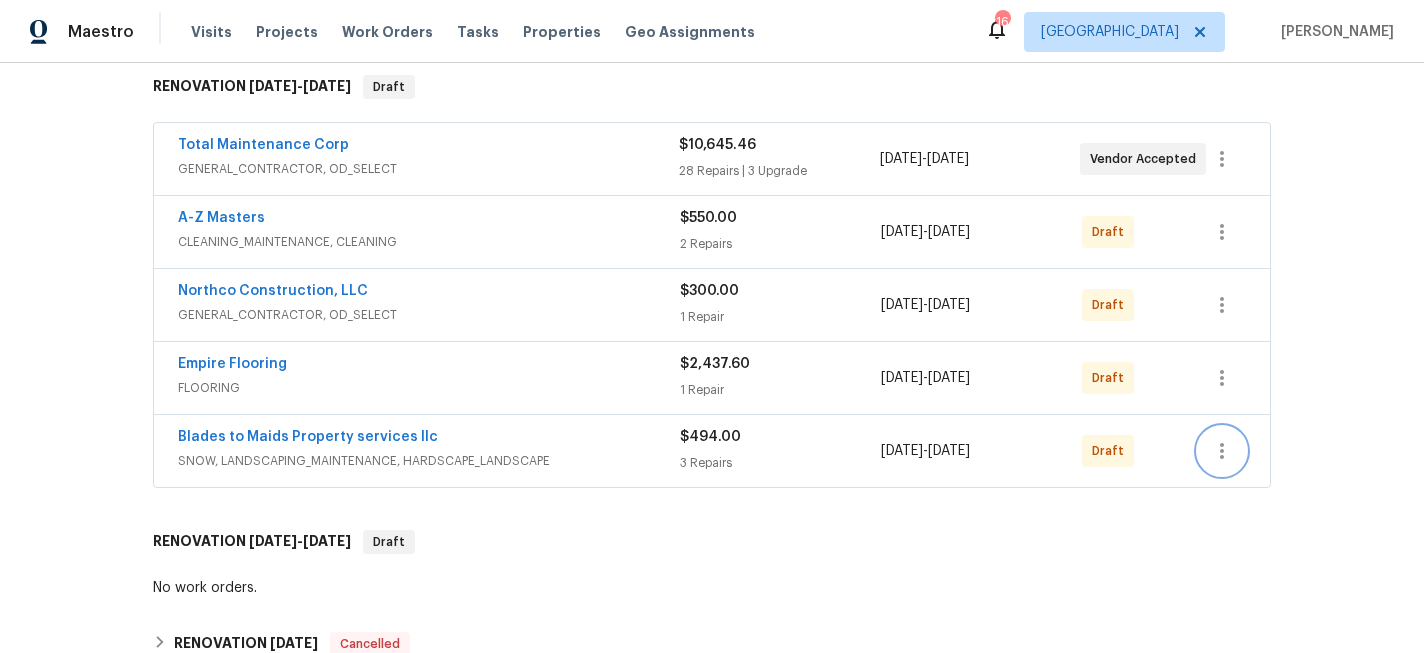 click 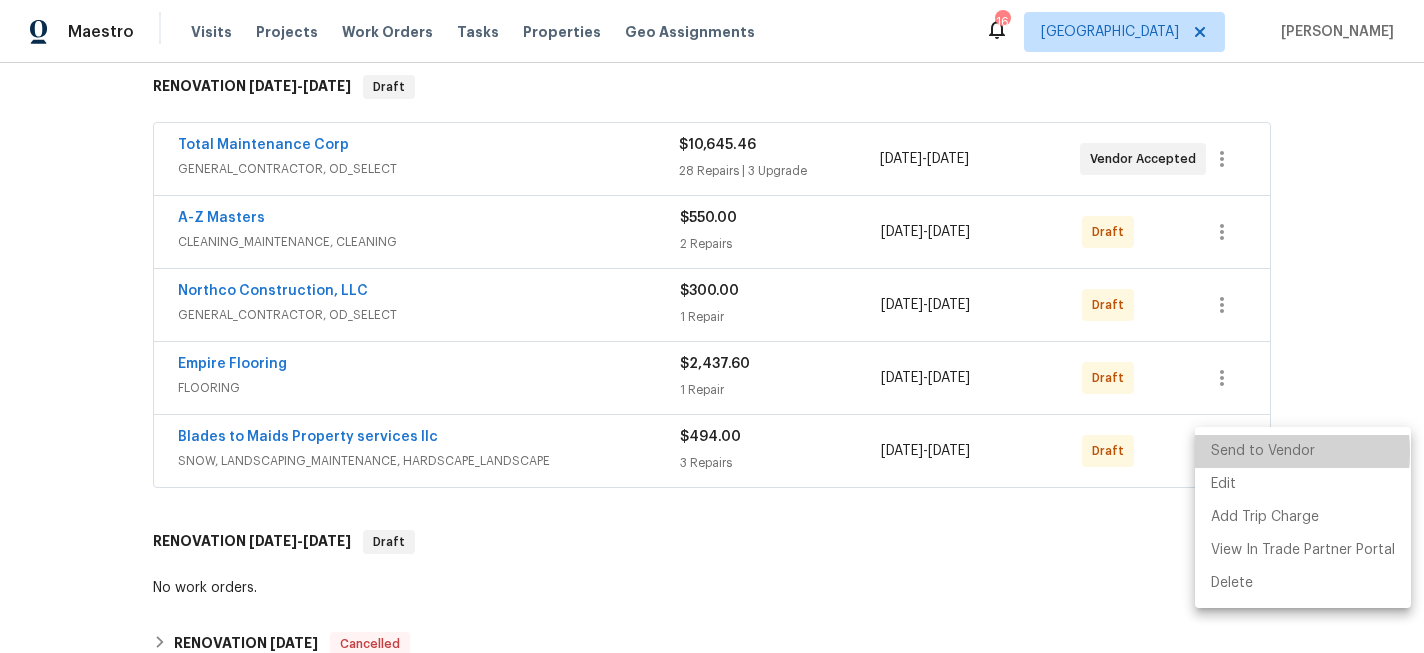 click on "Send to Vendor" at bounding box center [1303, 451] 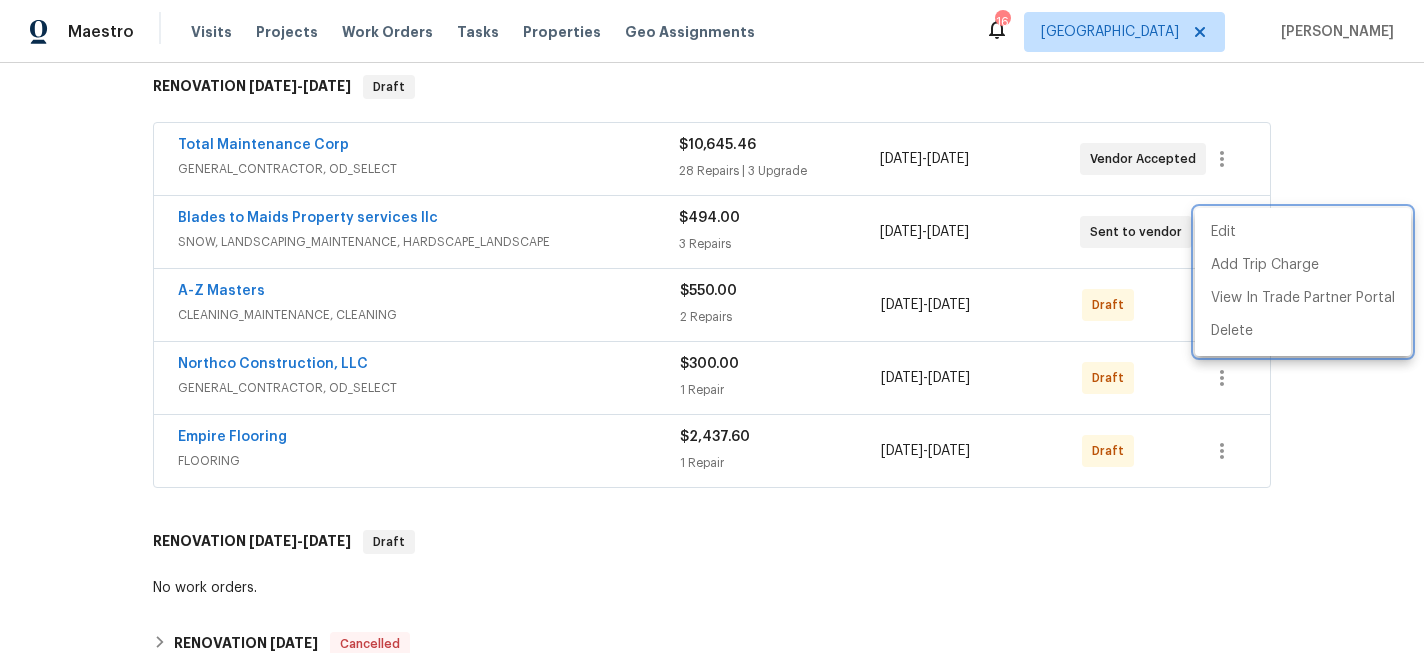 click at bounding box center (712, 326) 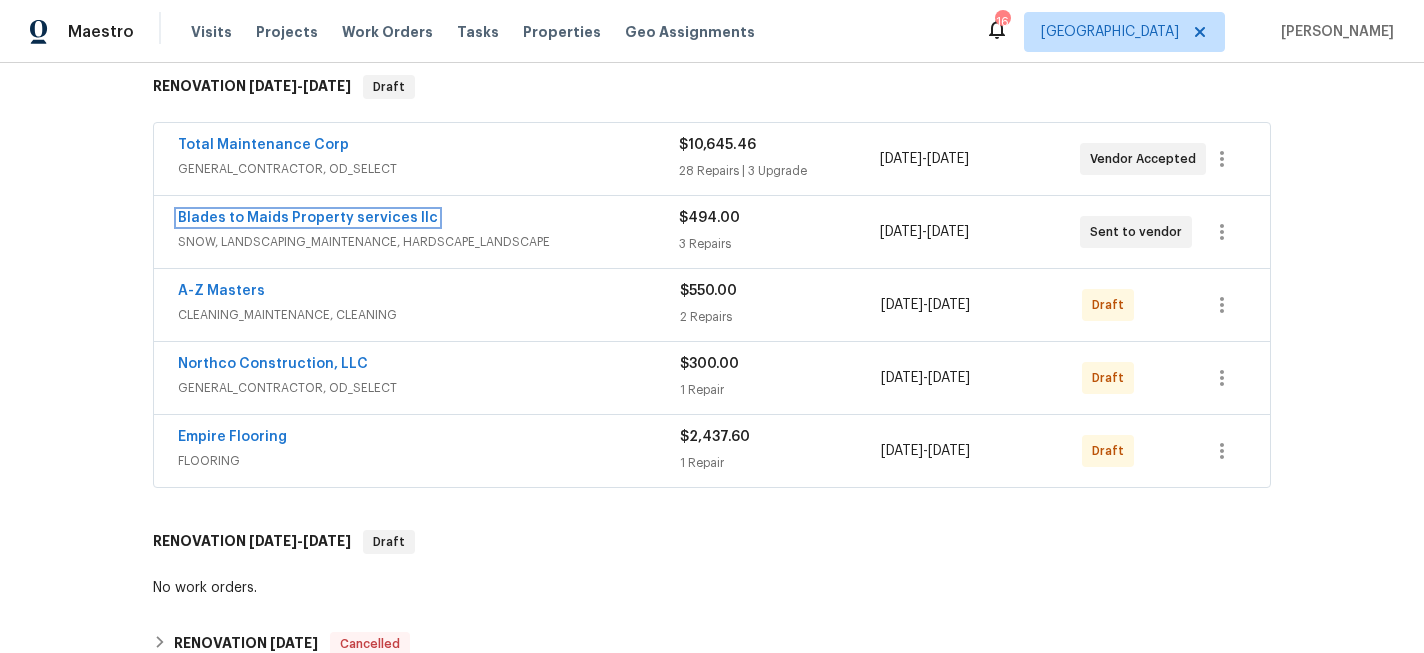 click on "Blades to Maids Property services llc" at bounding box center [308, 218] 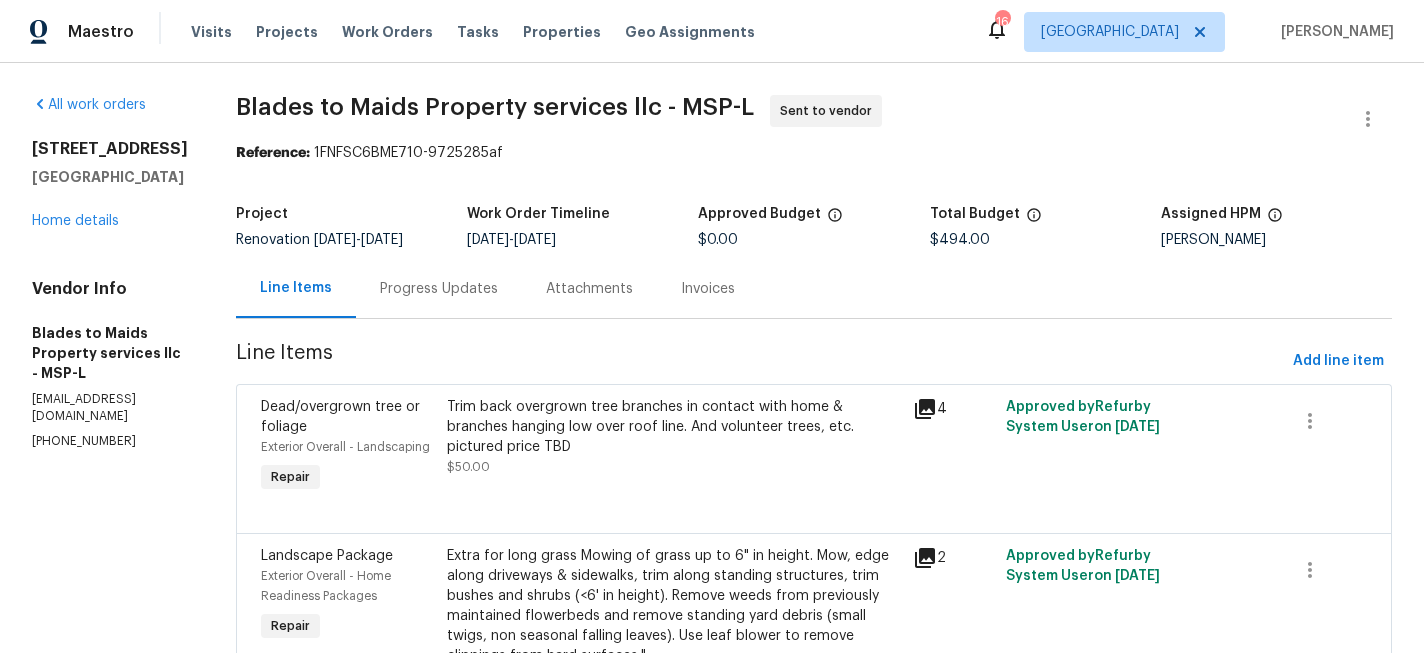 click on "Progress Updates" at bounding box center (439, 289) 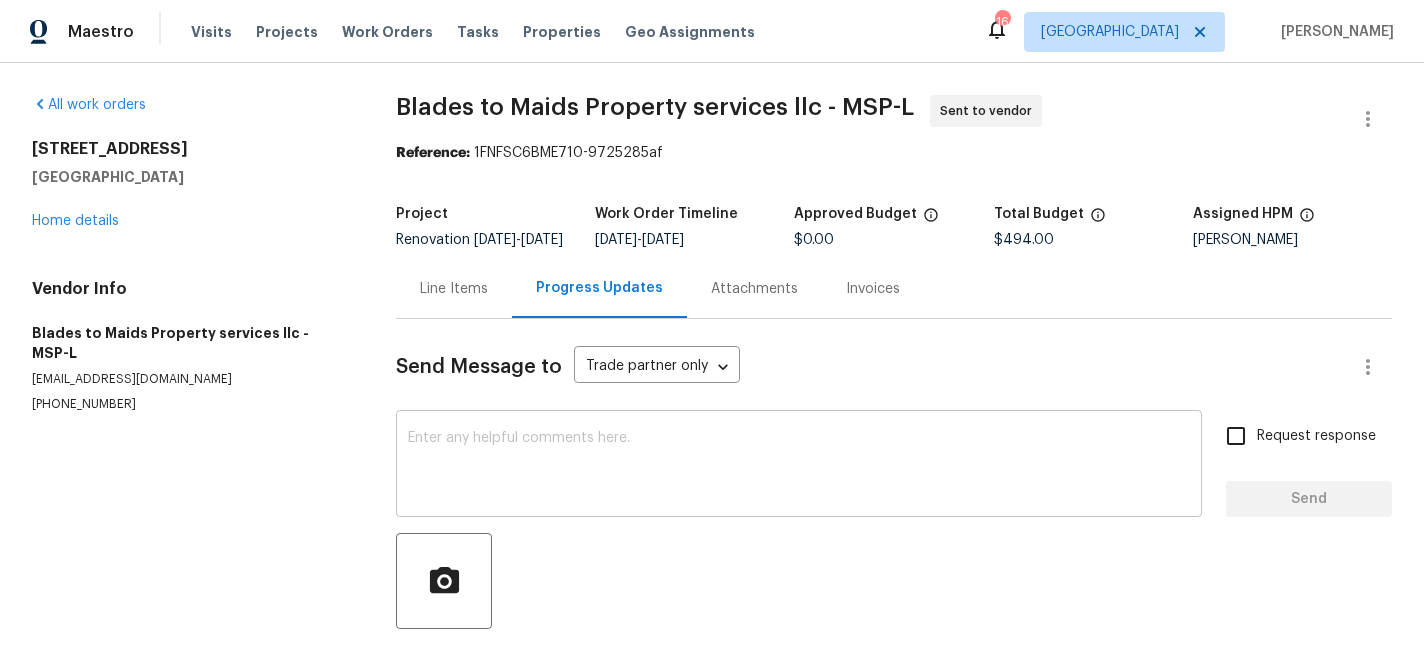click at bounding box center [799, 466] 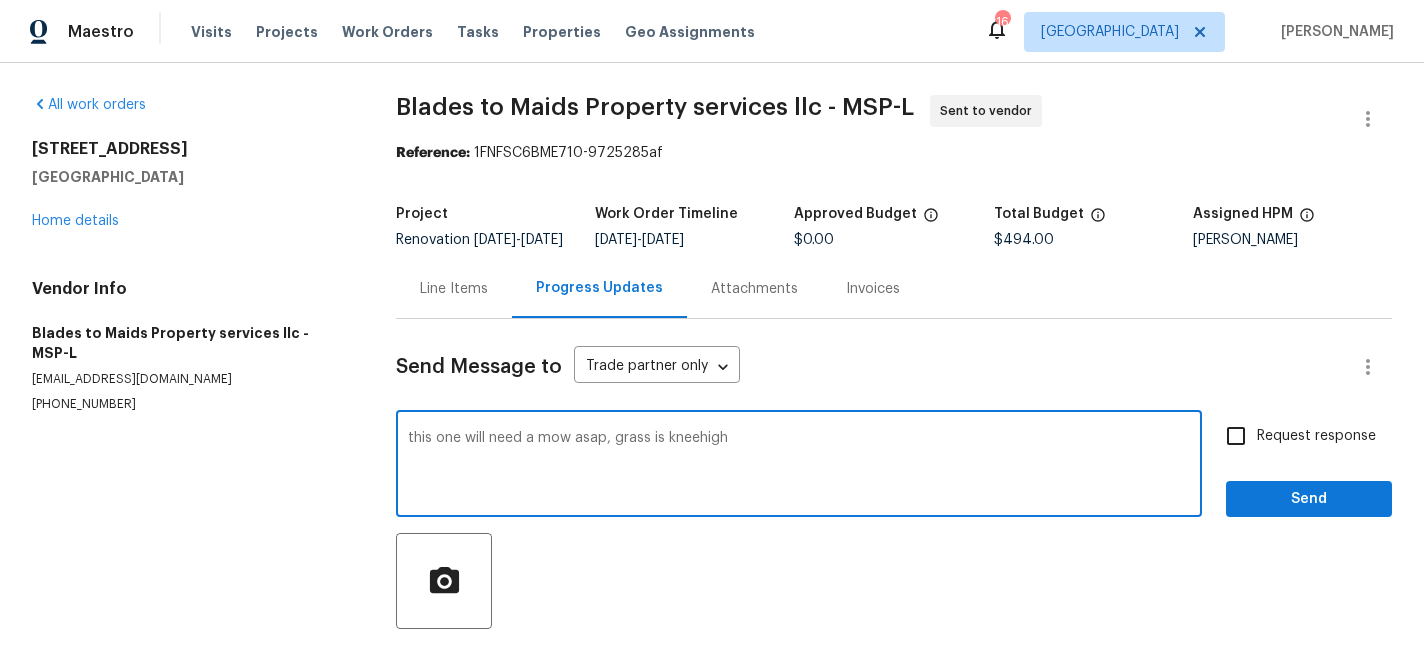 type on "this one will need a mow asap, grass is kneehigh" 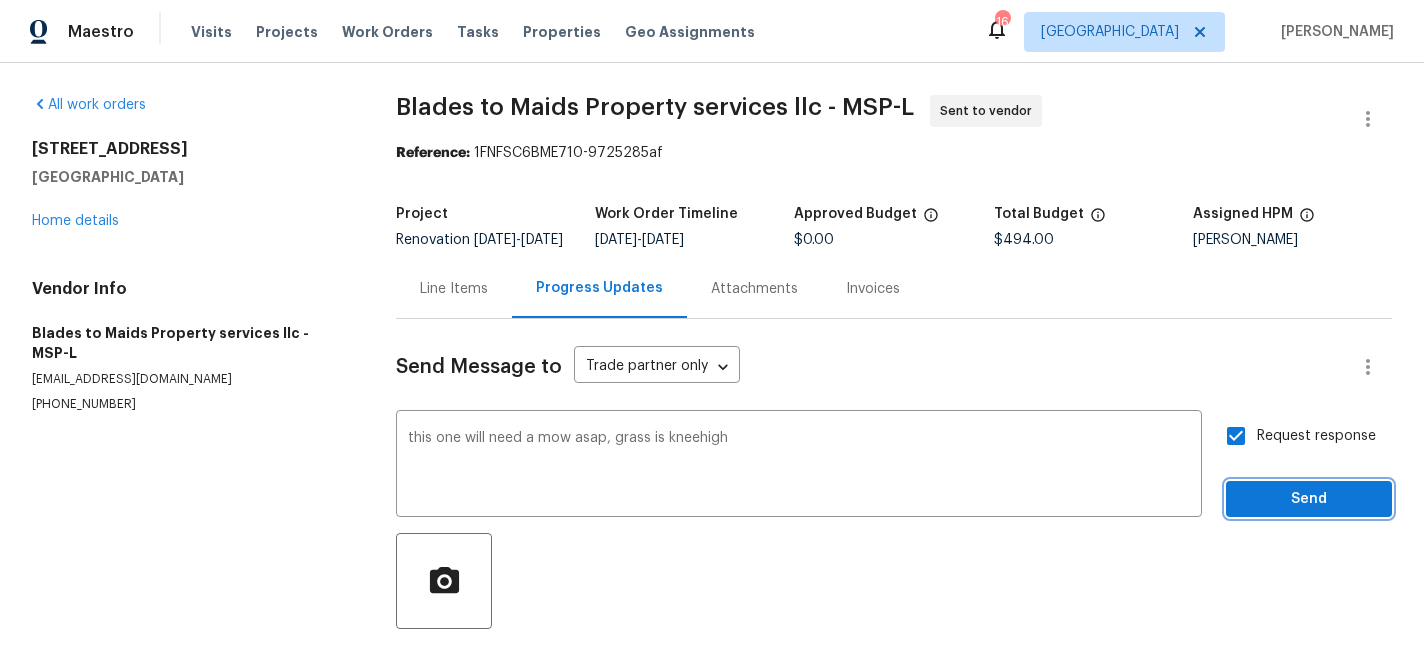 click on "Send" at bounding box center (1309, 499) 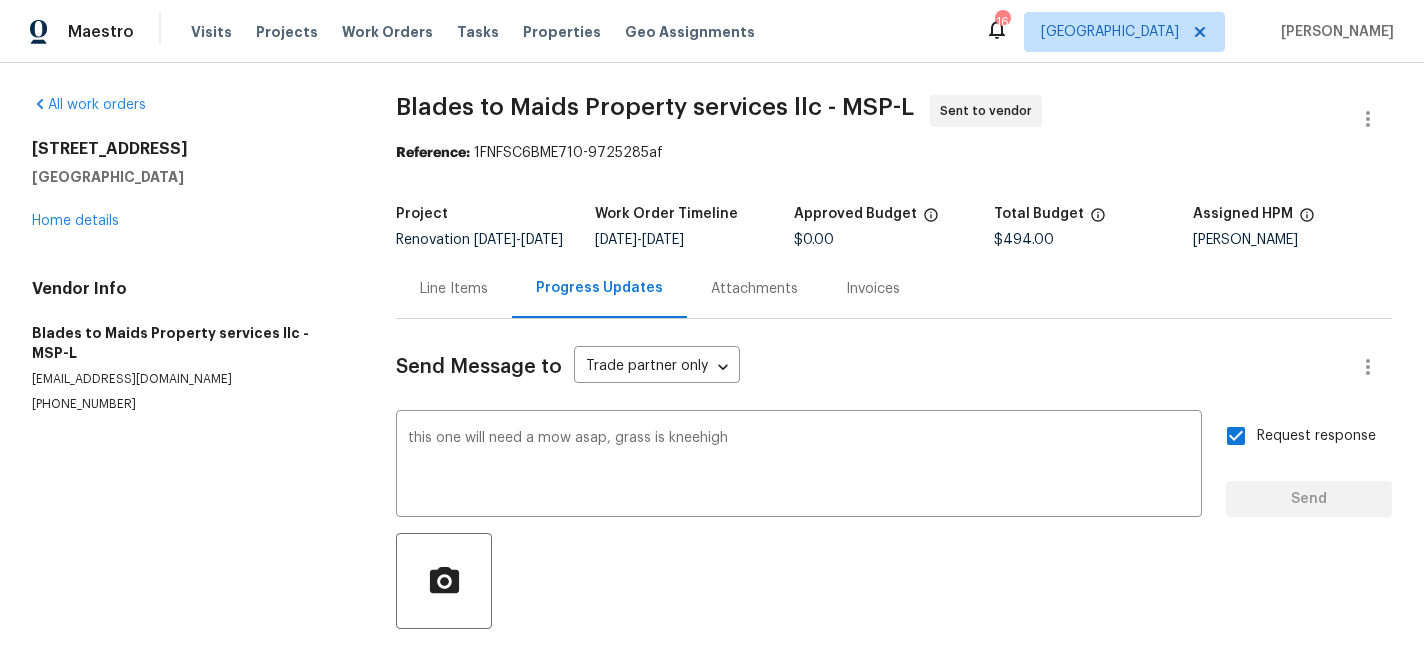 type 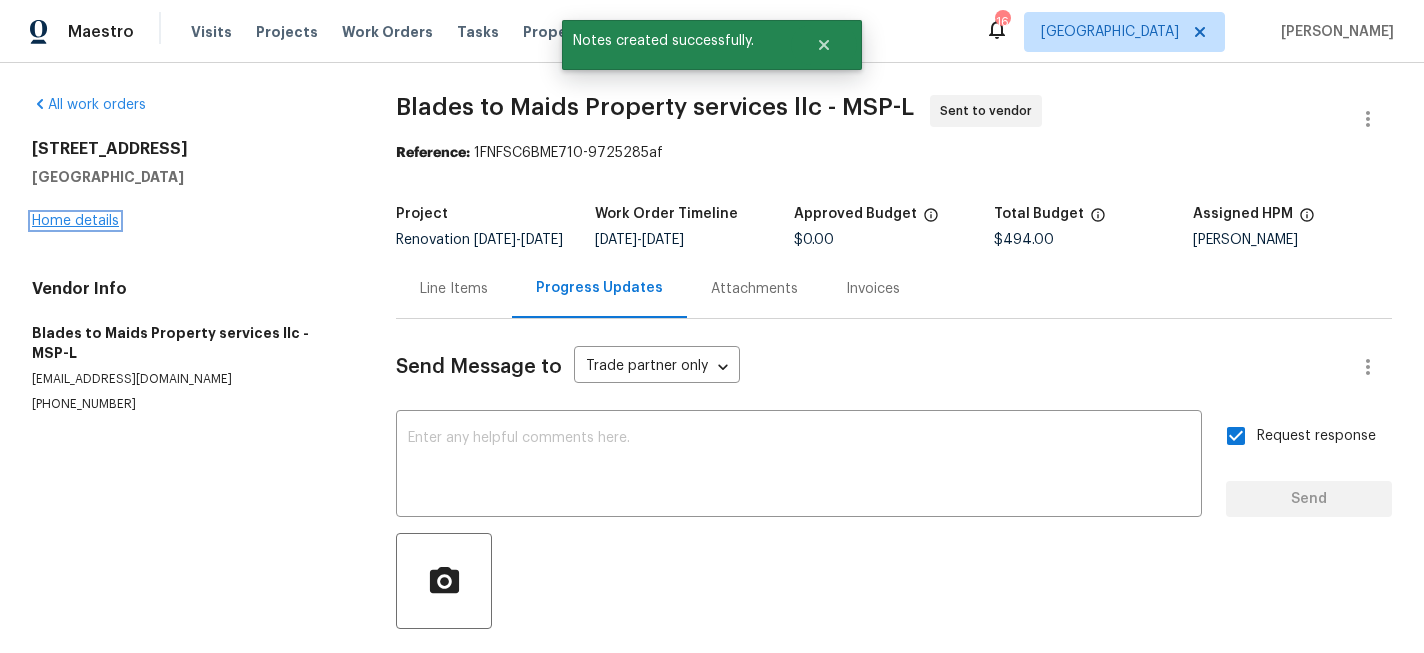 click on "Home details" at bounding box center (75, 221) 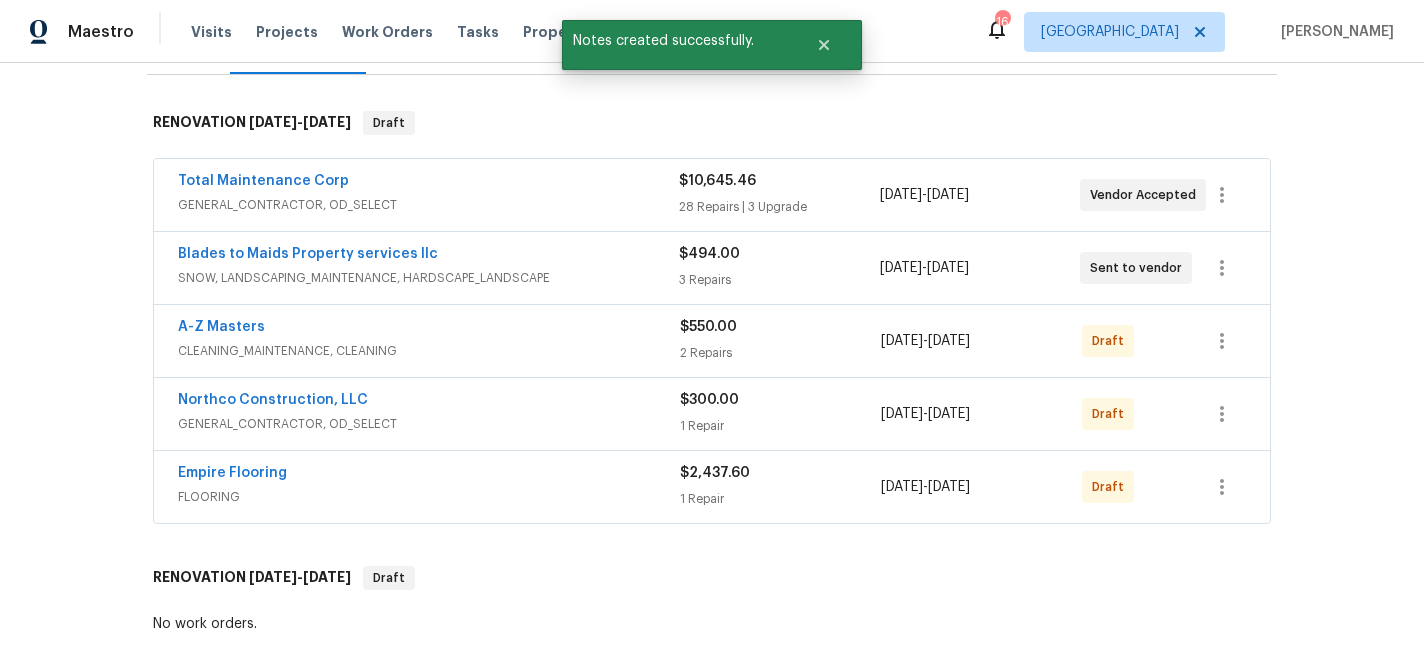 scroll, scrollTop: 141, scrollLeft: 0, axis: vertical 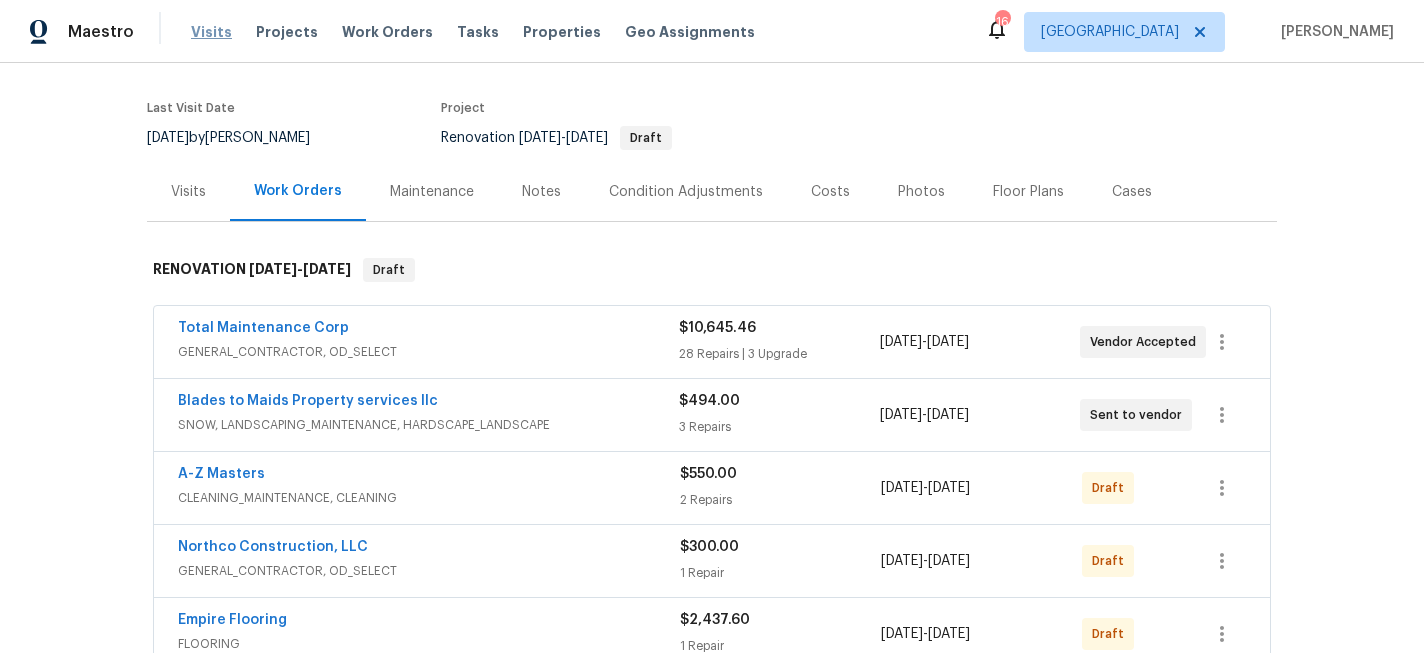 click on "Visits" at bounding box center (211, 32) 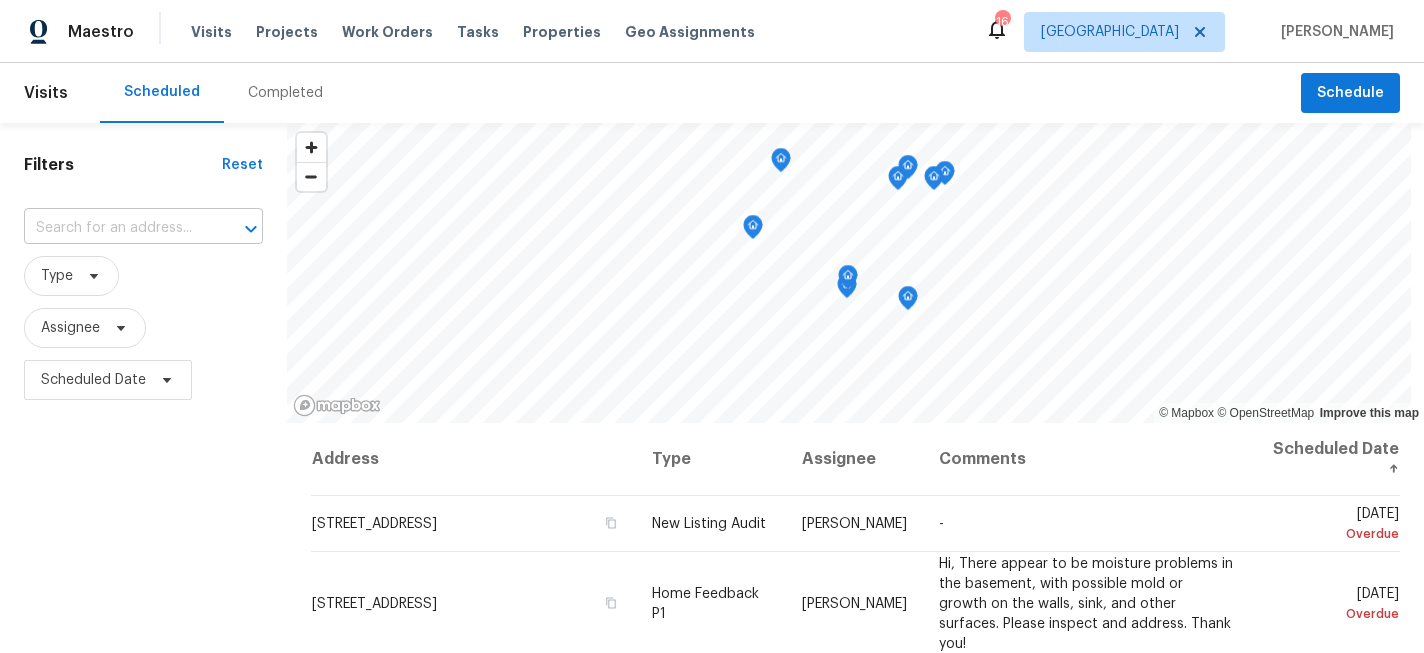 click at bounding box center (115, 228) 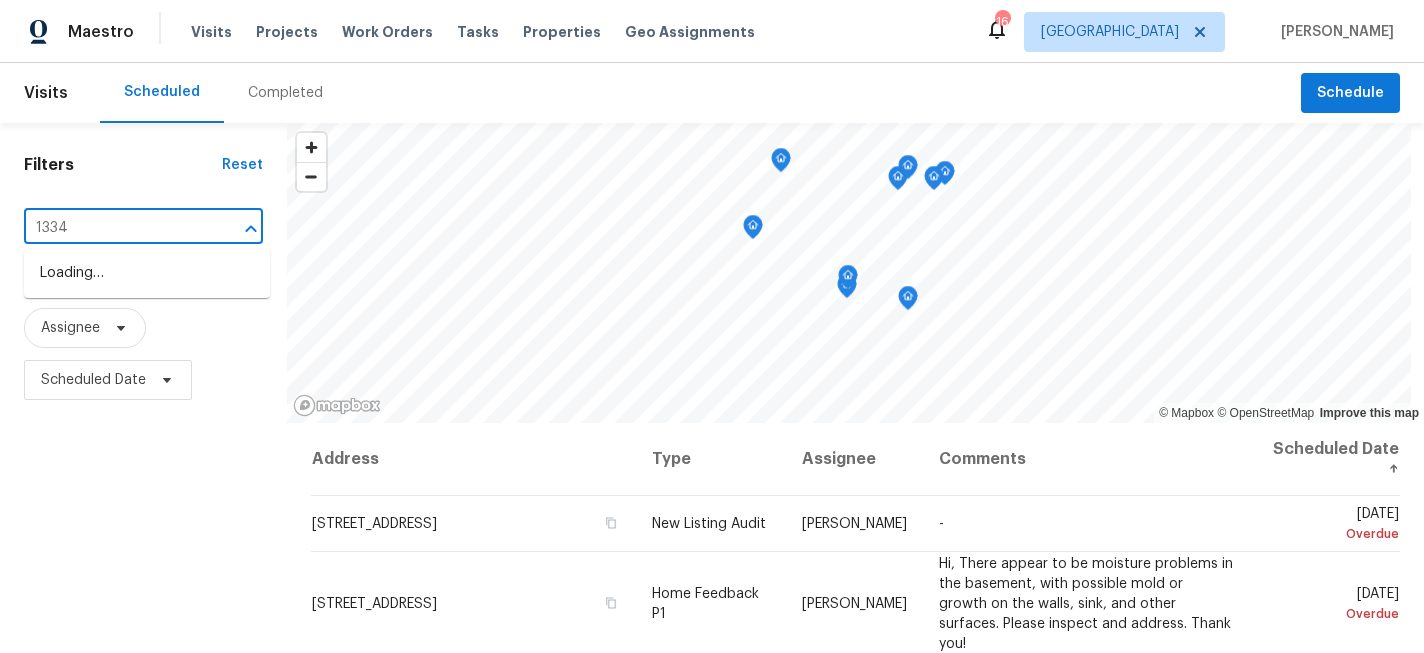 type on "13343" 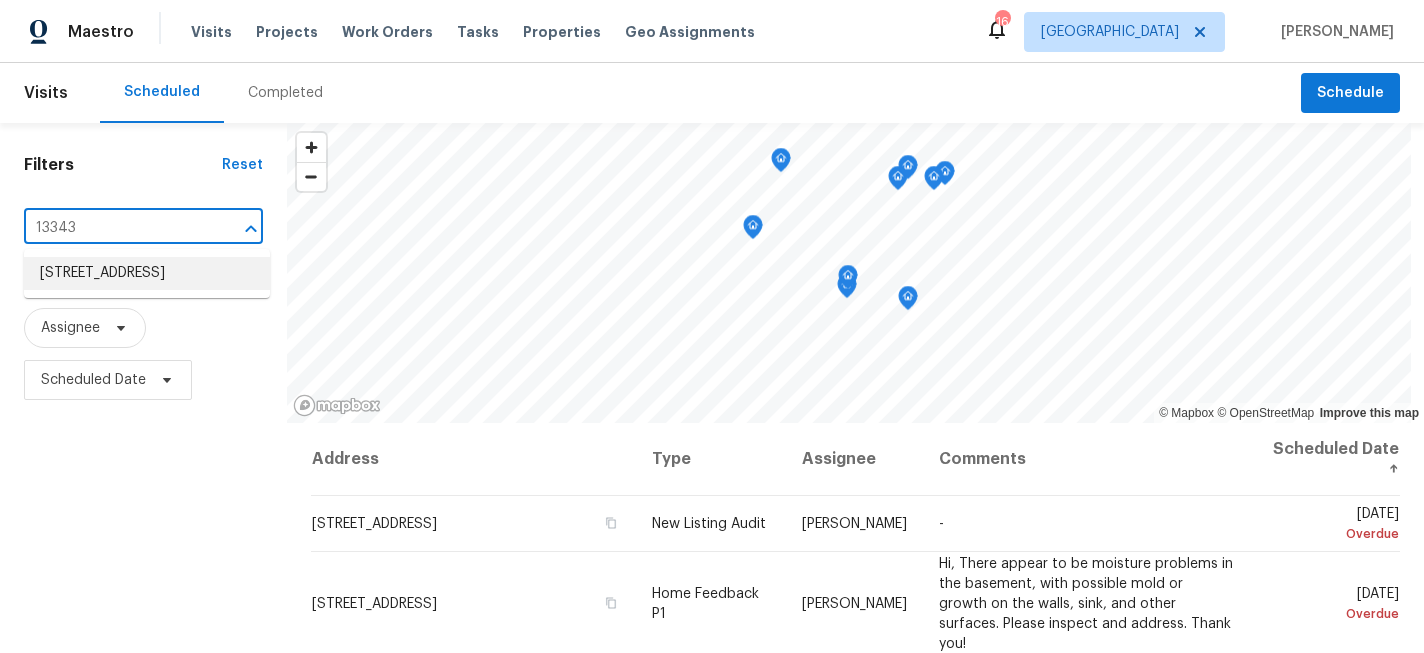 click on "[STREET_ADDRESS]" at bounding box center [147, 273] 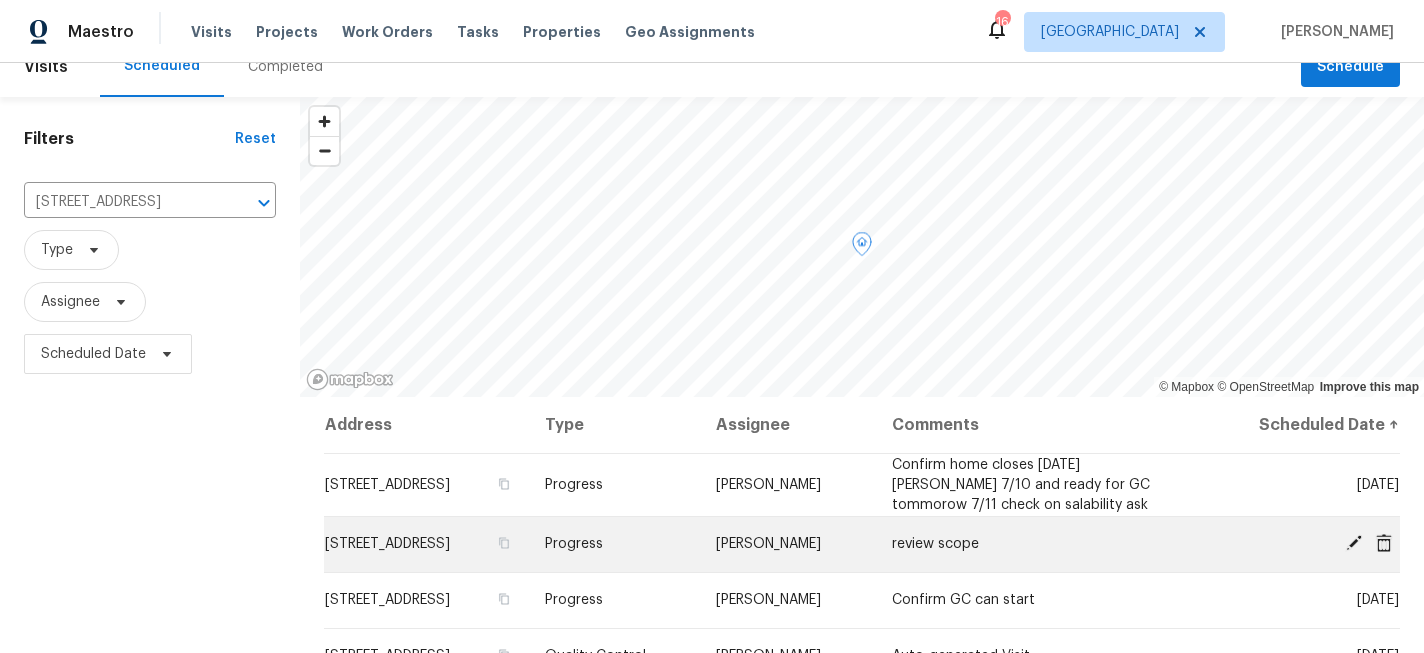 scroll, scrollTop: 68, scrollLeft: 0, axis: vertical 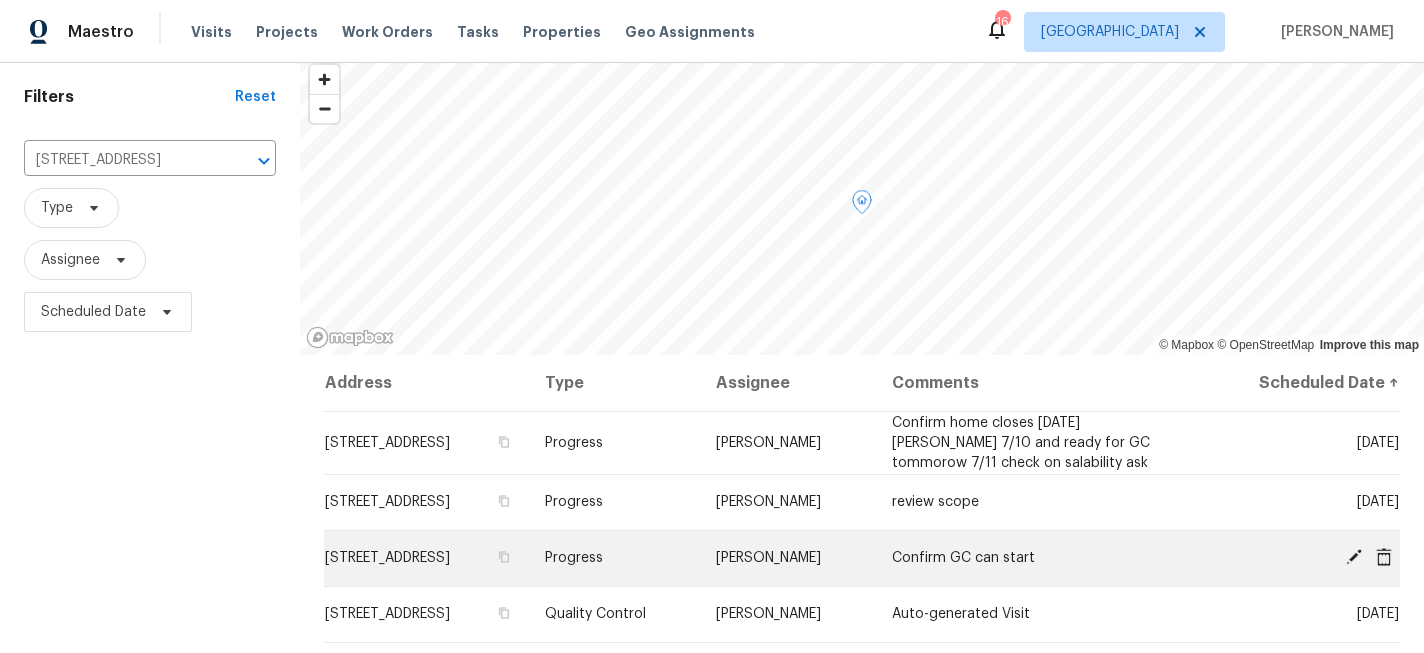 click 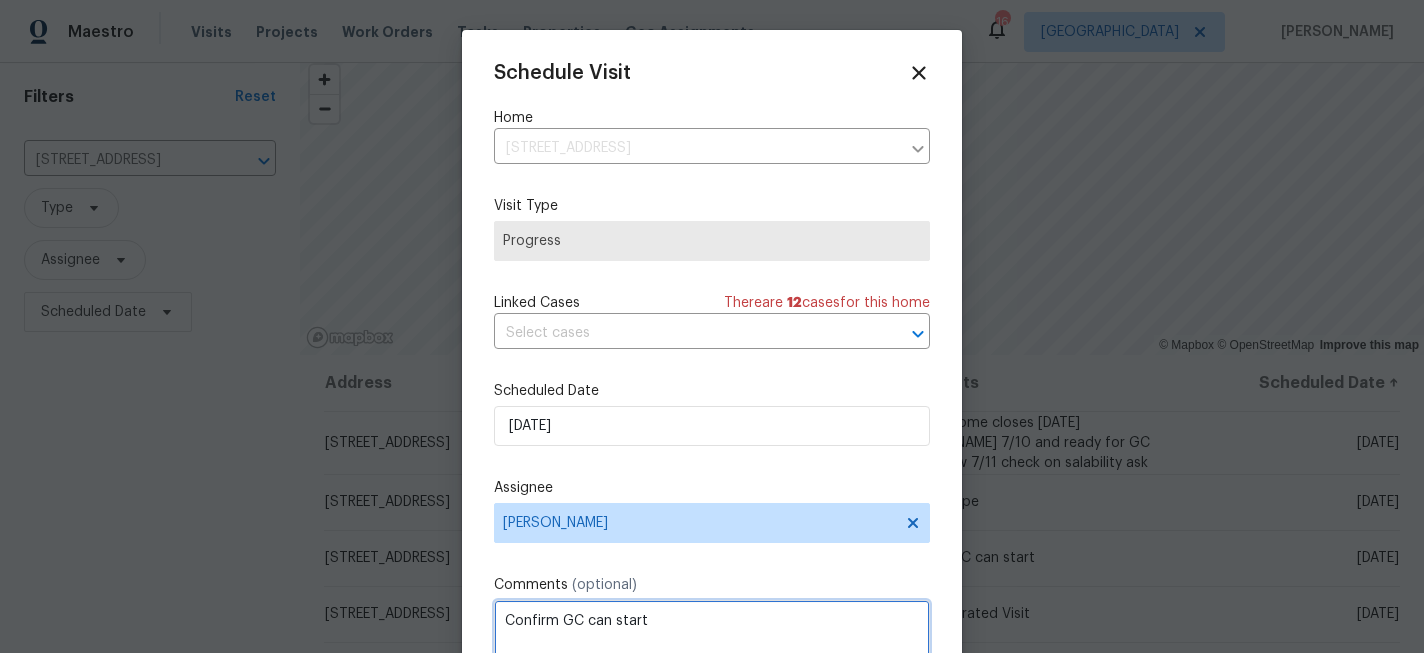 click on "Confirm GC can start" at bounding box center (712, 640) 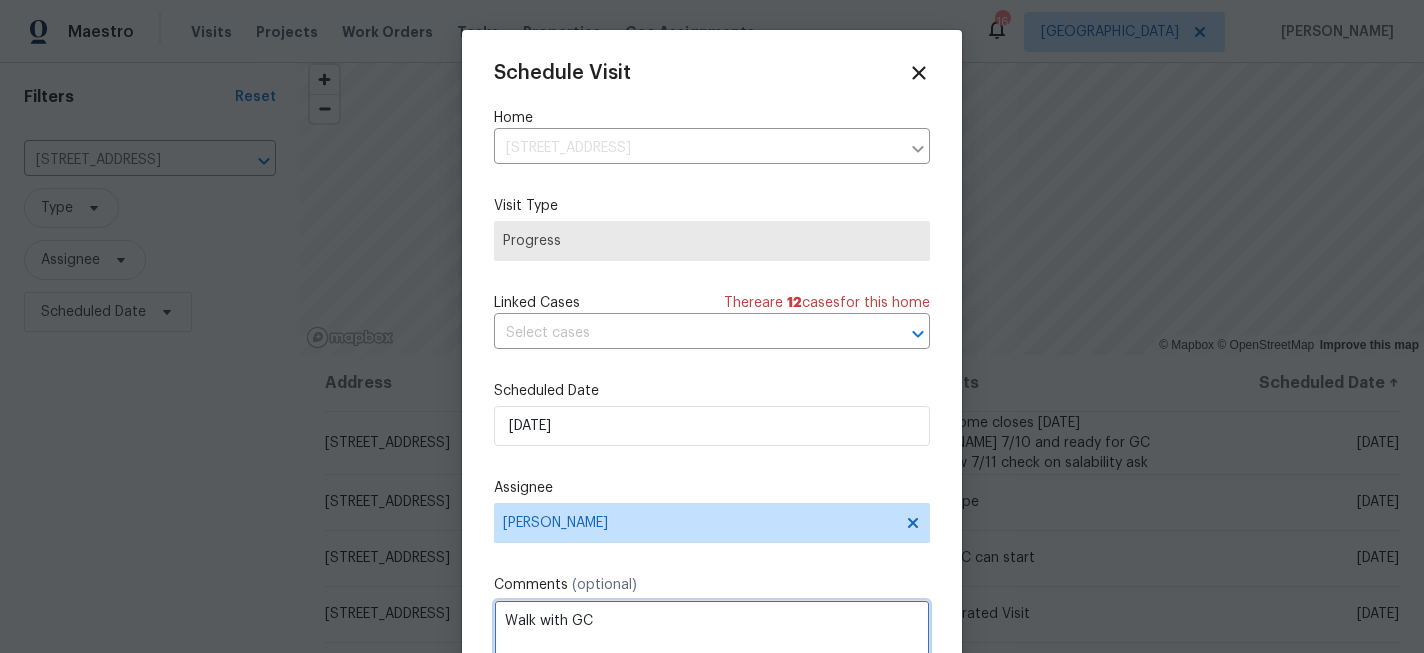 scroll, scrollTop: 36, scrollLeft: 0, axis: vertical 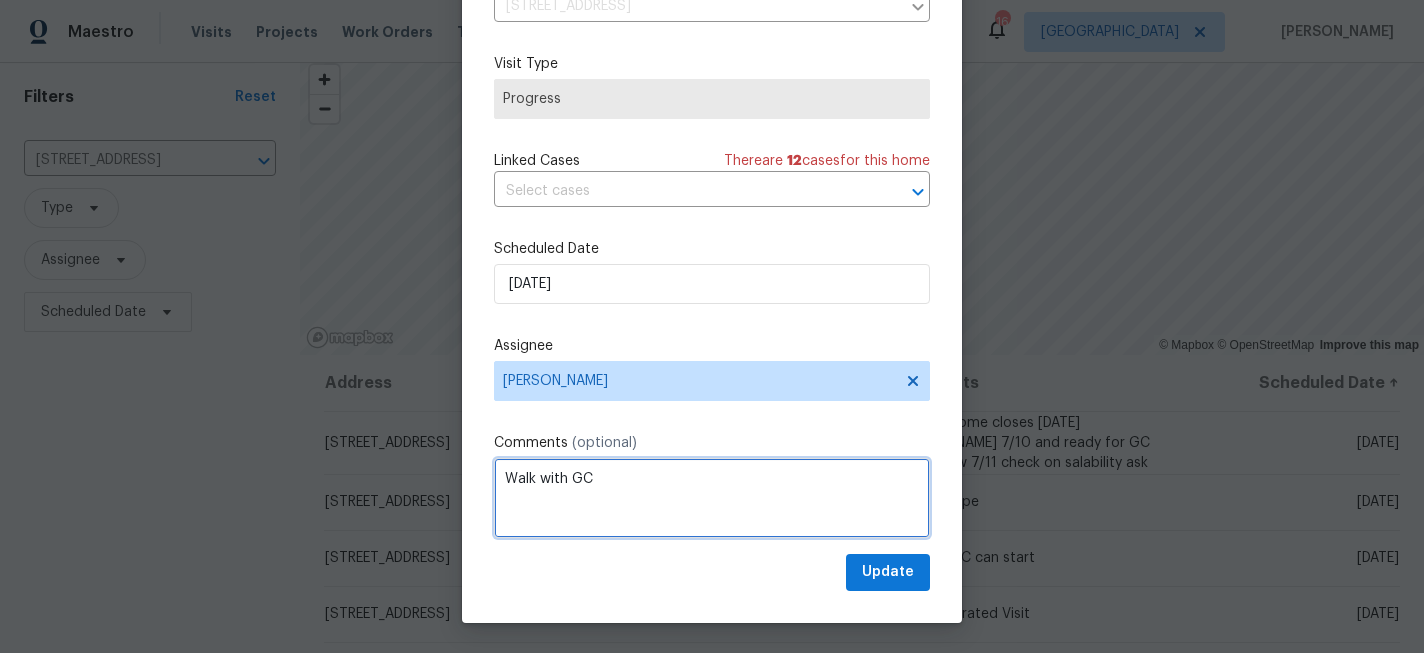 type on "Walk with GC" 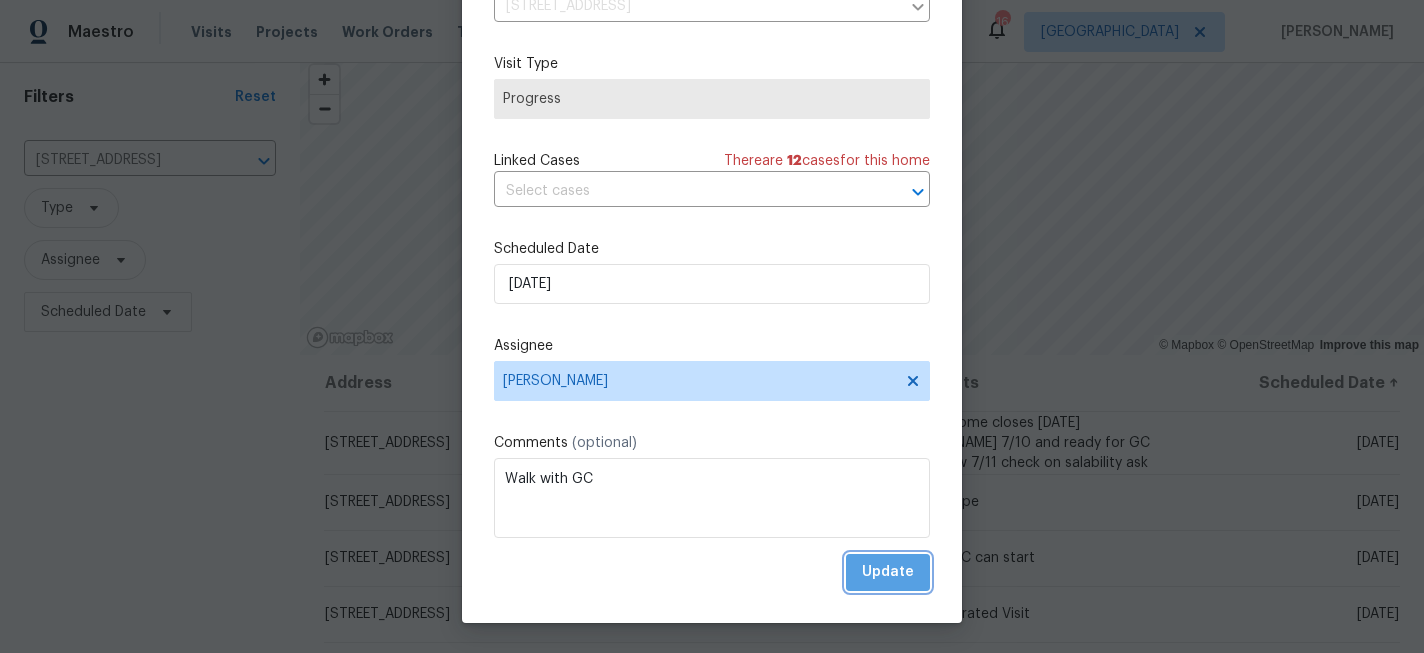 click on "Update" at bounding box center [888, 572] 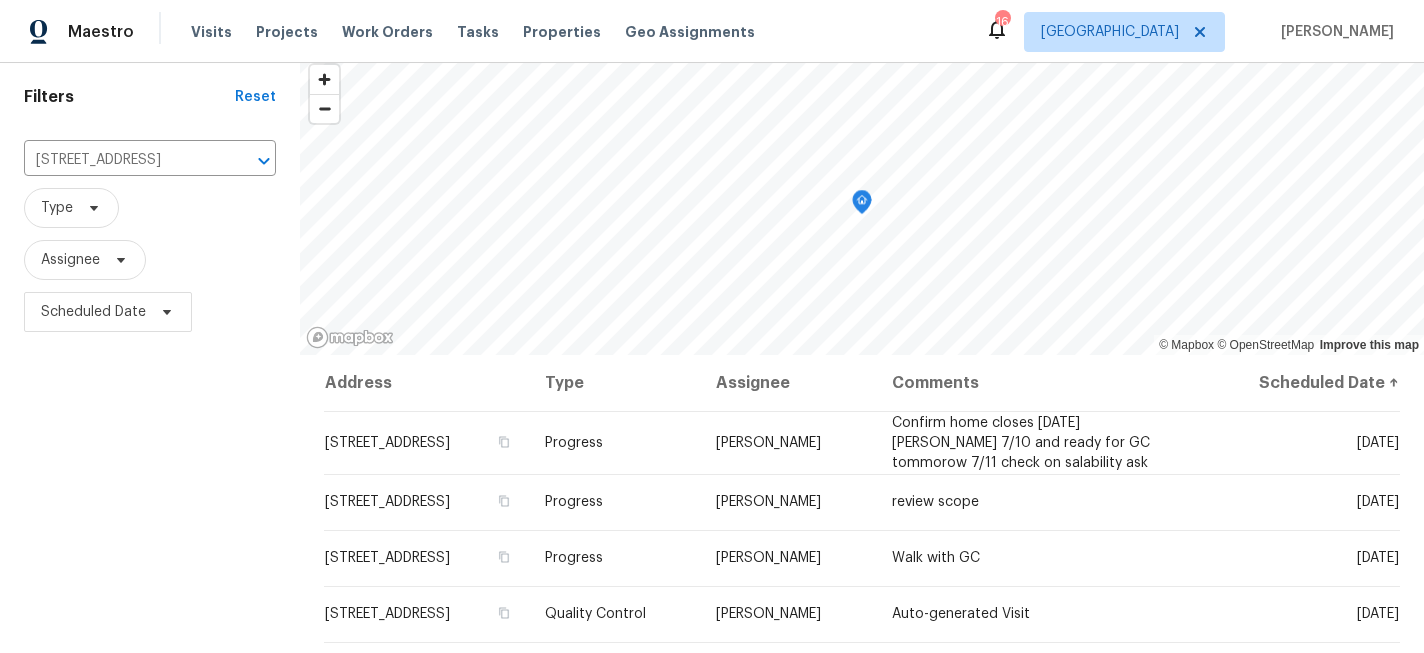 scroll, scrollTop: 0, scrollLeft: 0, axis: both 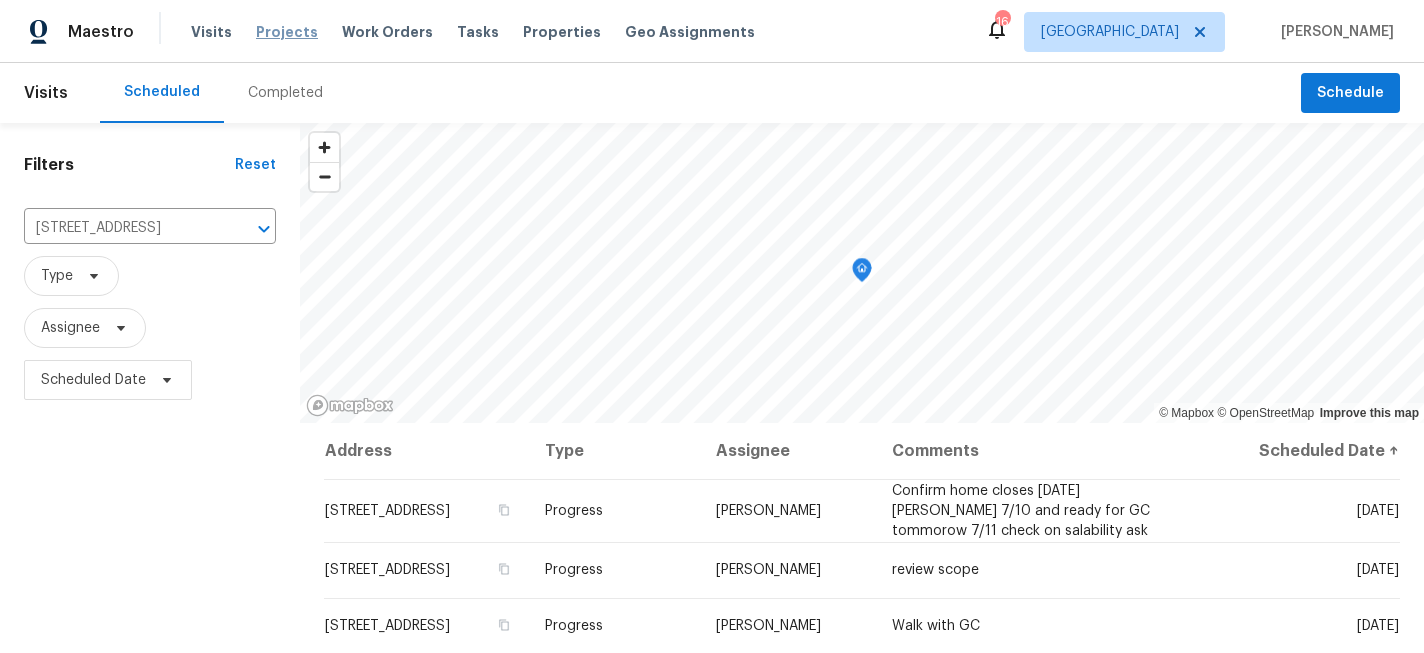 click on "Projects" at bounding box center (287, 32) 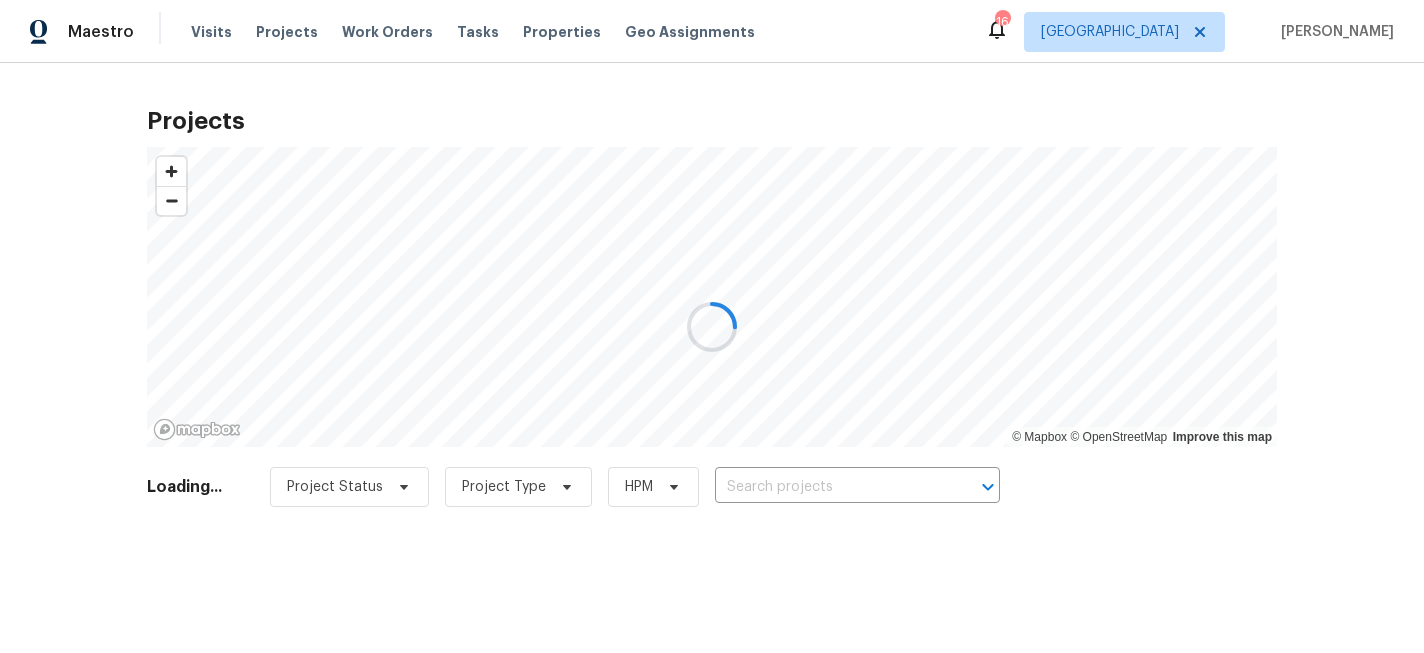 click at bounding box center [712, 326] 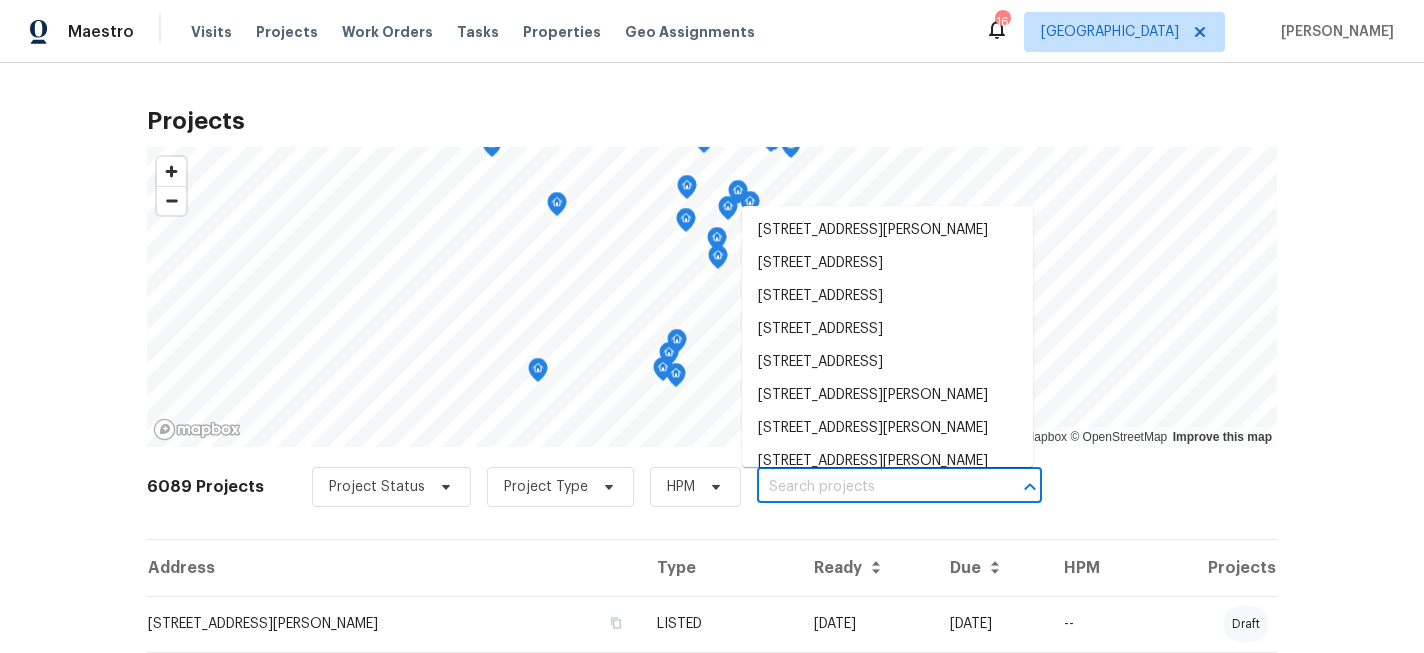 click at bounding box center (871, 487) 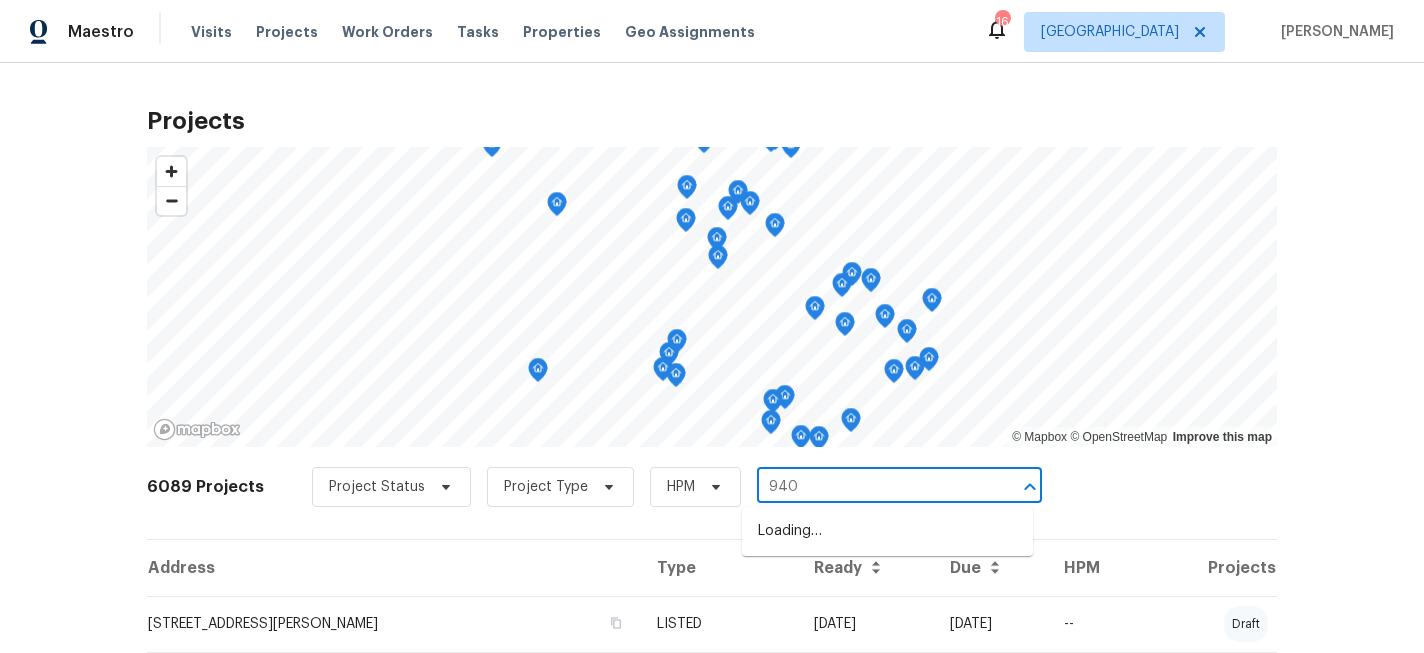 type on "9405" 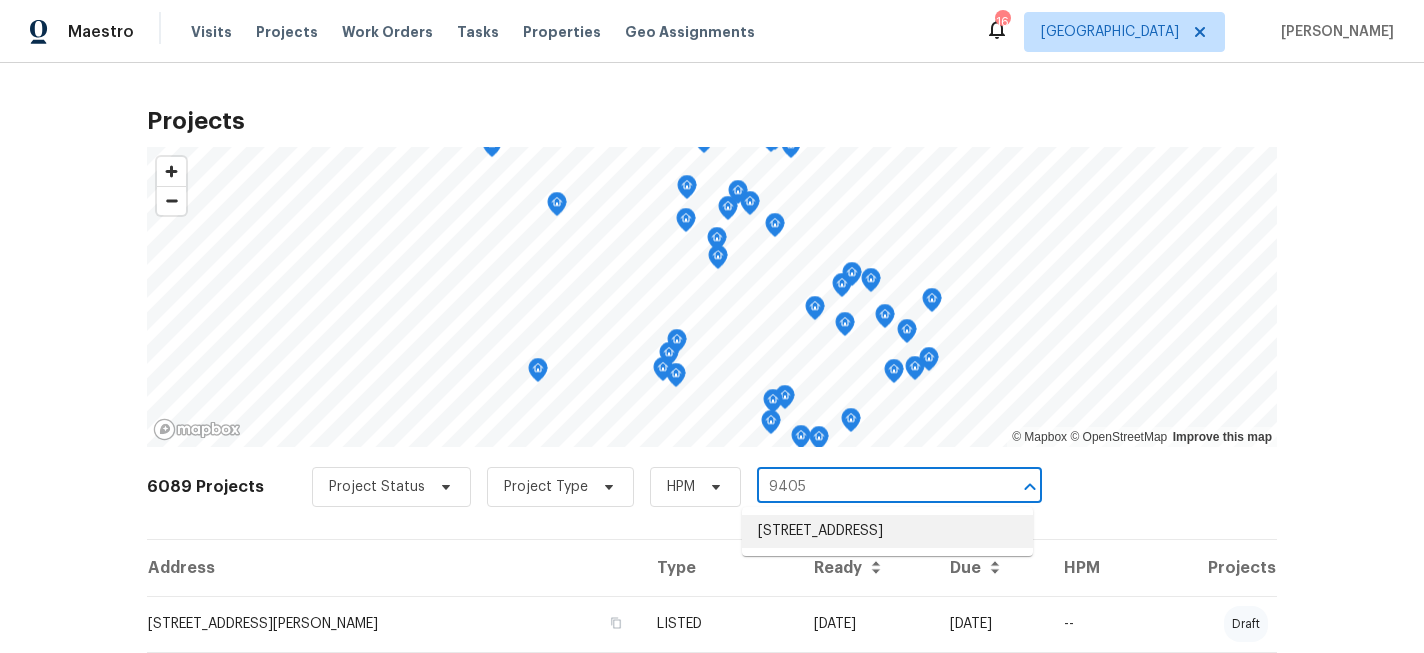 click on "[STREET_ADDRESS]" at bounding box center (887, 531) 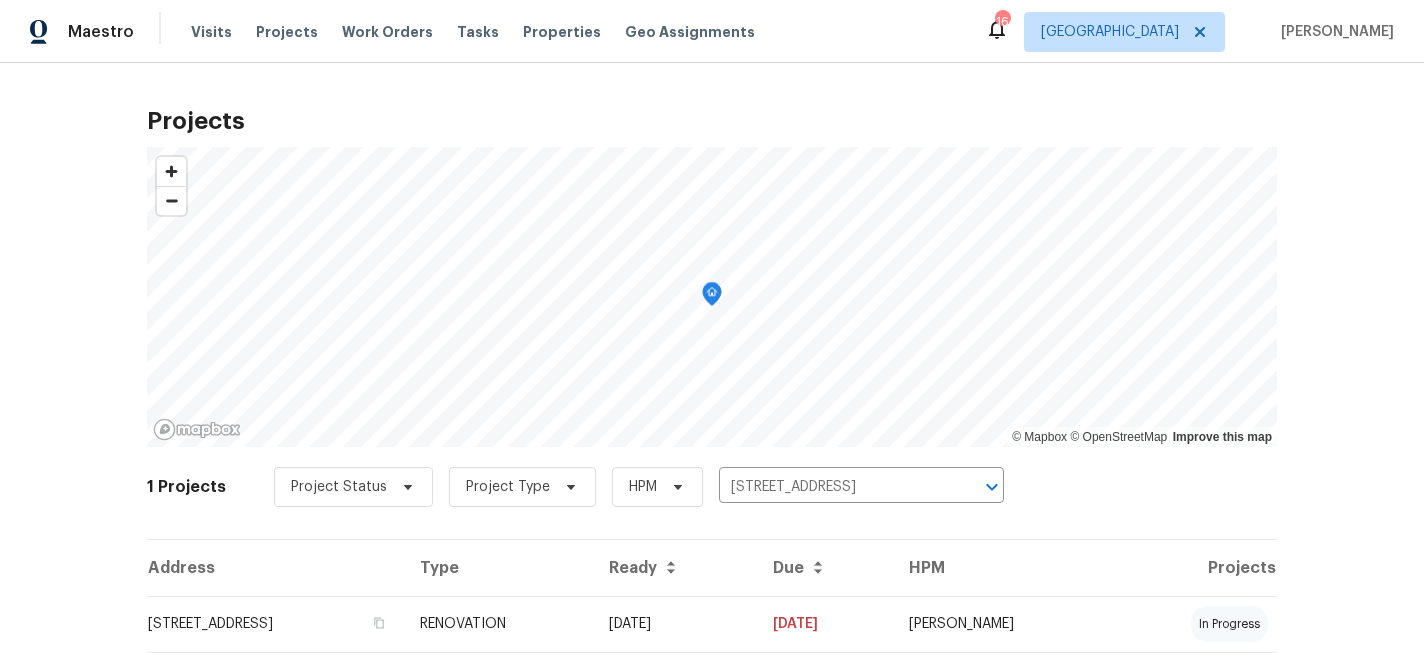 scroll, scrollTop: 63, scrollLeft: 0, axis: vertical 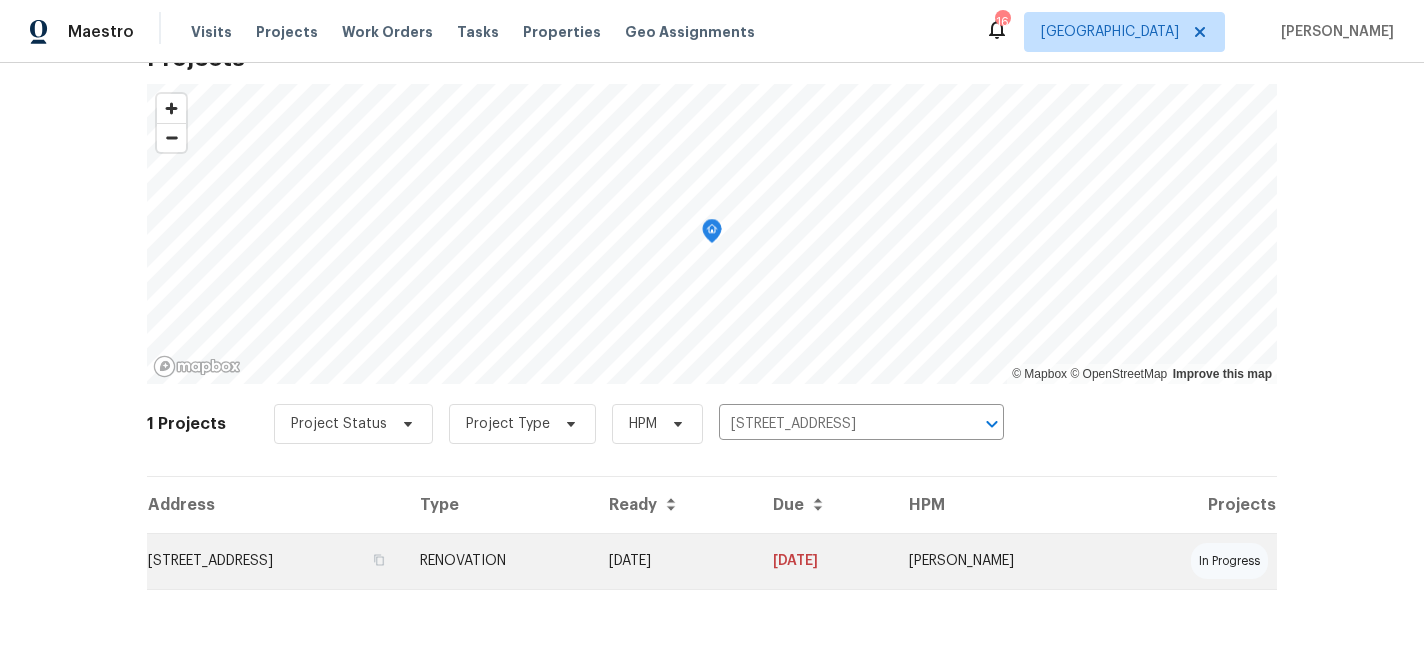 click on "[STREET_ADDRESS]" at bounding box center (275, 561) 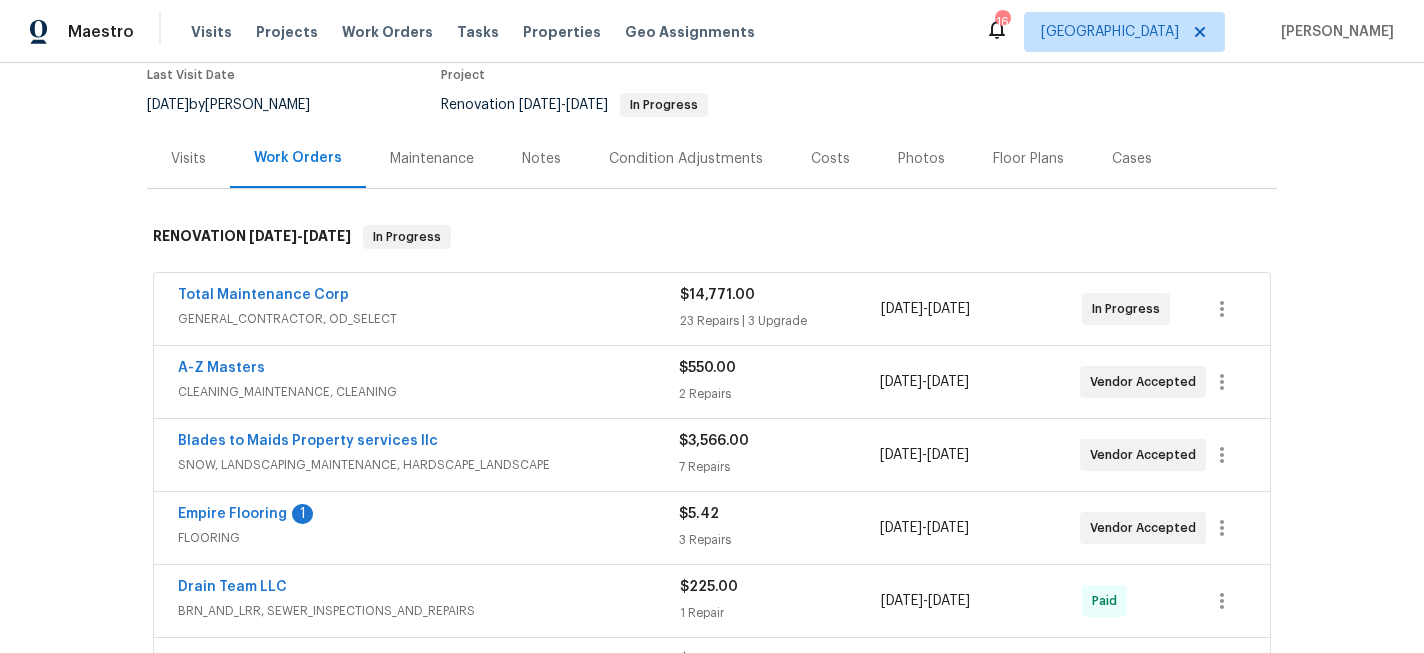 scroll, scrollTop: 211, scrollLeft: 0, axis: vertical 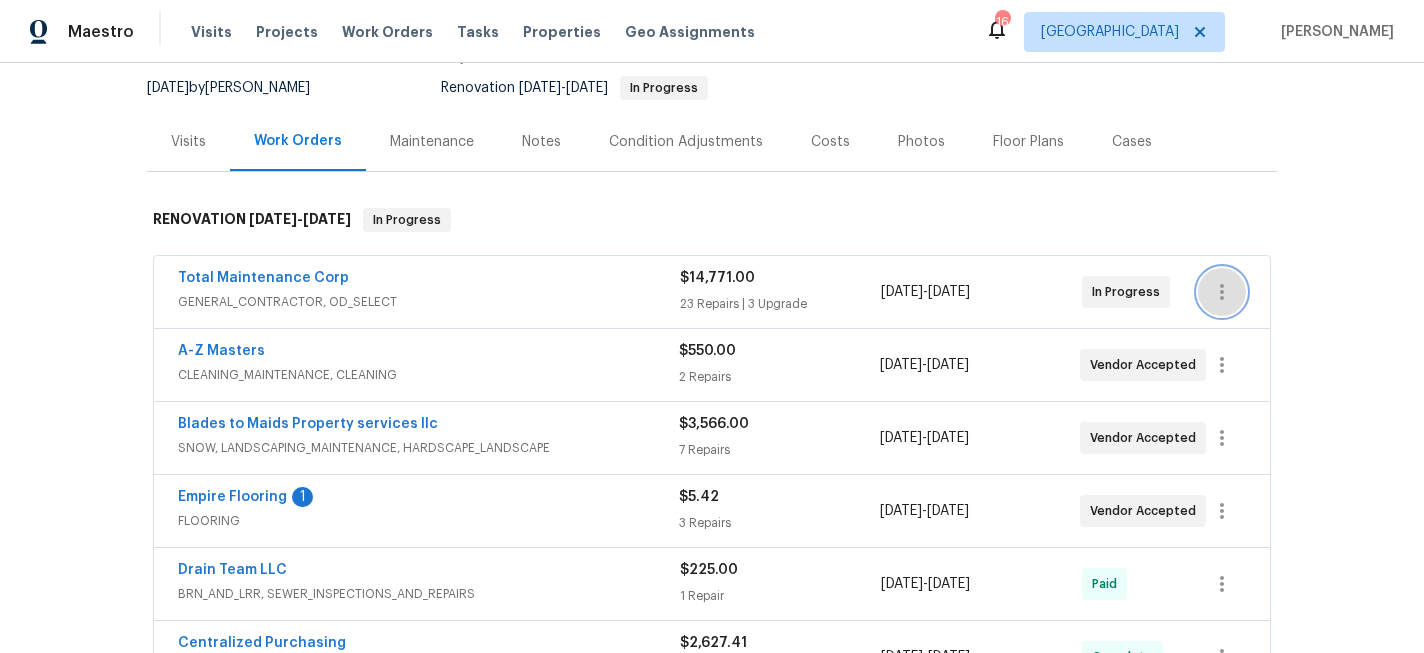 click 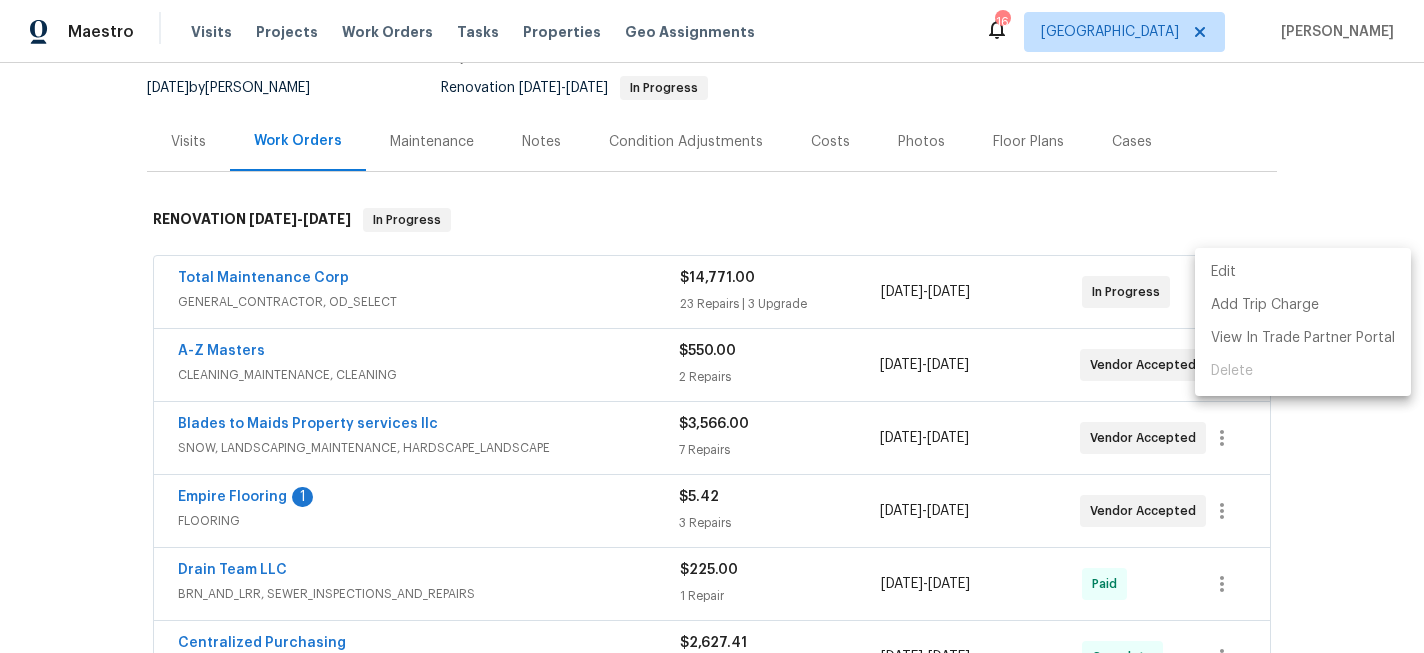click on "Edit" at bounding box center (1303, 272) 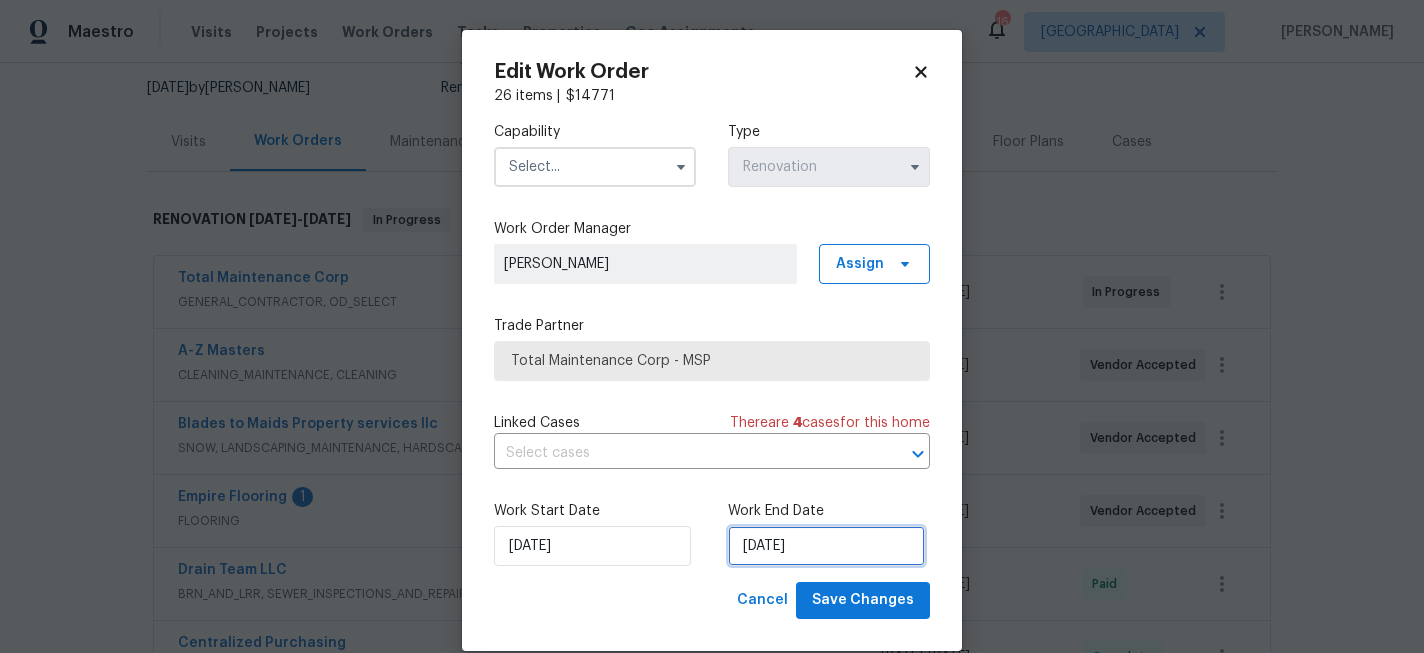 click on "[DATE]" at bounding box center [826, 546] 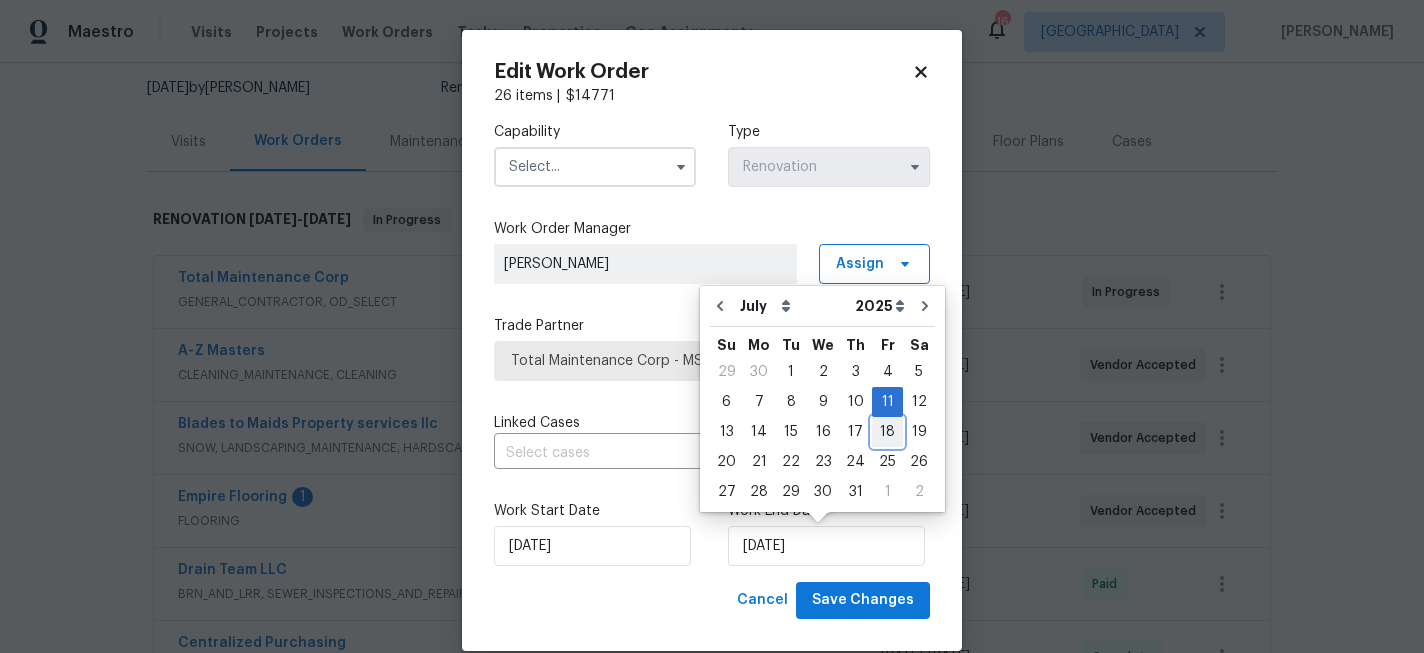 click on "18" at bounding box center (887, 432) 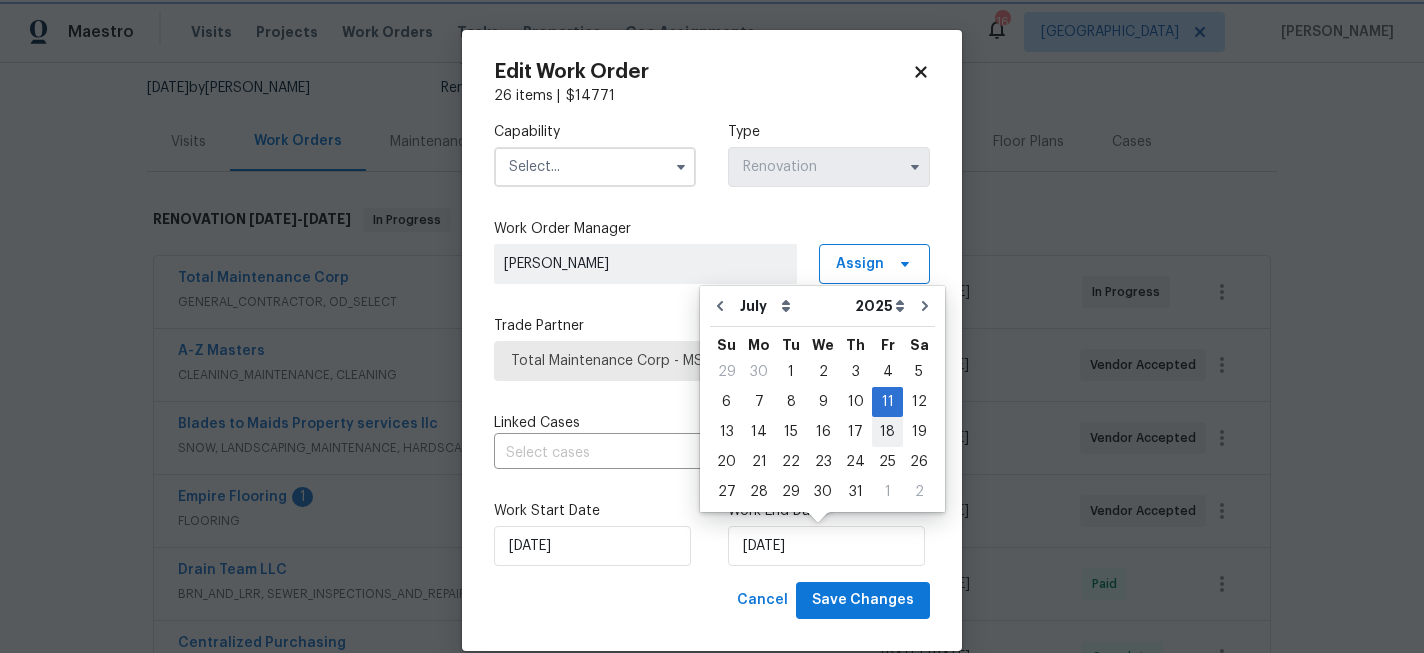 type on "[DATE]" 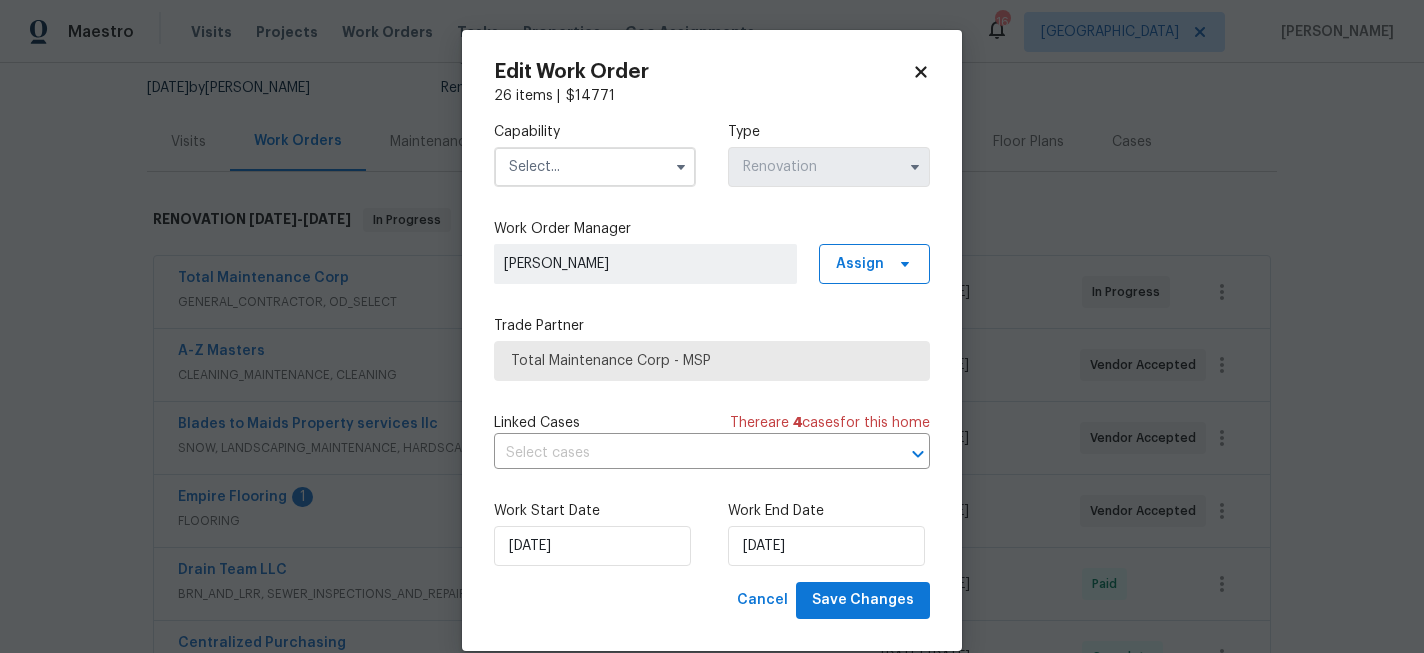 click at bounding box center [595, 167] 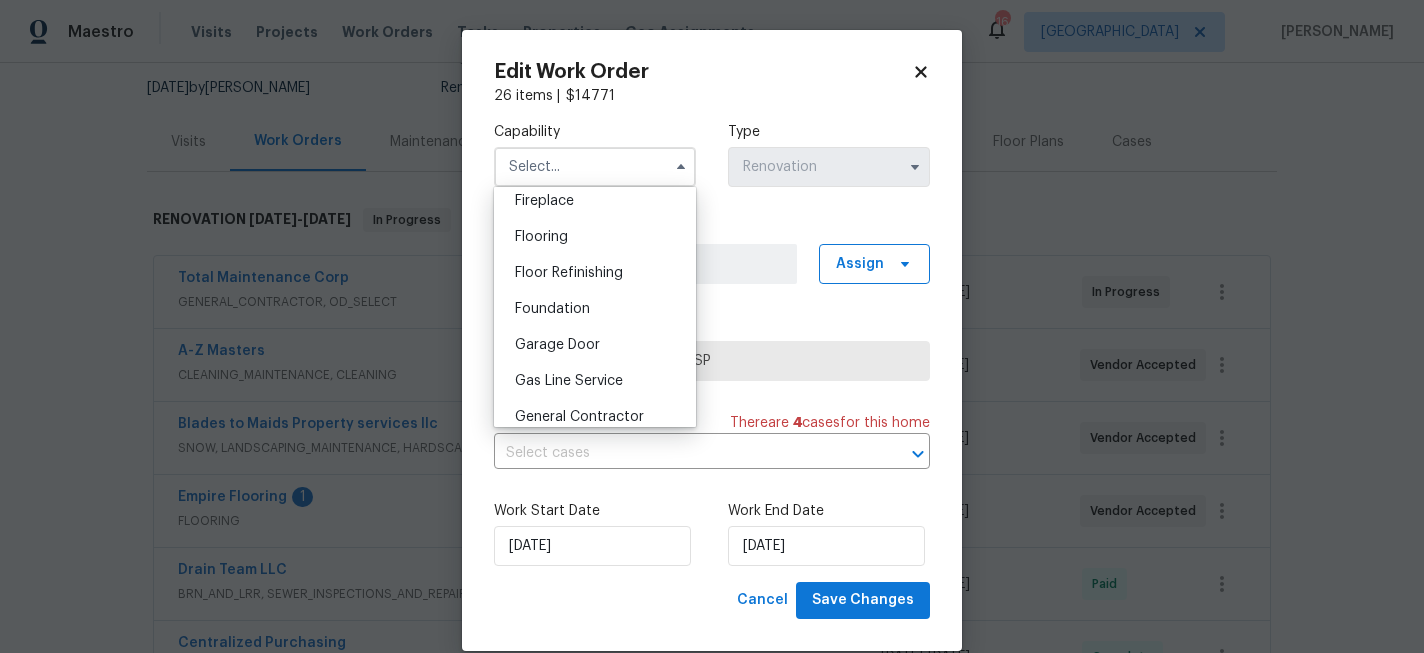 scroll, scrollTop: 874, scrollLeft: 0, axis: vertical 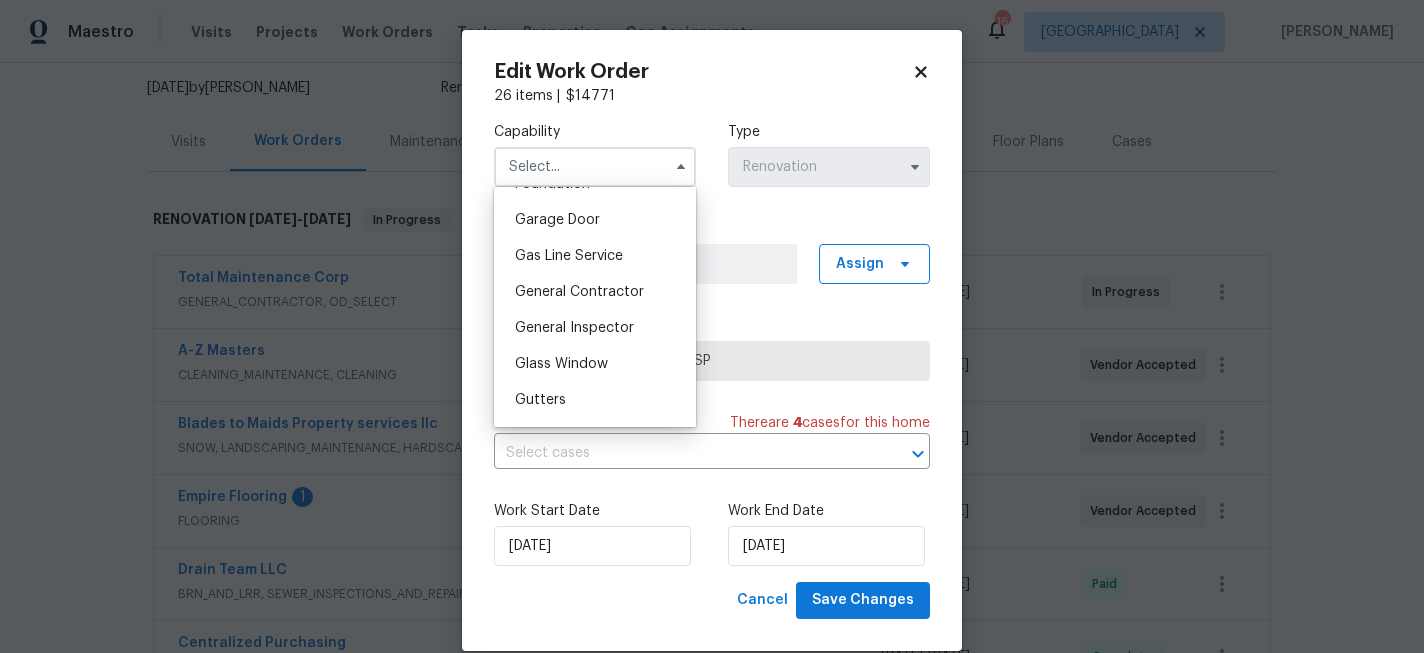 click on "General Inspector" at bounding box center [595, 328] 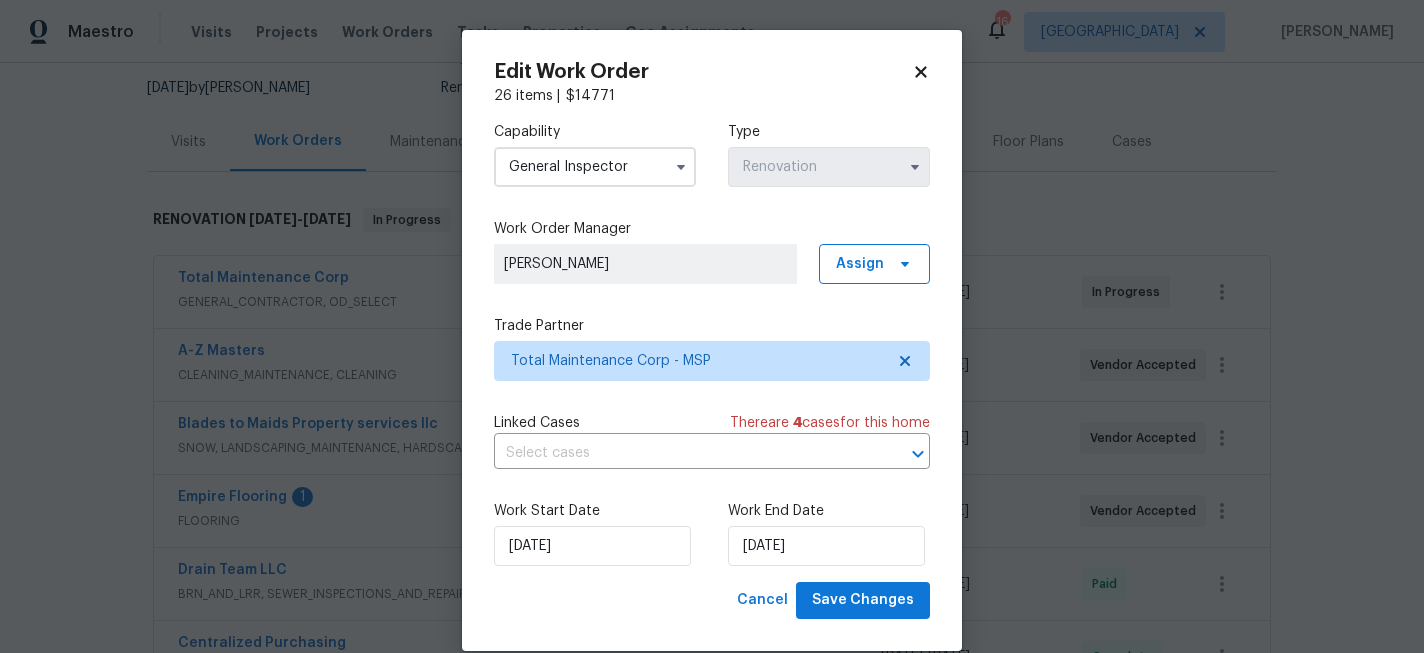 click on "General Inspector" at bounding box center (595, 167) 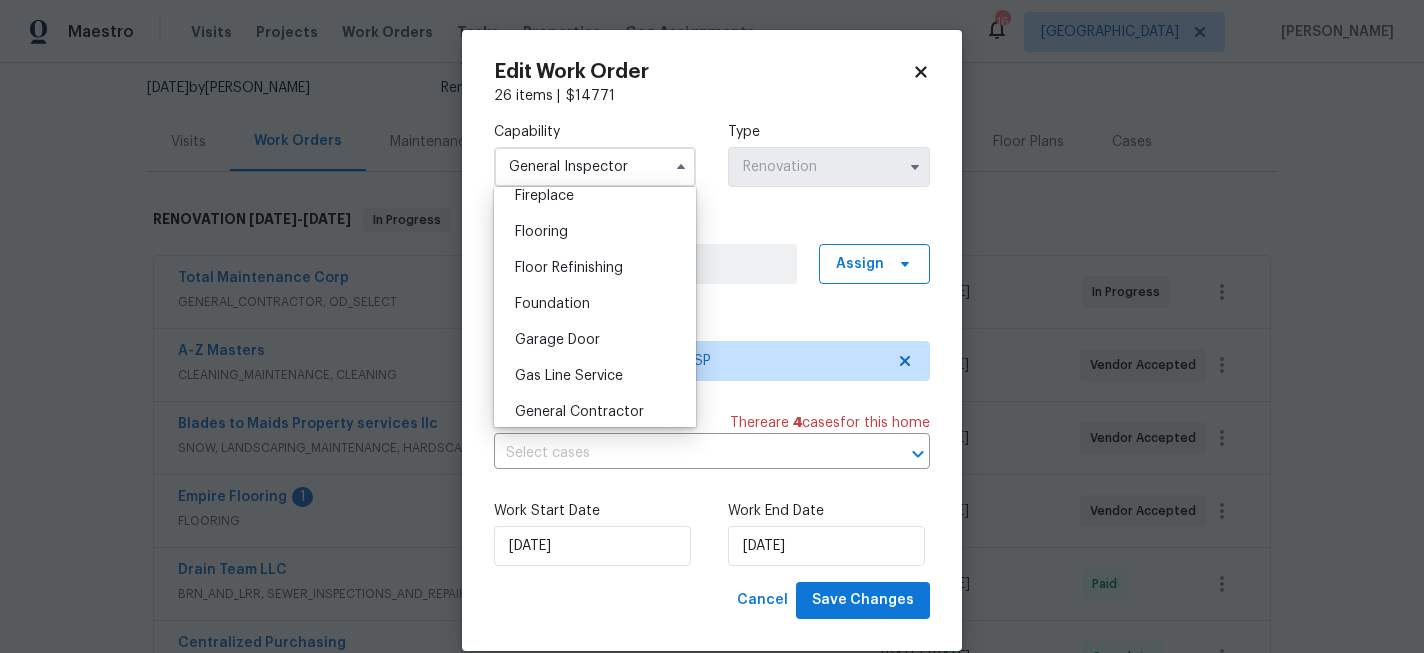 scroll, scrollTop: 812, scrollLeft: 0, axis: vertical 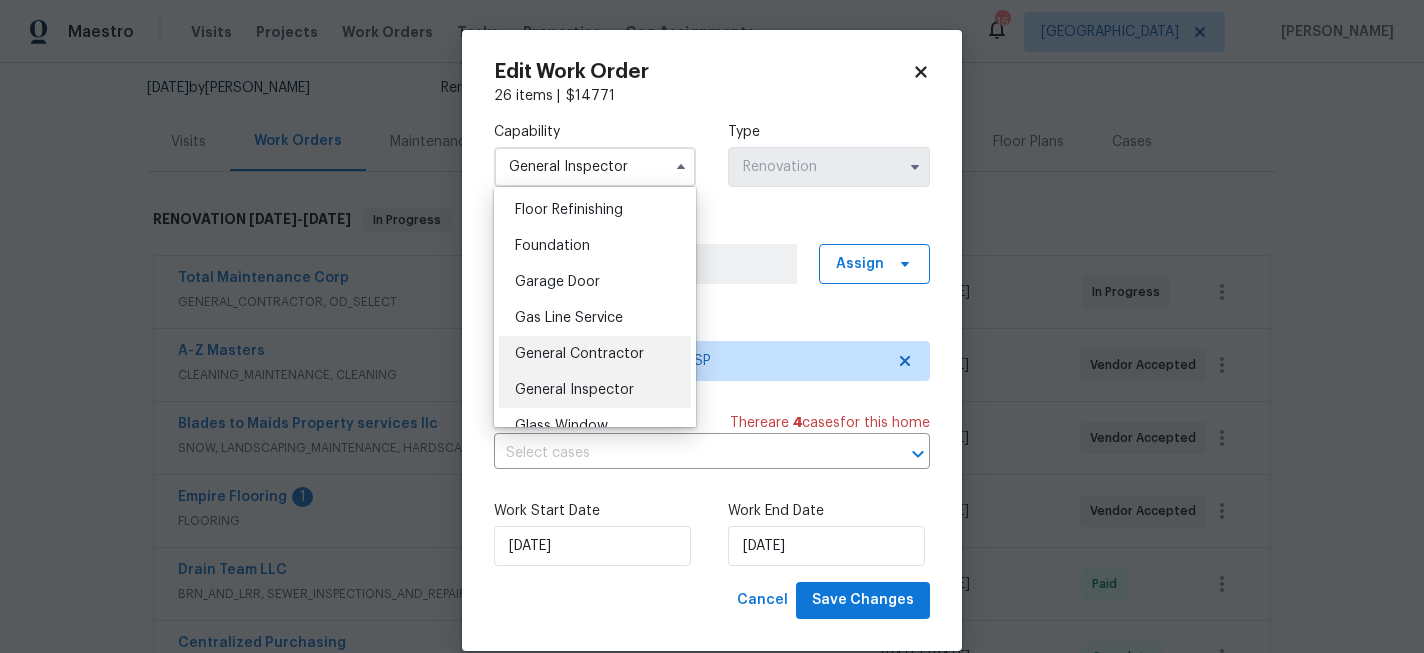 click on "General Contractor" at bounding box center [595, 354] 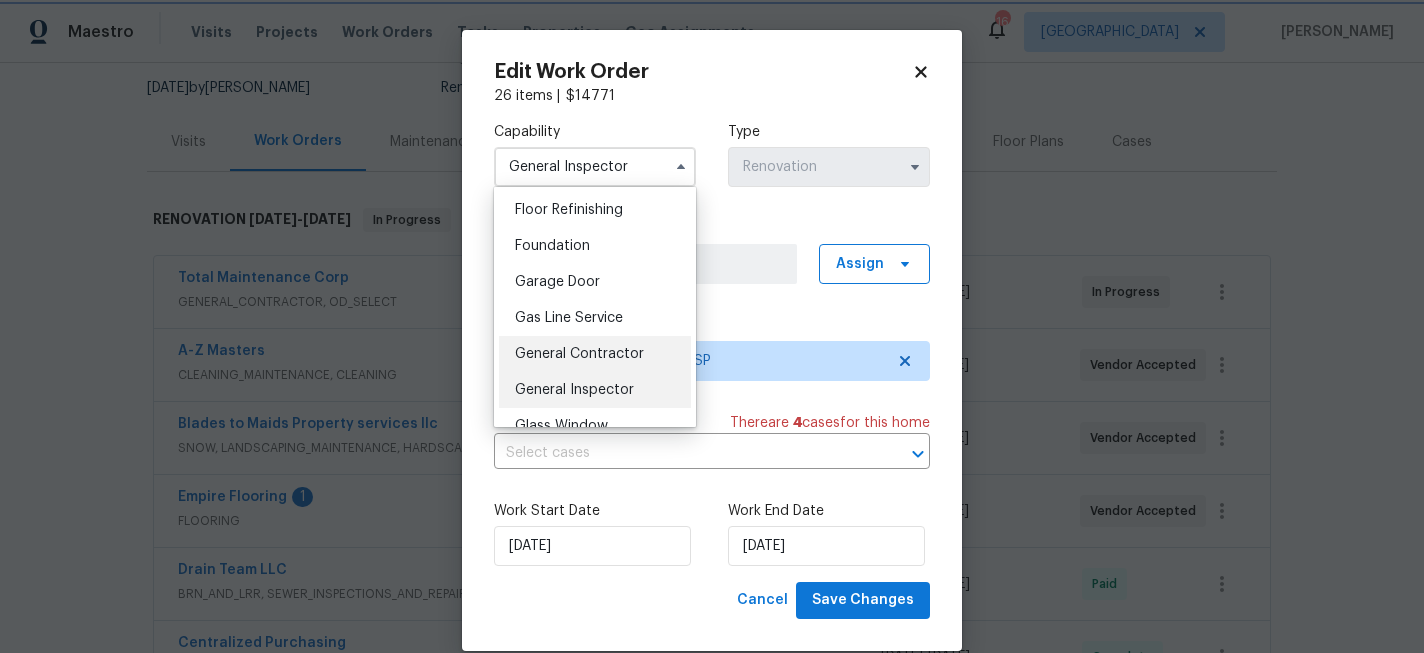 type on "General Contractor" 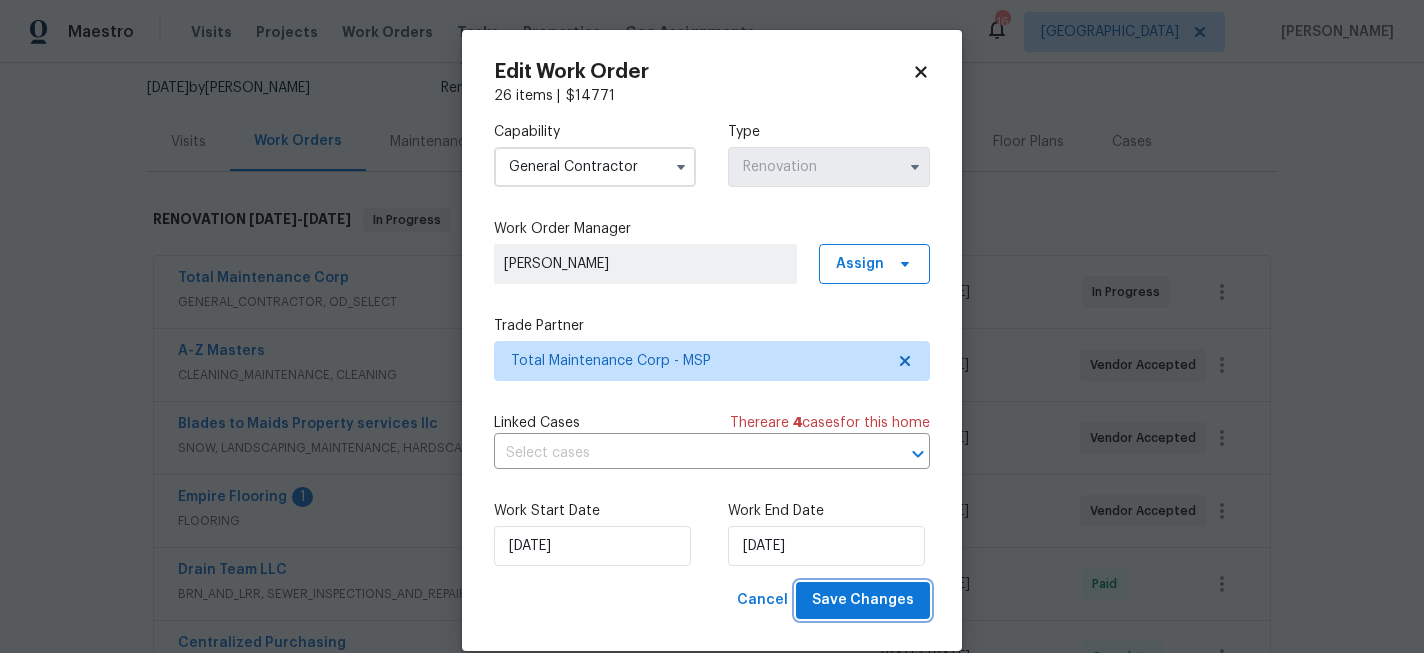 click on "Save Changes" at bounding box center [863, 600] 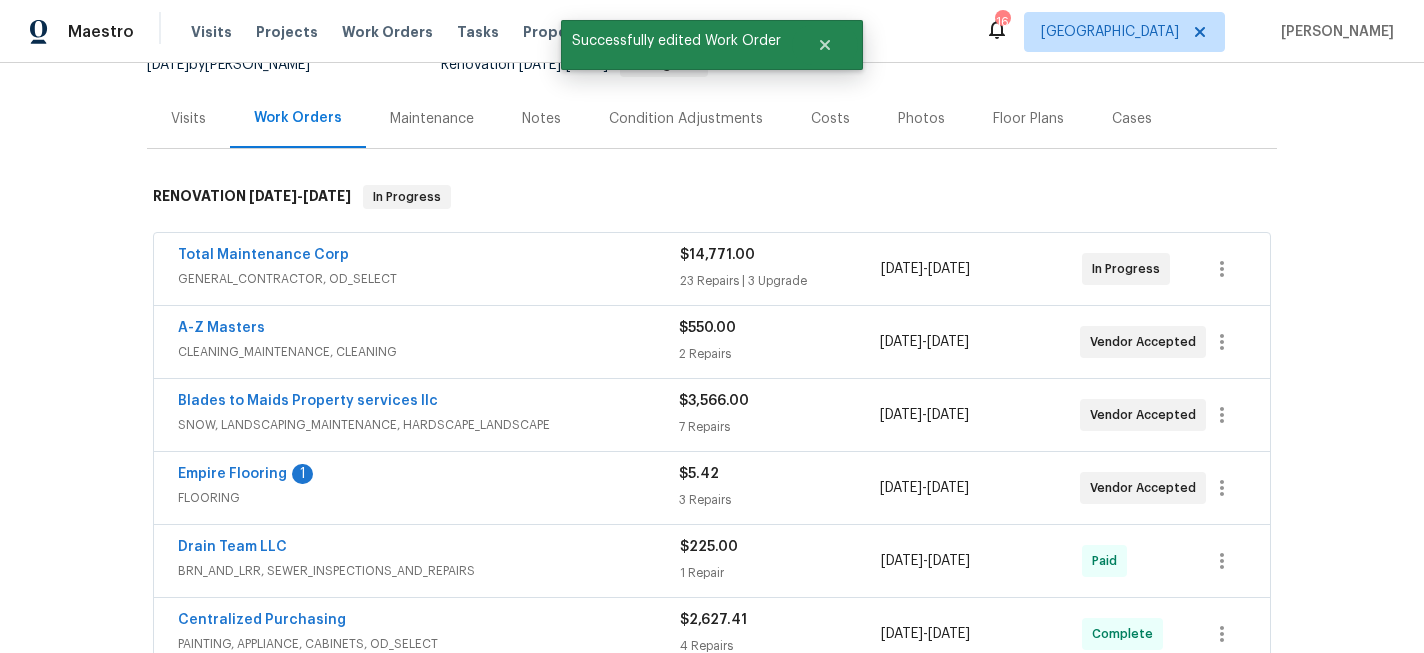 scroll, scrollTop: 245, scrollLeft: 0, axis: vertical 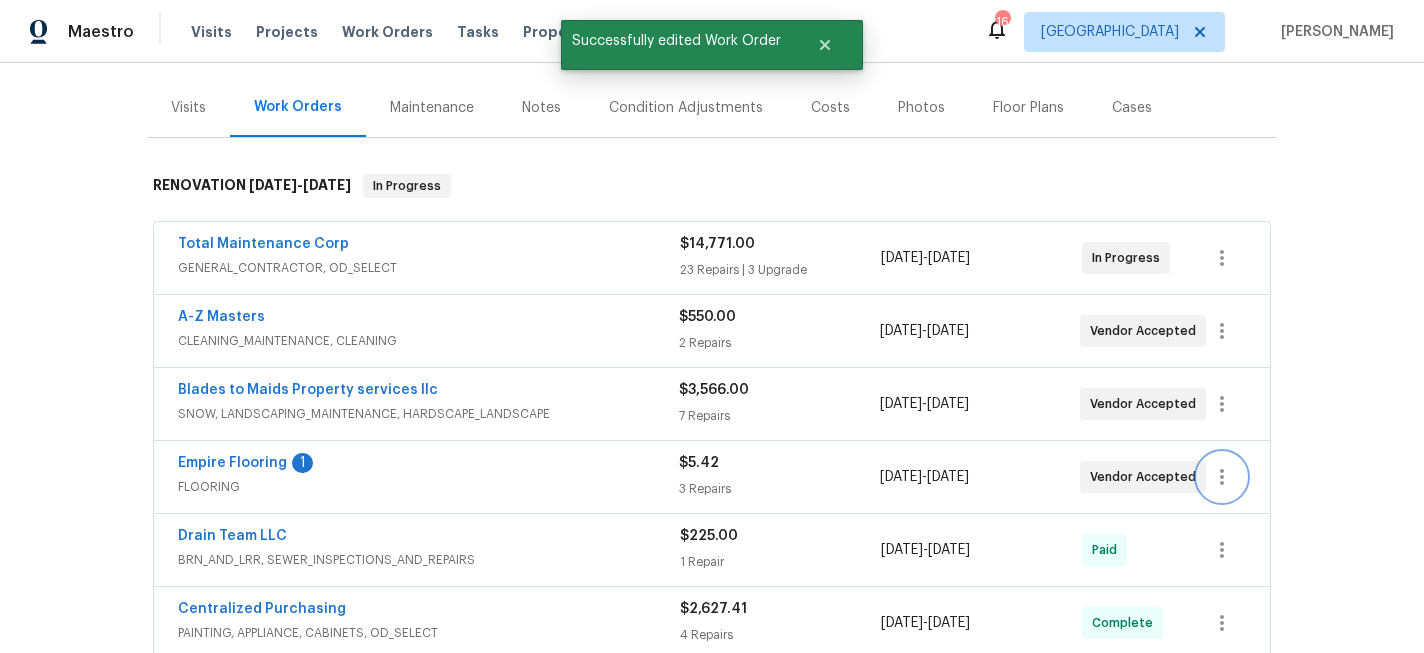 click at bounding box center (1222, 477) 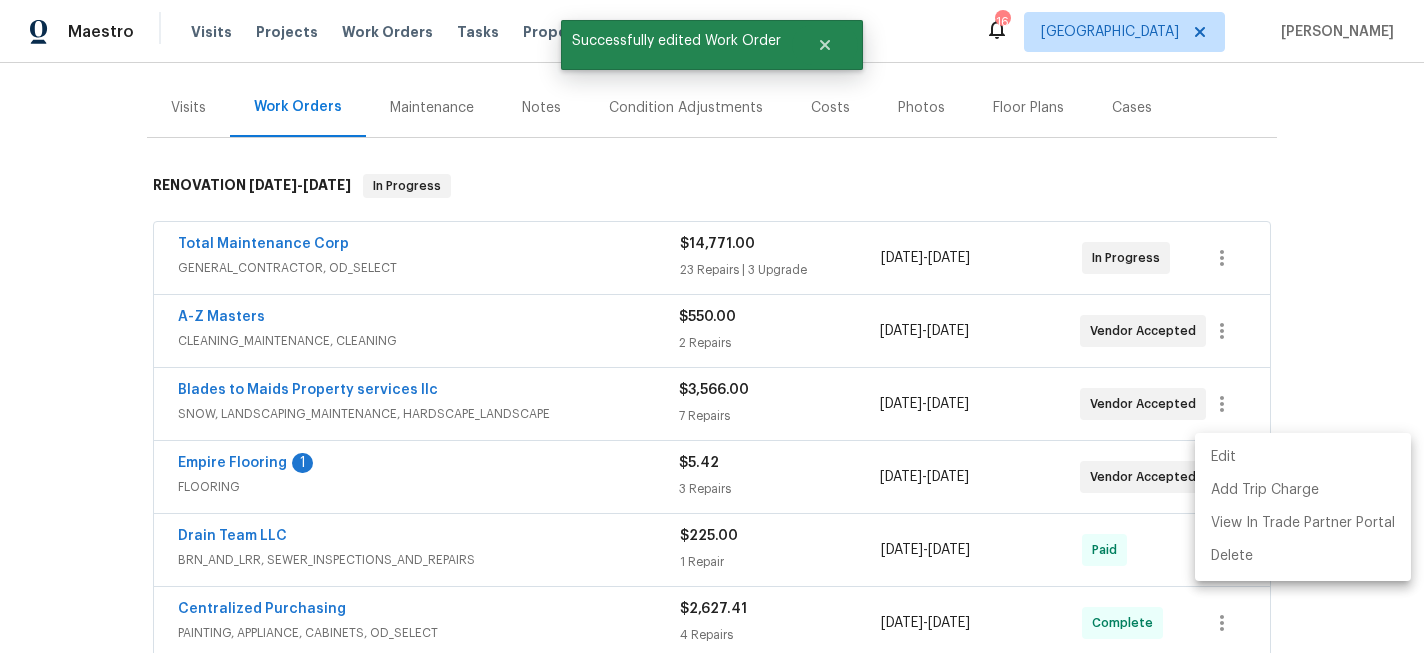 click on "Edit" at bounding box center [1303, 457] 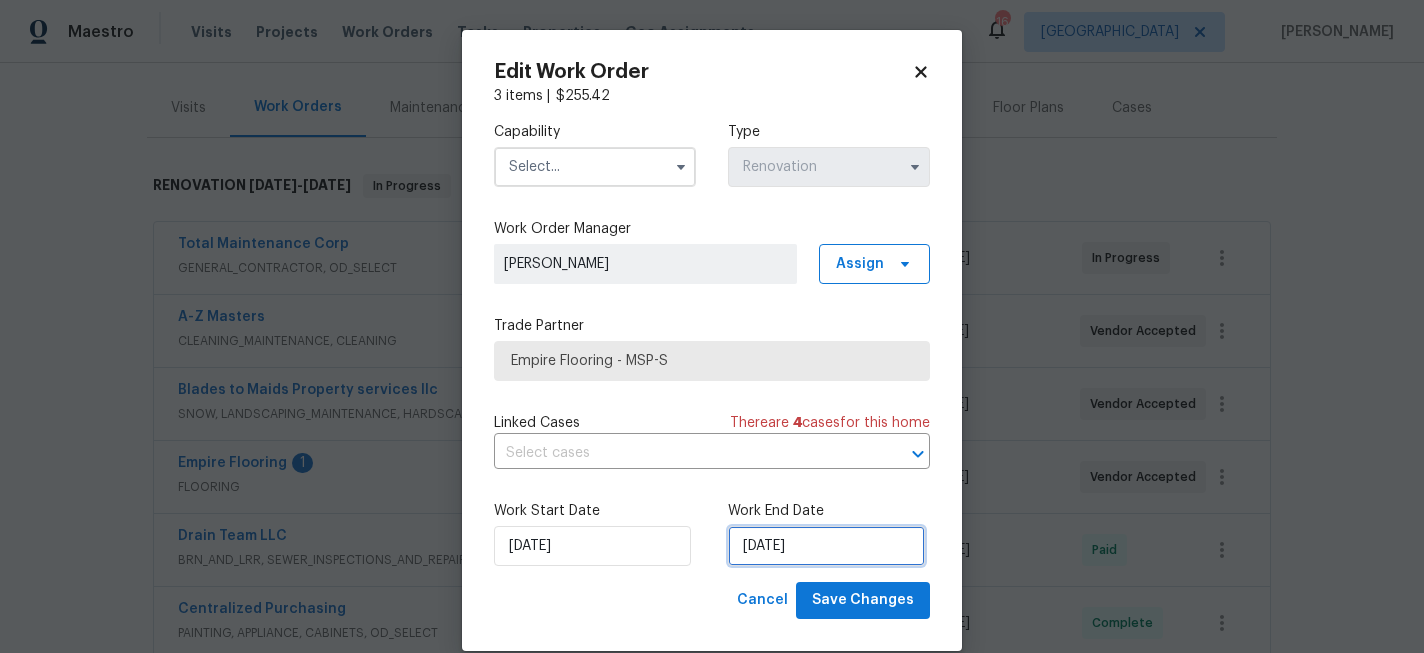 click on "[DATE]" at bounding box center [826, 546] 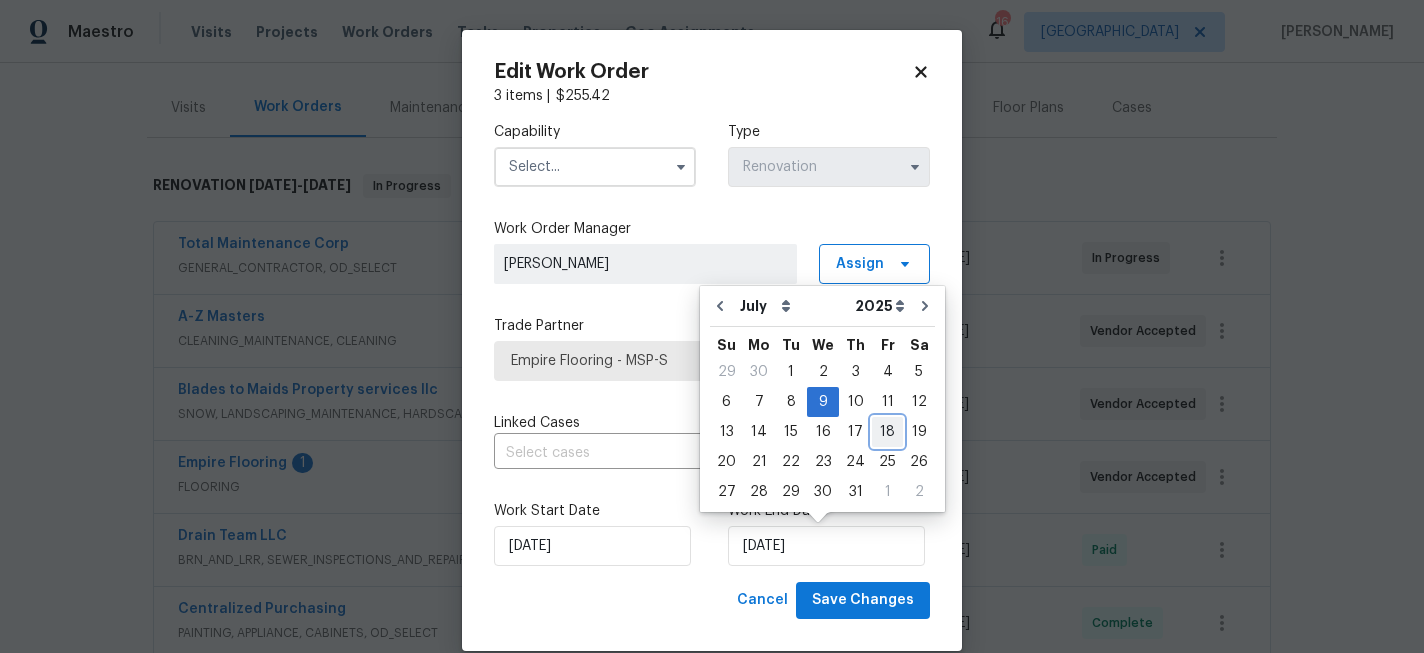 click on "18" at bounding box center [887, 432] 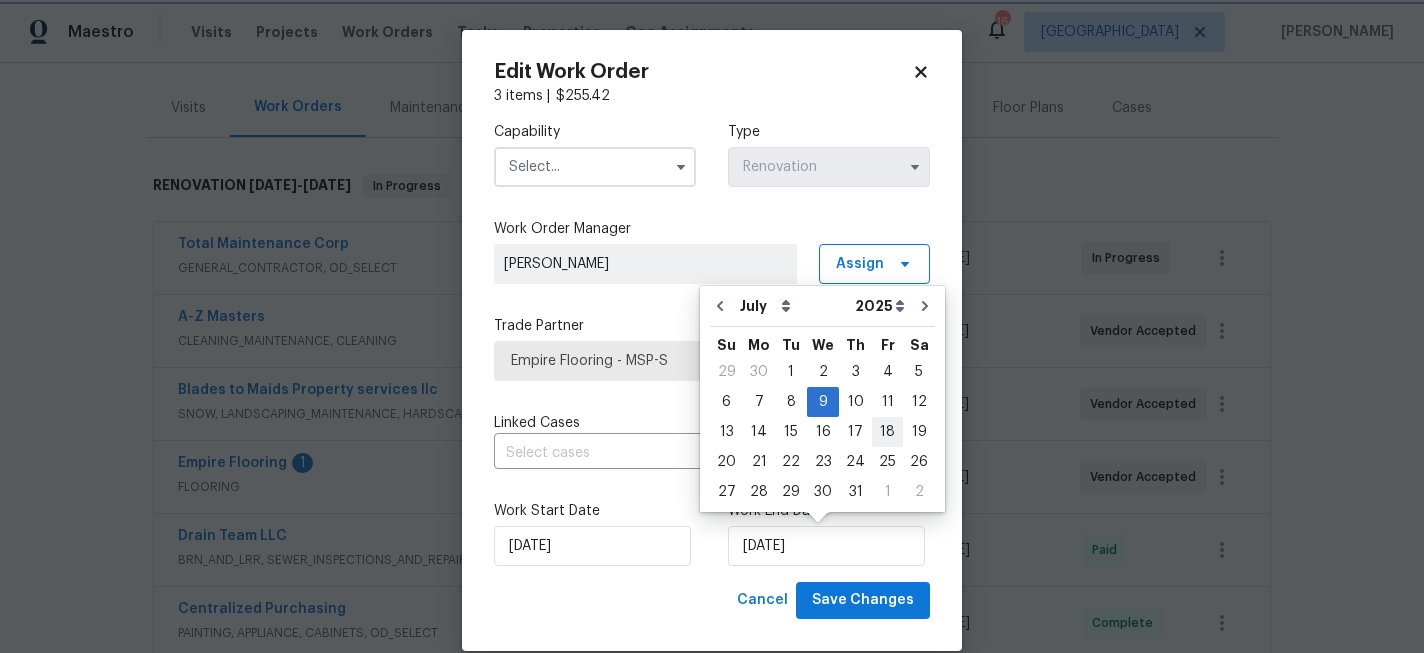 type on "[DATE]" 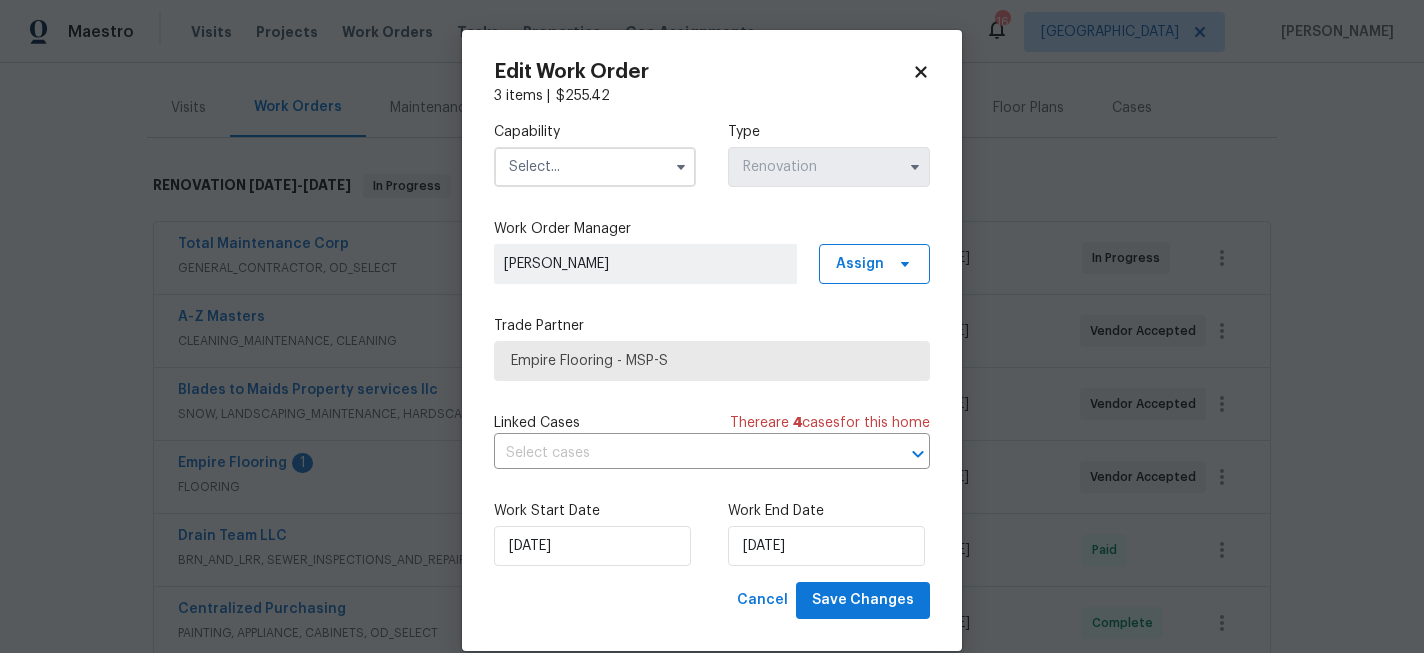 click on "Capability   Type   Renovation" at bounding box center (712, 154) 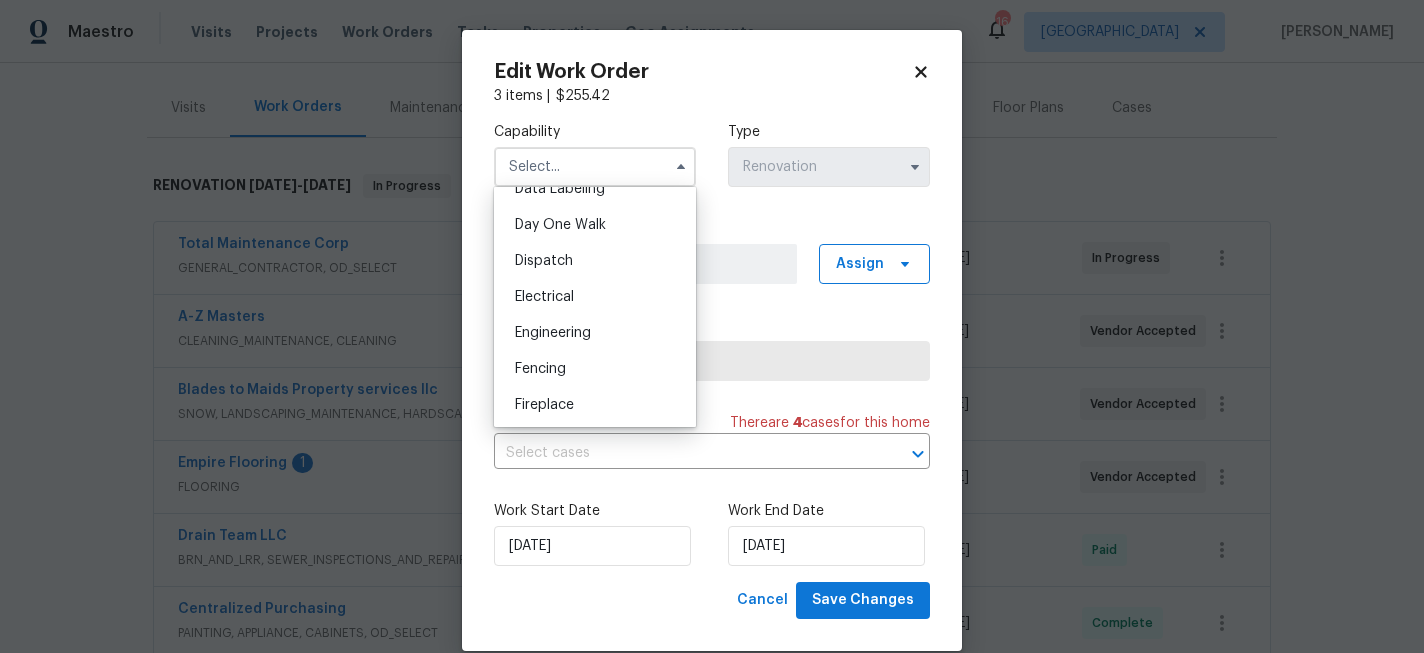 scroll, scrollTop: 608, scrollLeft: 0, axis: vertical 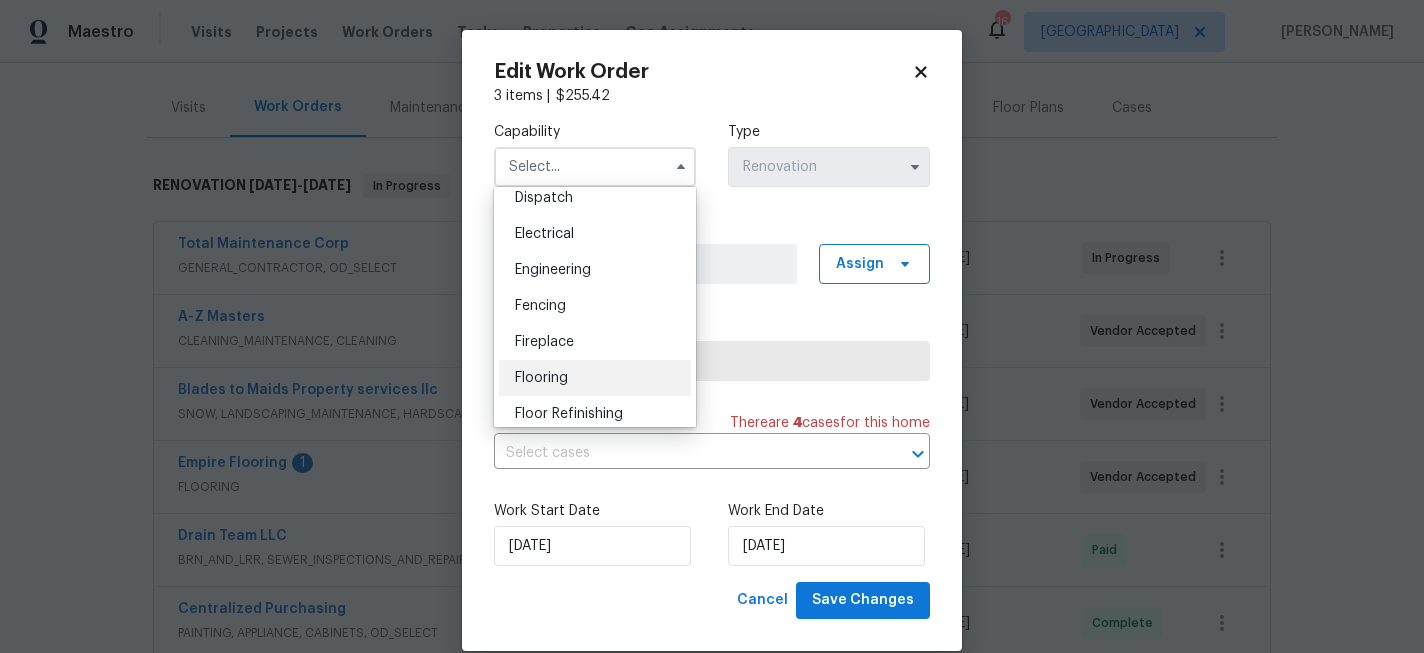 click on "Flooring" at bounding box center [541, 378] 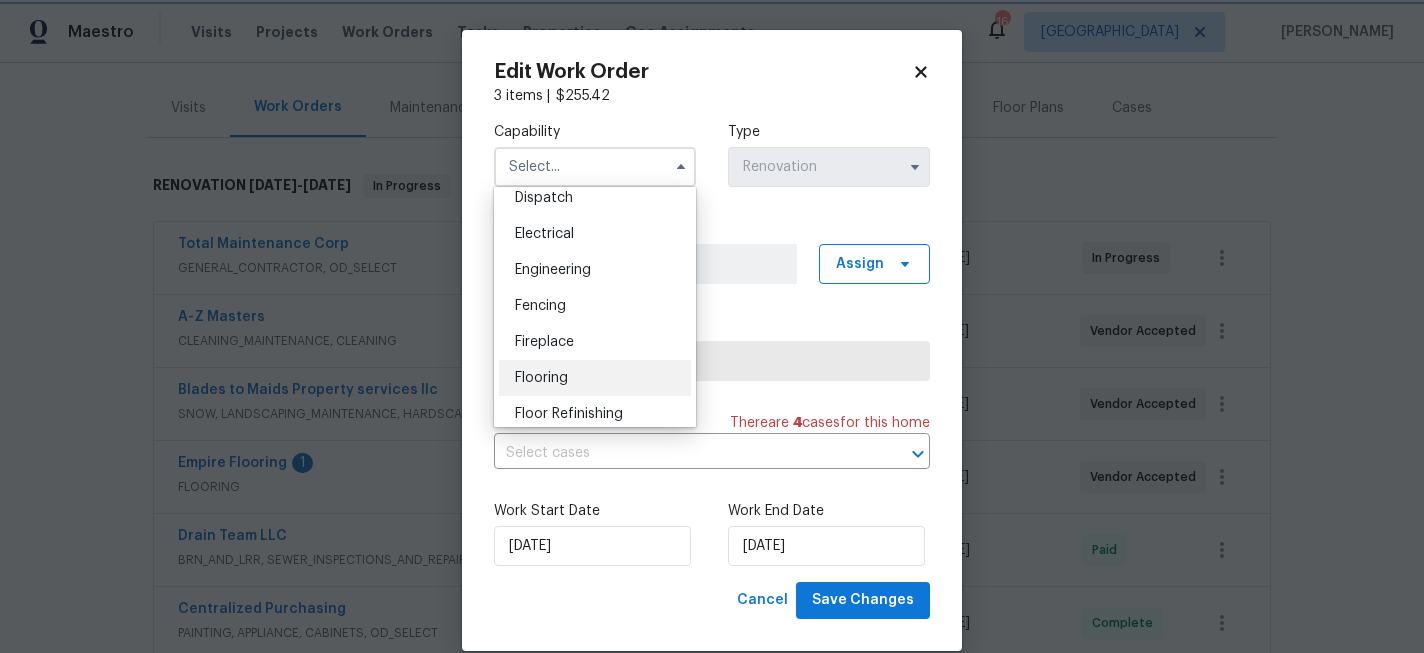 type on "Flooring" 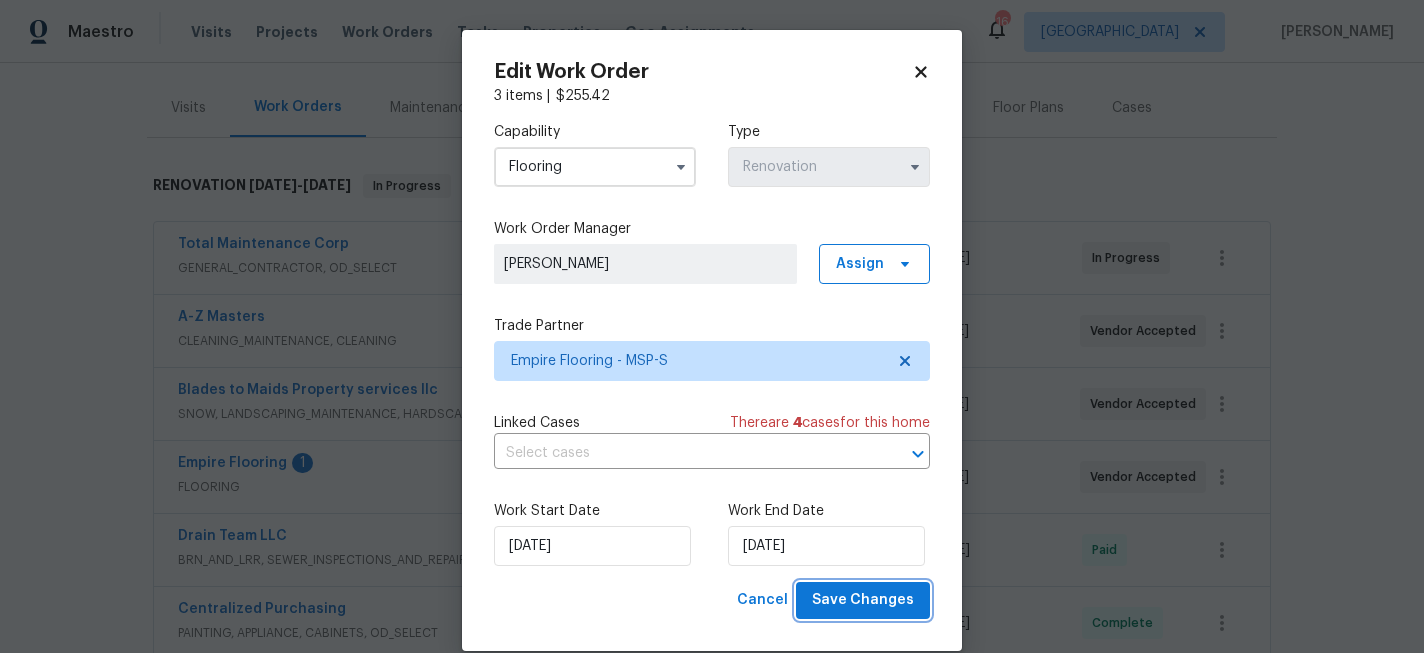 click on "Save Changes" at bounding box center [863, 600] 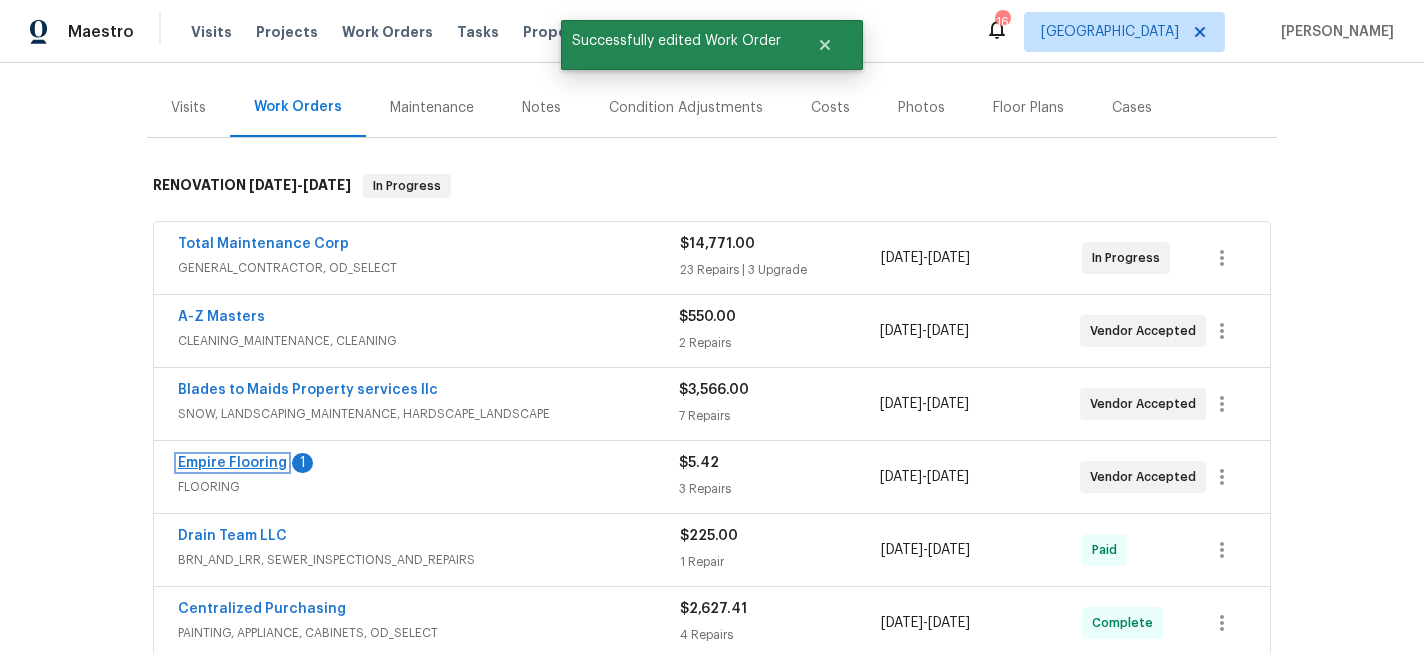 click on "Empire Flooring" at bounding box center (232, 463) 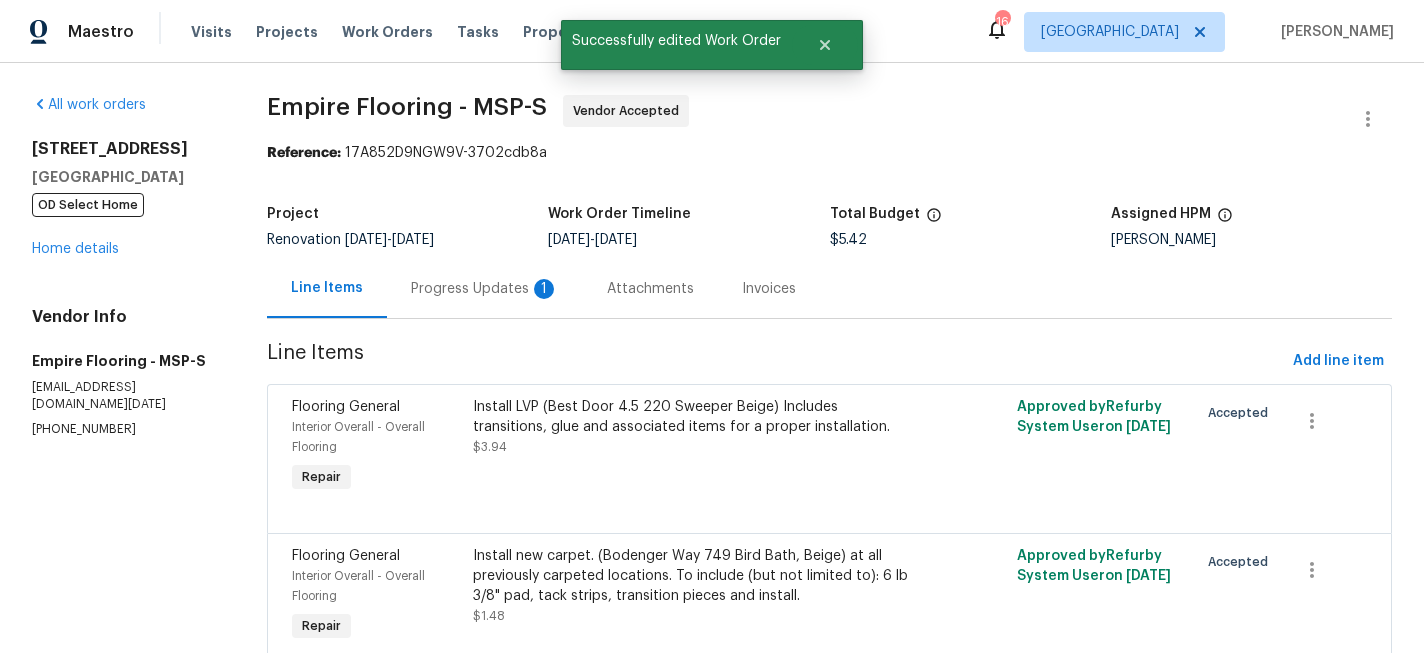 click on "Progress Updates 1" at bounding box center (485, 288) 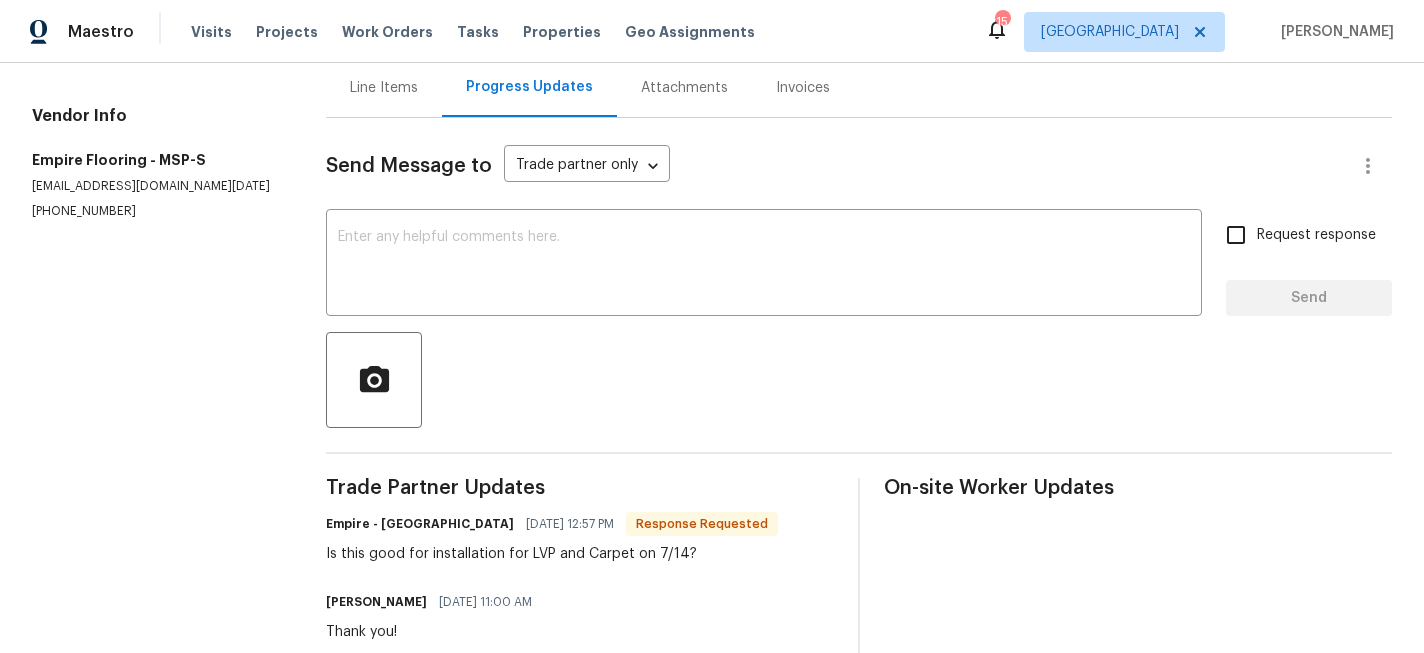 scroll, scrollTop: 200, scrollLeft: 0, axis: vertical 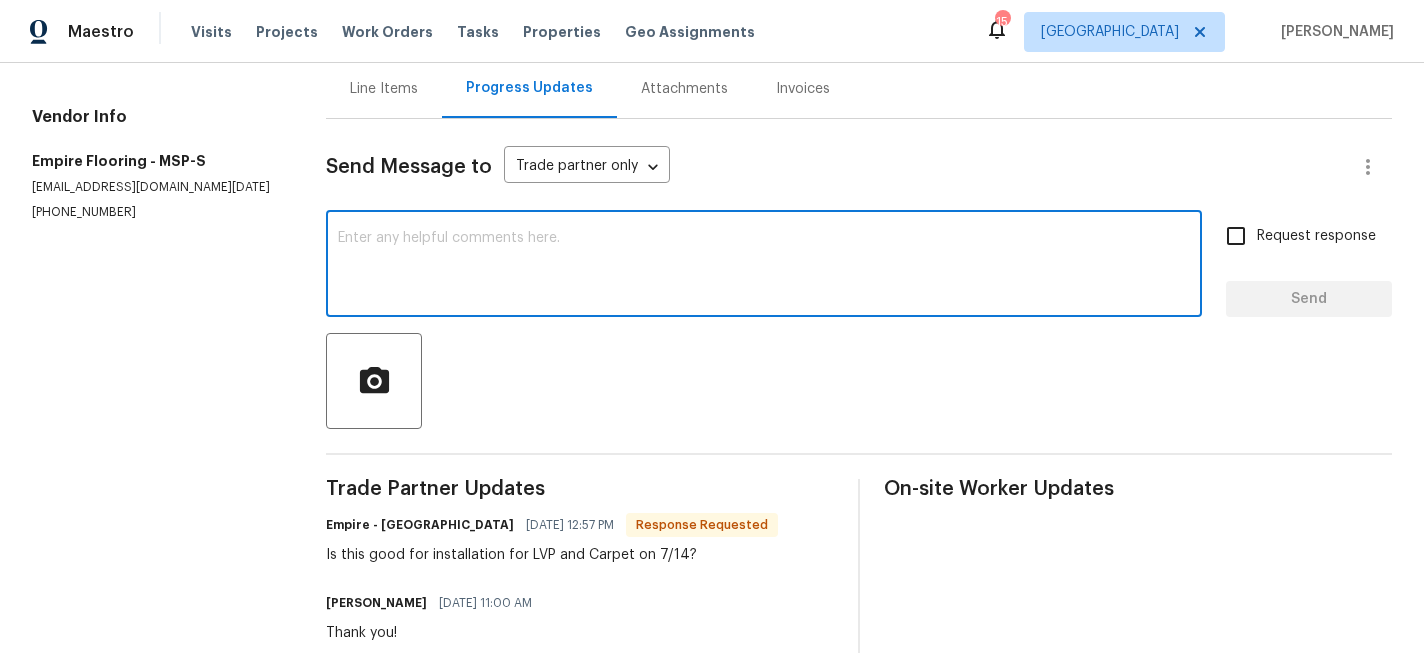 click at bounding box center [764, 266] 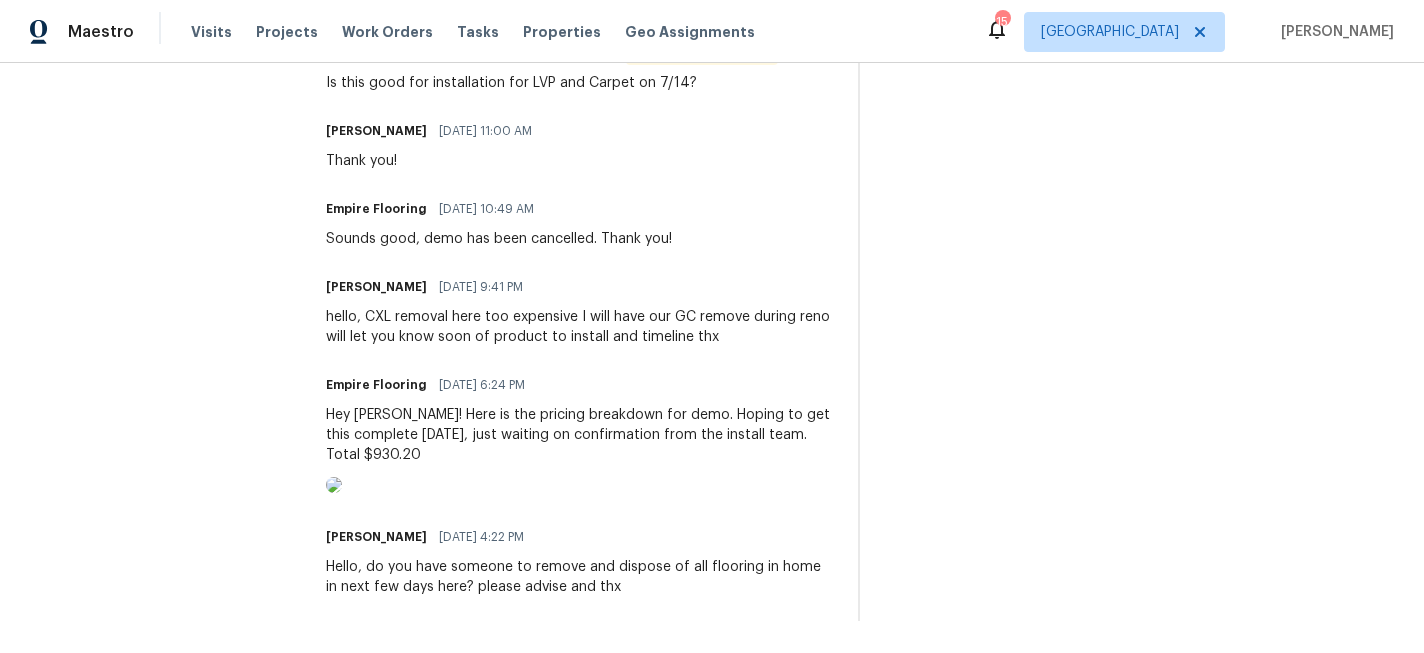 scroll, scrollTop: 0, scrollLeft: 0, axis: both 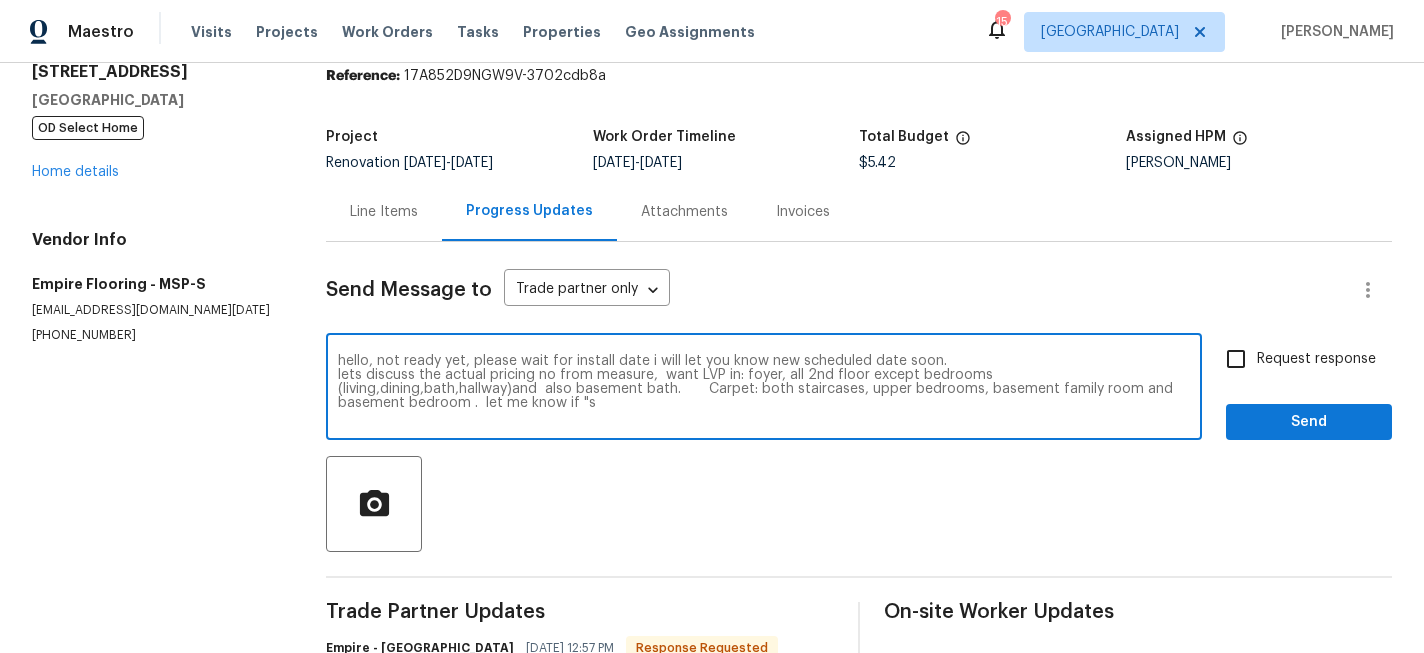 type on "hello, not ready yet, please wait for install date i will let you know new scheduled date soon.
lets discuss the actual pricing no from measure,  want LVP in: foyer, all 2nd floor except bedrooms (living,dining,bath,hallway)and  also basement bath.       Carpet: both staircases, upper bedrooms, basement family room and basement bedroom .  let me know if "s" 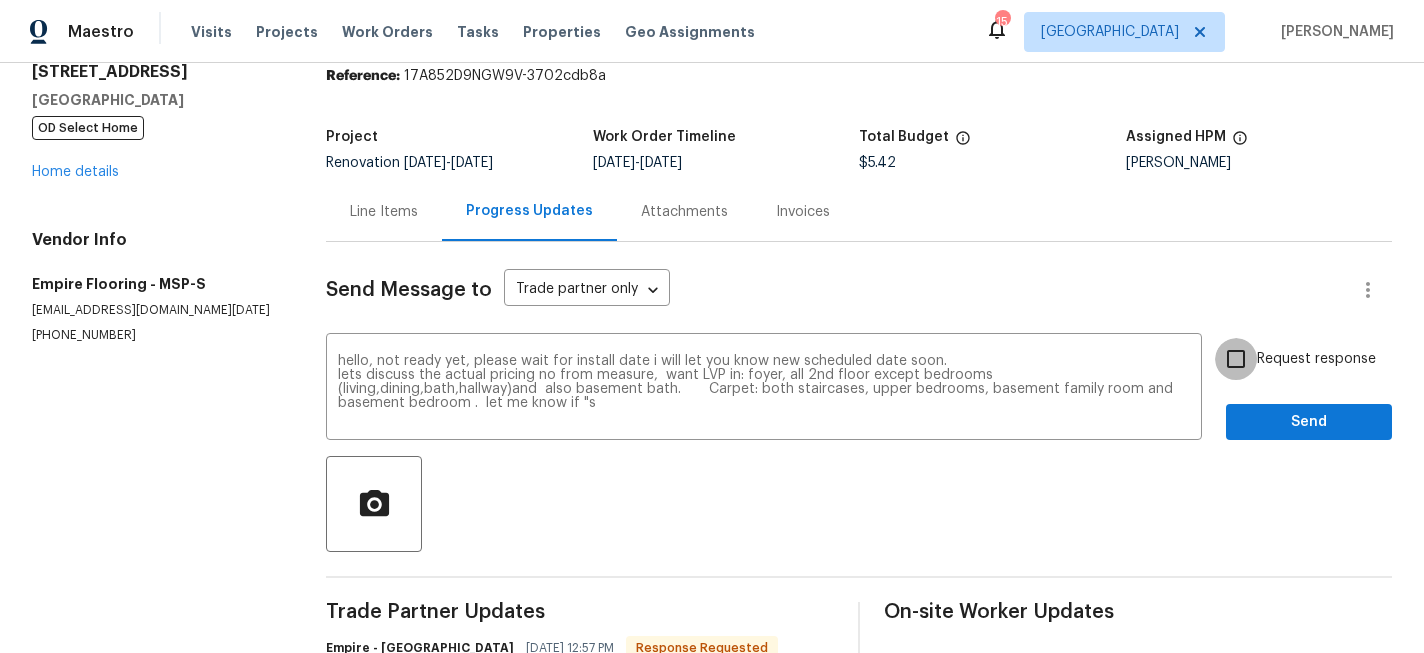 click on "Request response" at bounding box center [1236, 359] 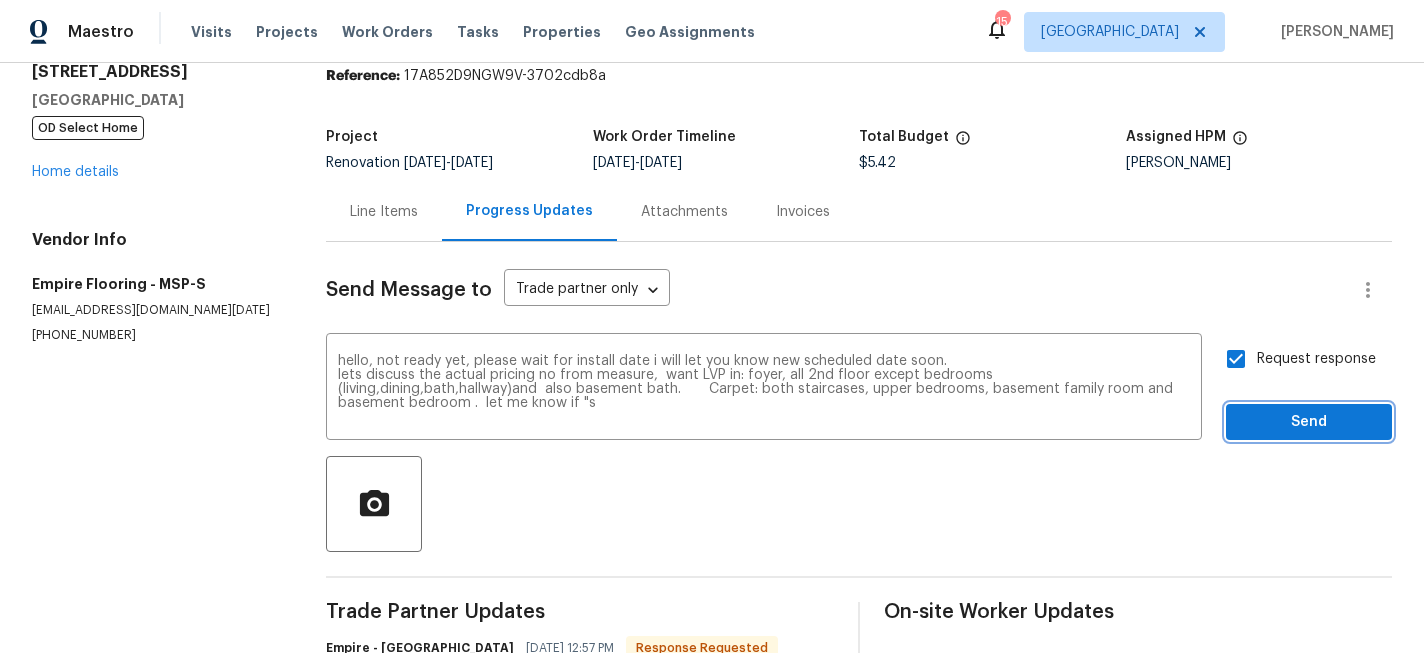 click on "Send" at bounding box center (1309, 422) 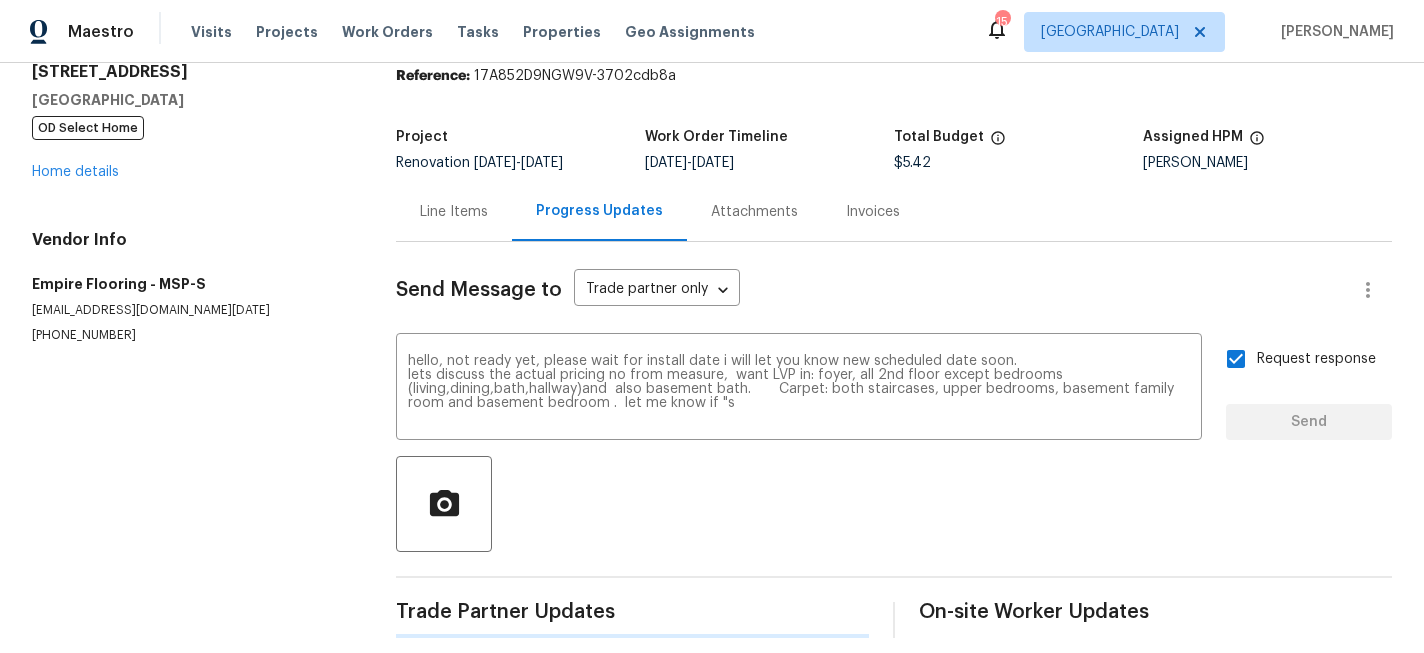 type 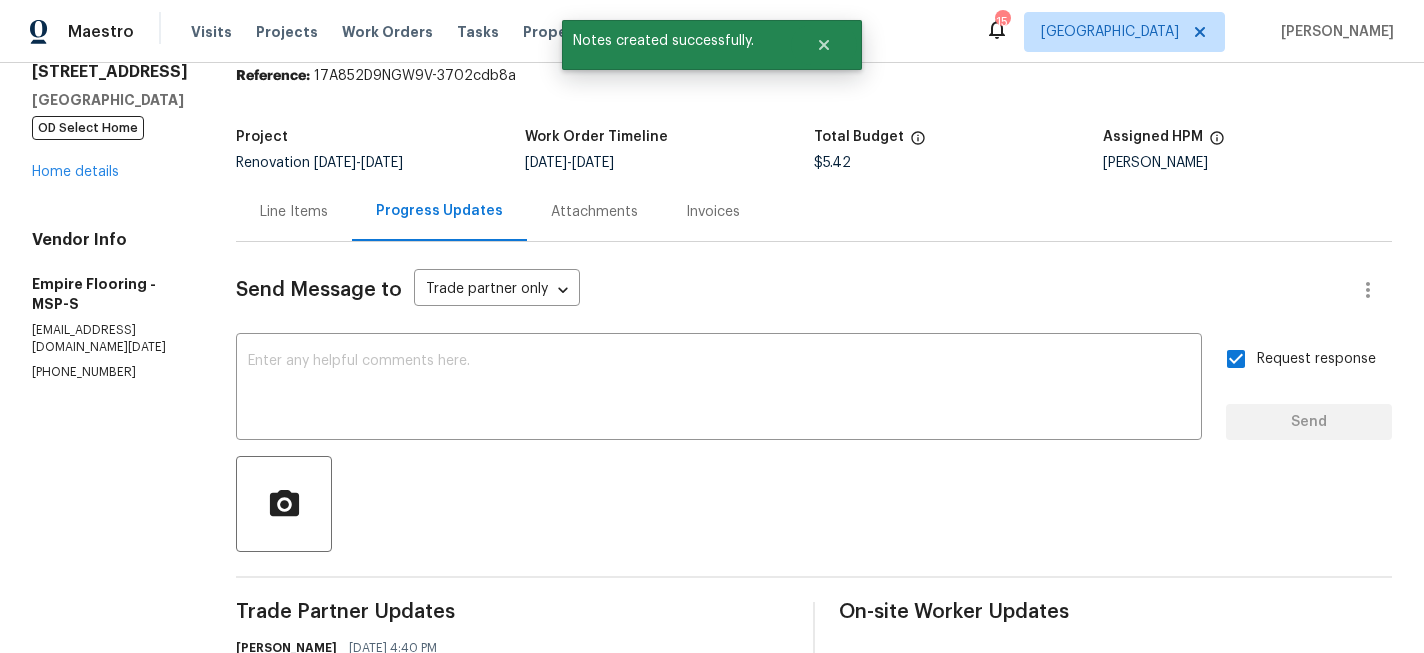 scroll, scrollTop: 0, scrollLeft: 0, axis: both 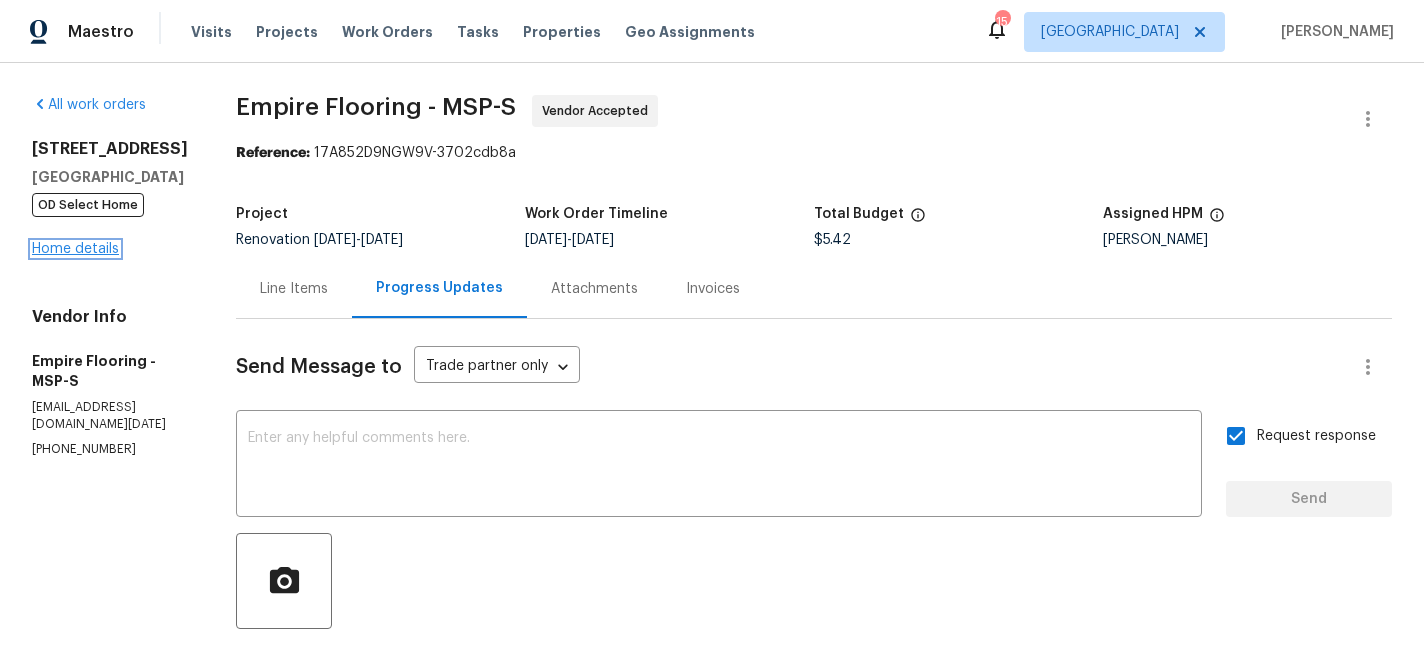 click on "Home details" at bounding box center [75, 249] 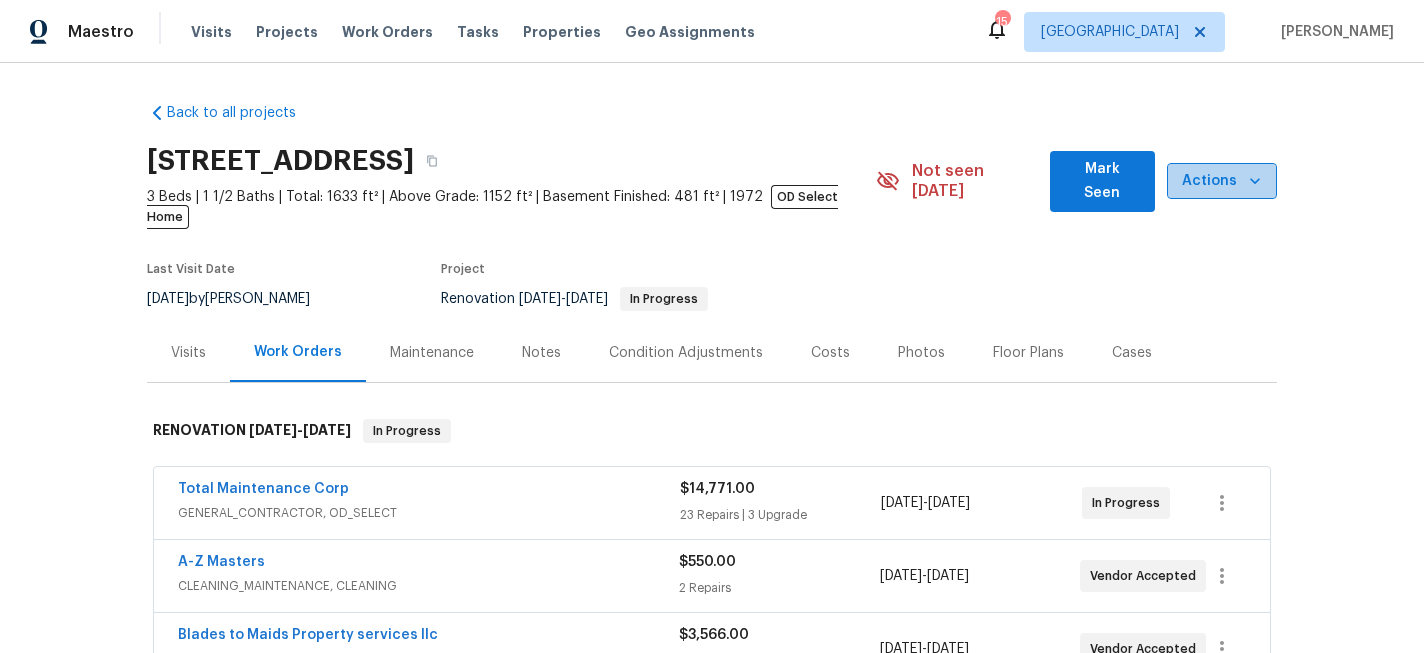 click 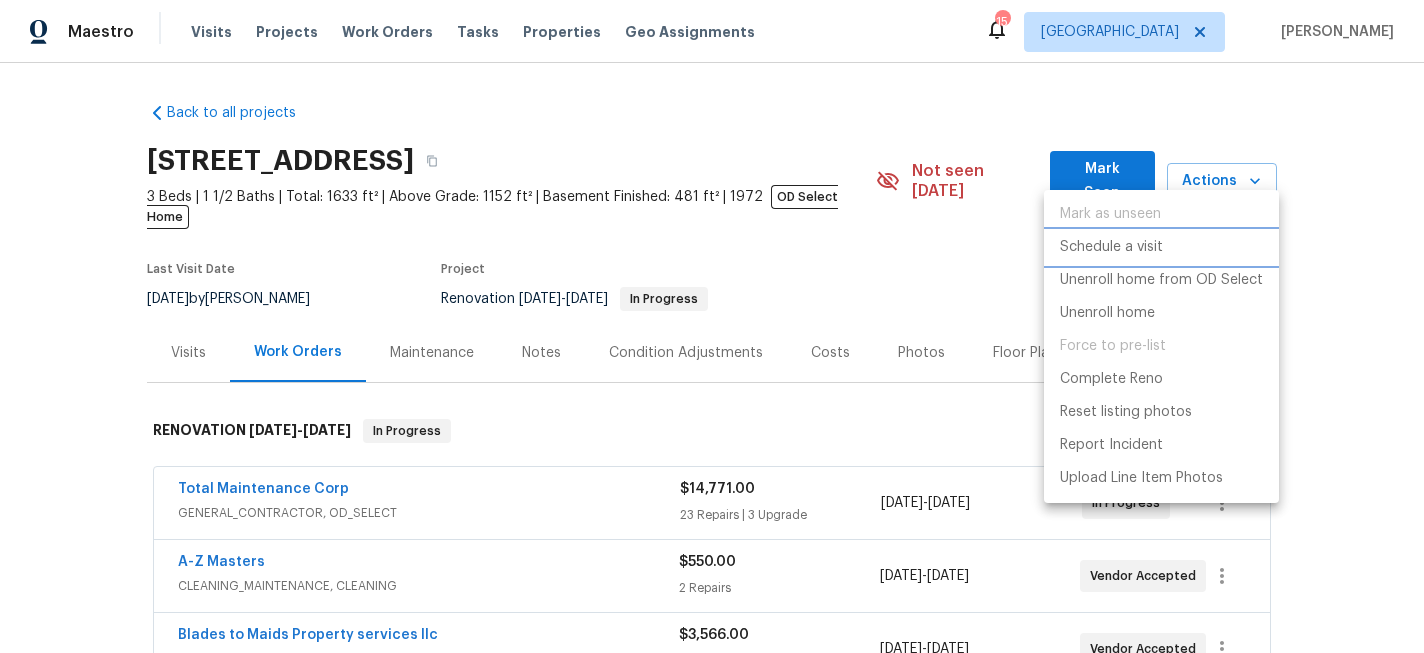 click on "Schedule a visit" at bounding box center (1111, 247) 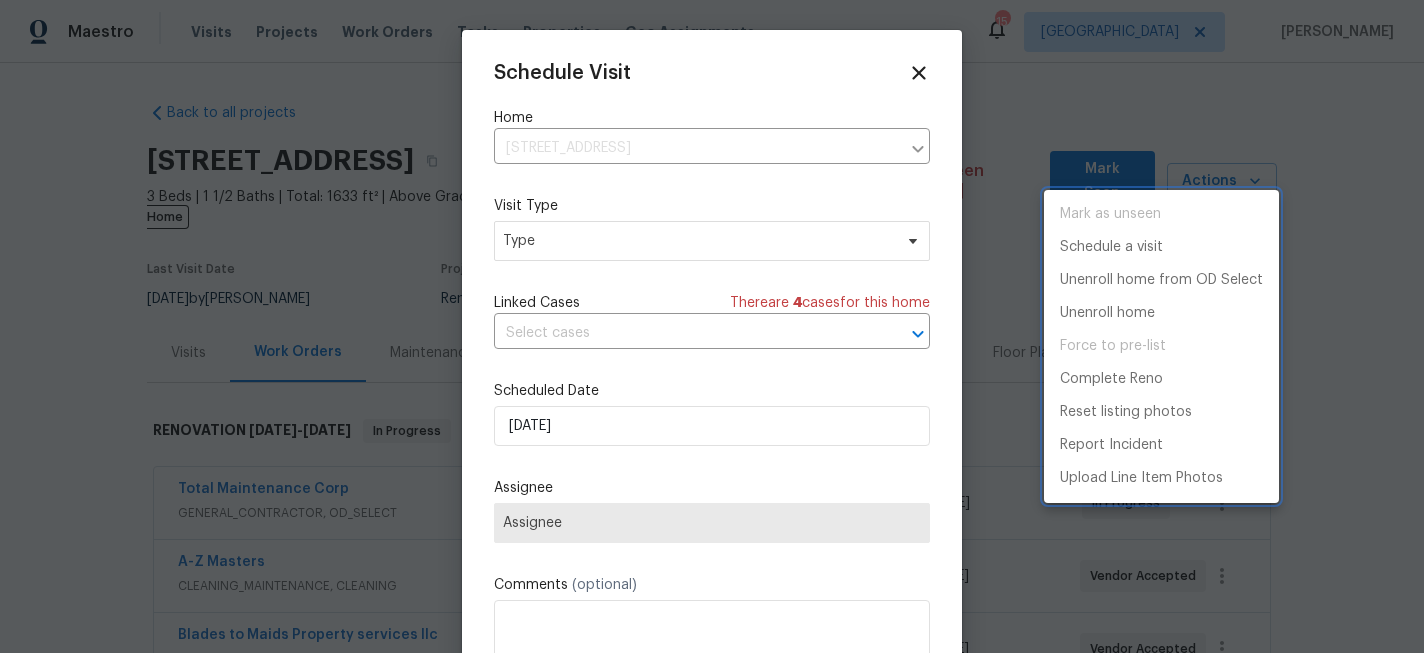 click at bounding box center [712, 326] 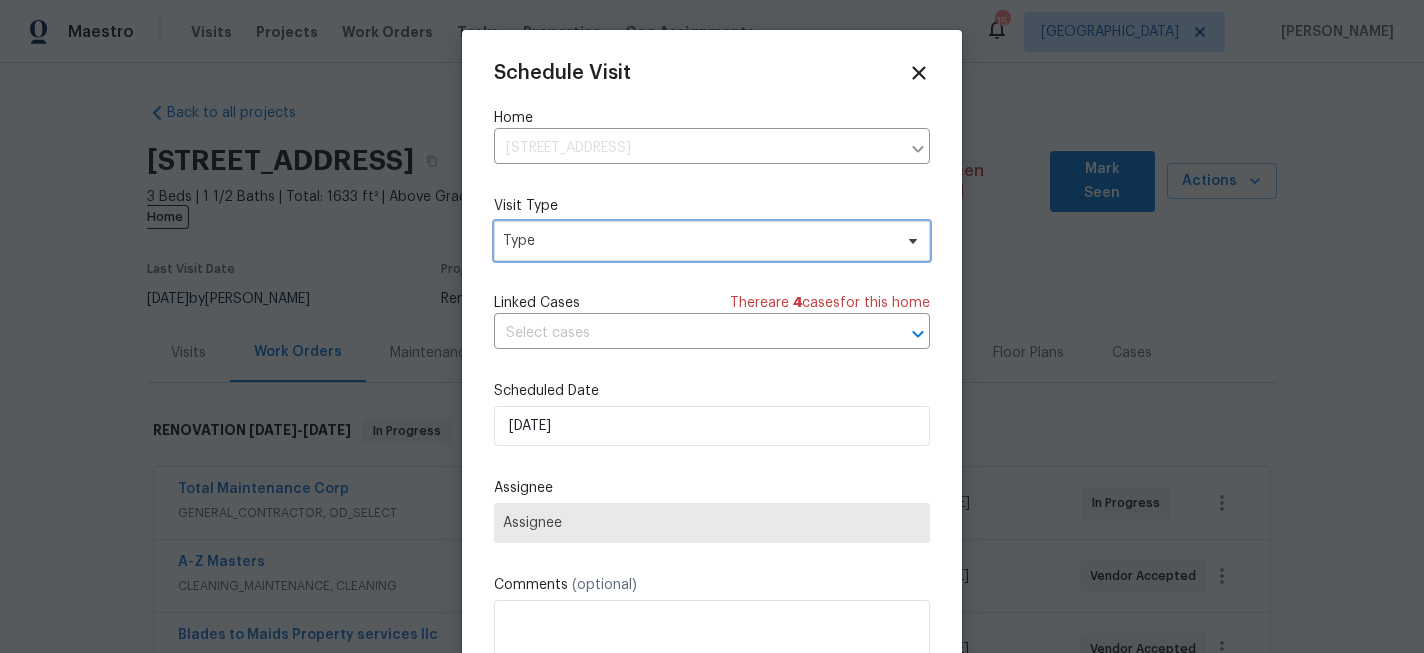 click on "Type" at bounding box center (697, 241) 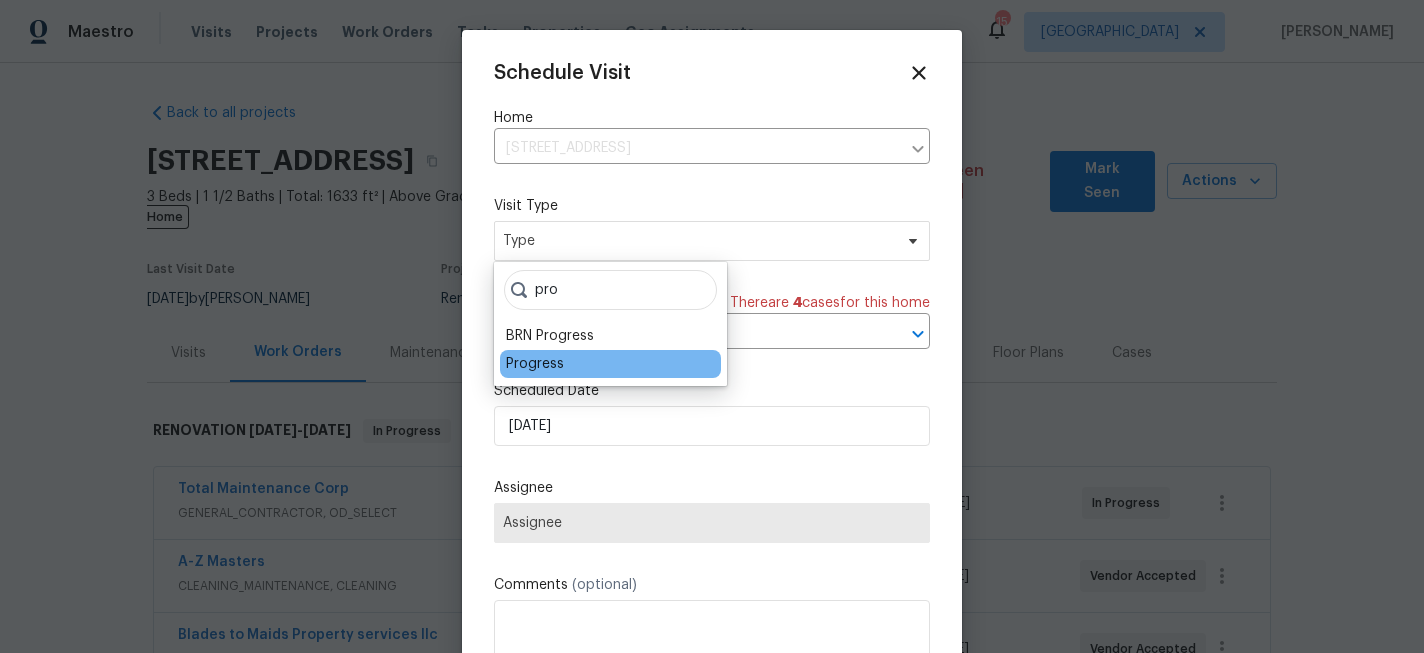 type on "pro" 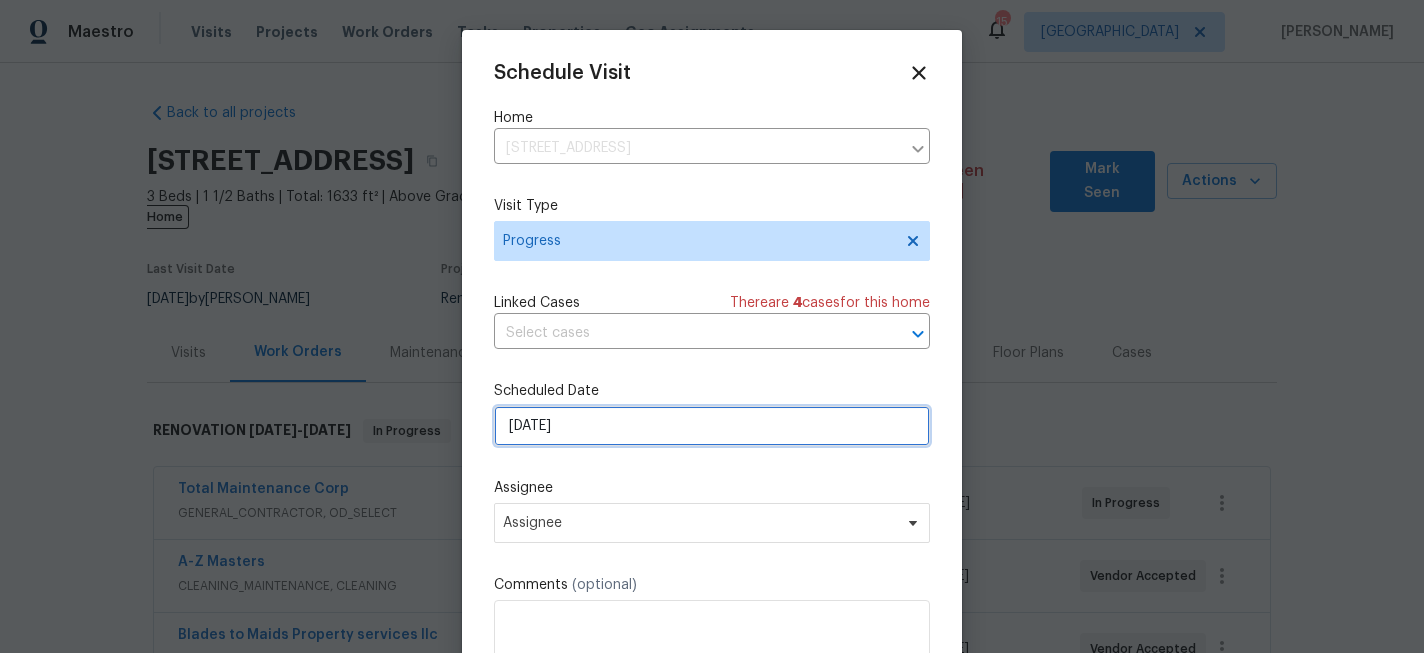 click on "[DATE]" at bounding box center [712, 426] 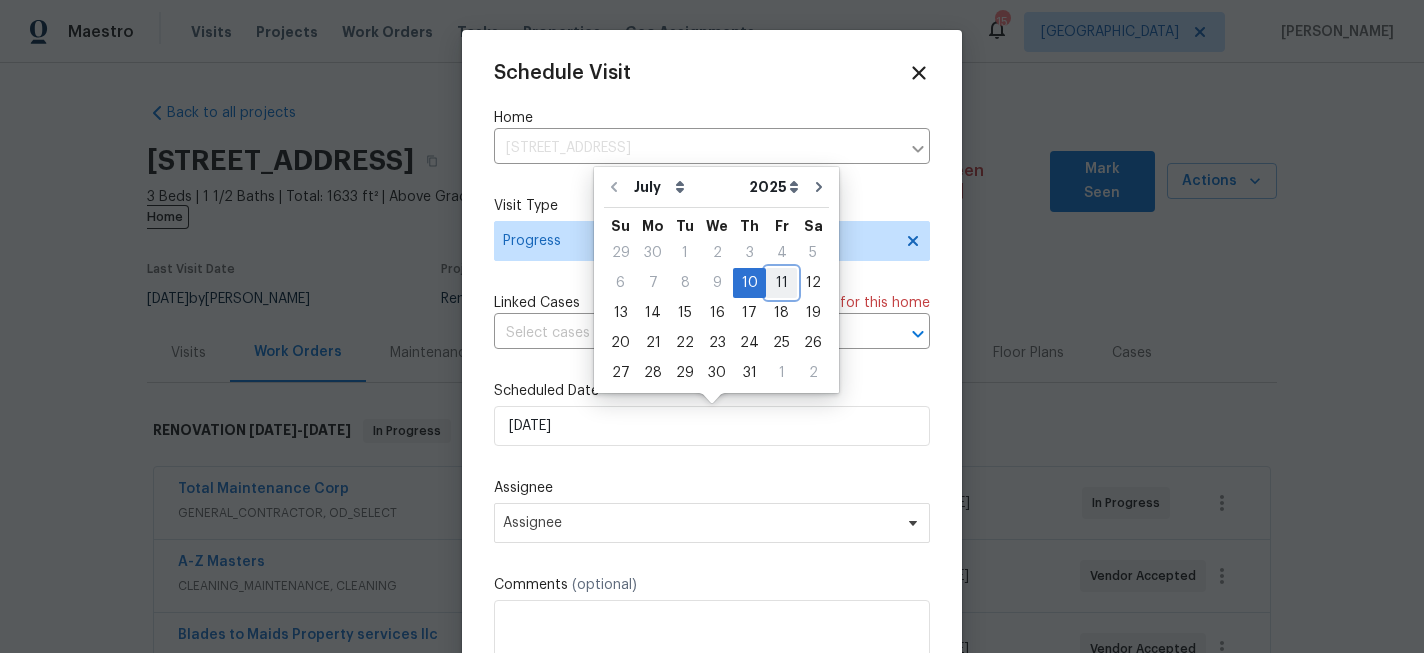 click on "11" at bounding box center [781, 283] 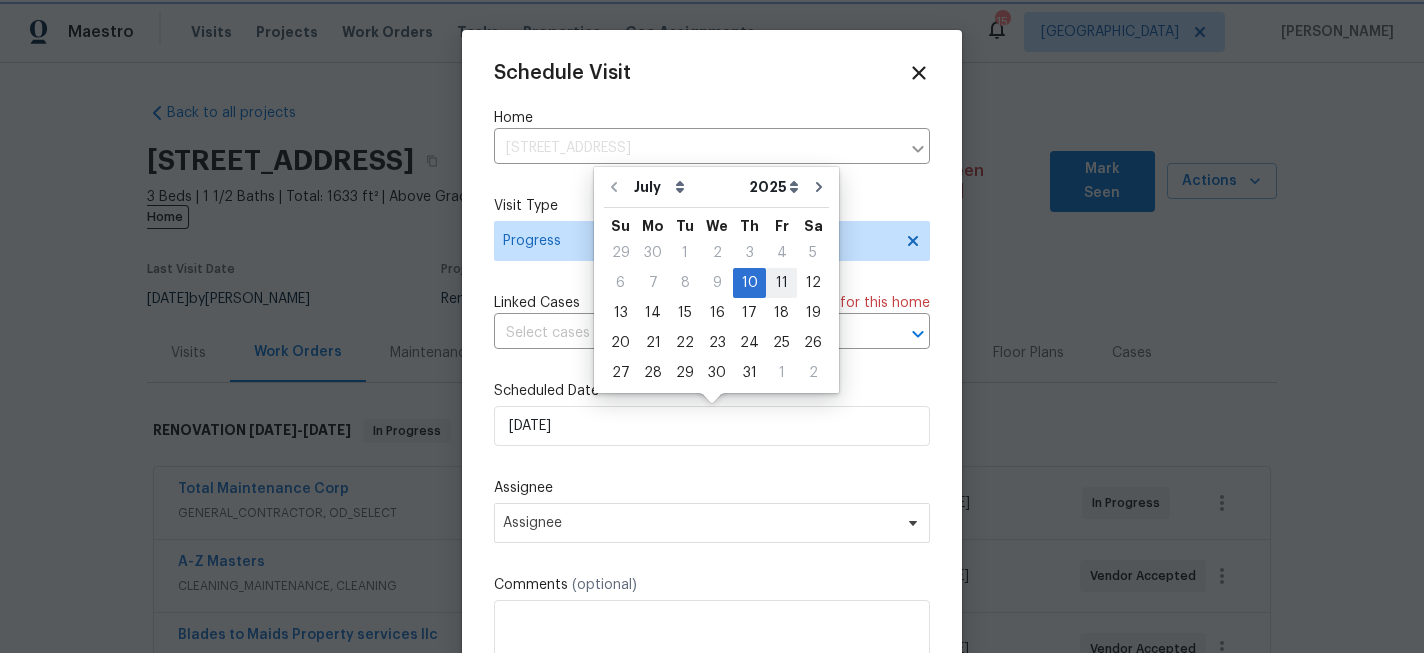 type on "[DATE]" 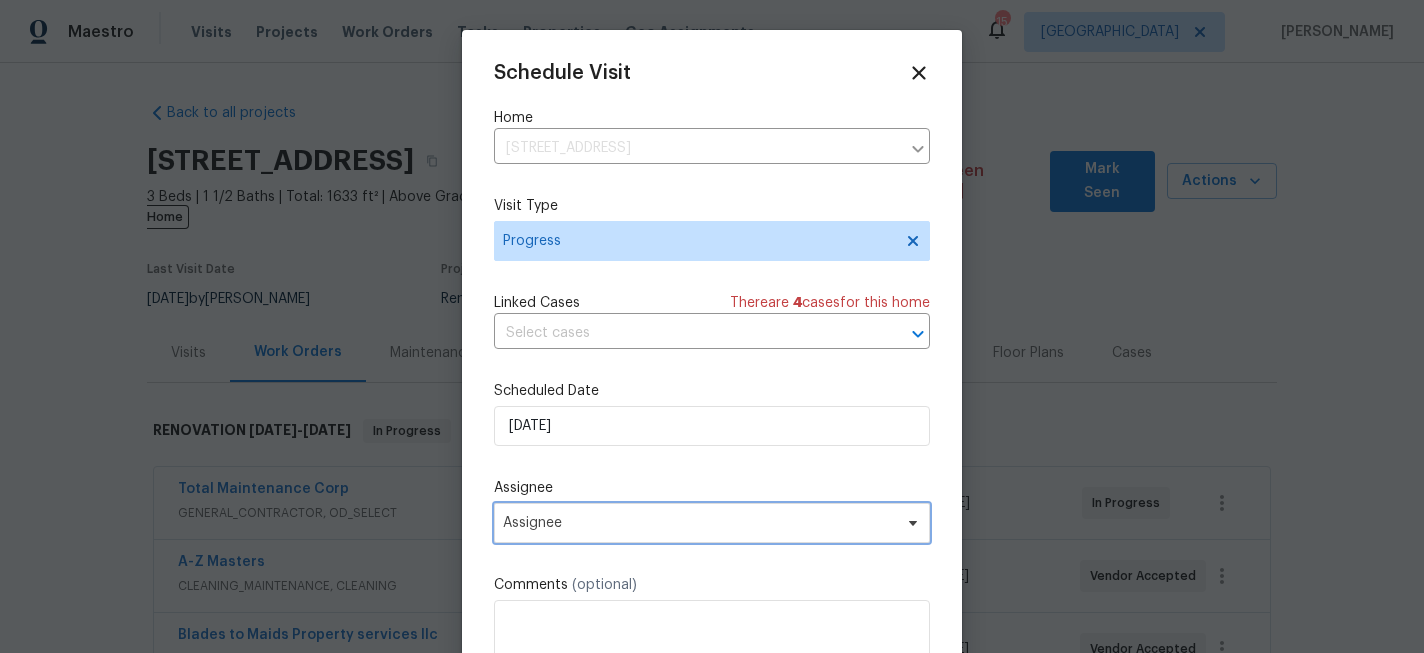 click on "Assignee" at bounding box center (699, 523) 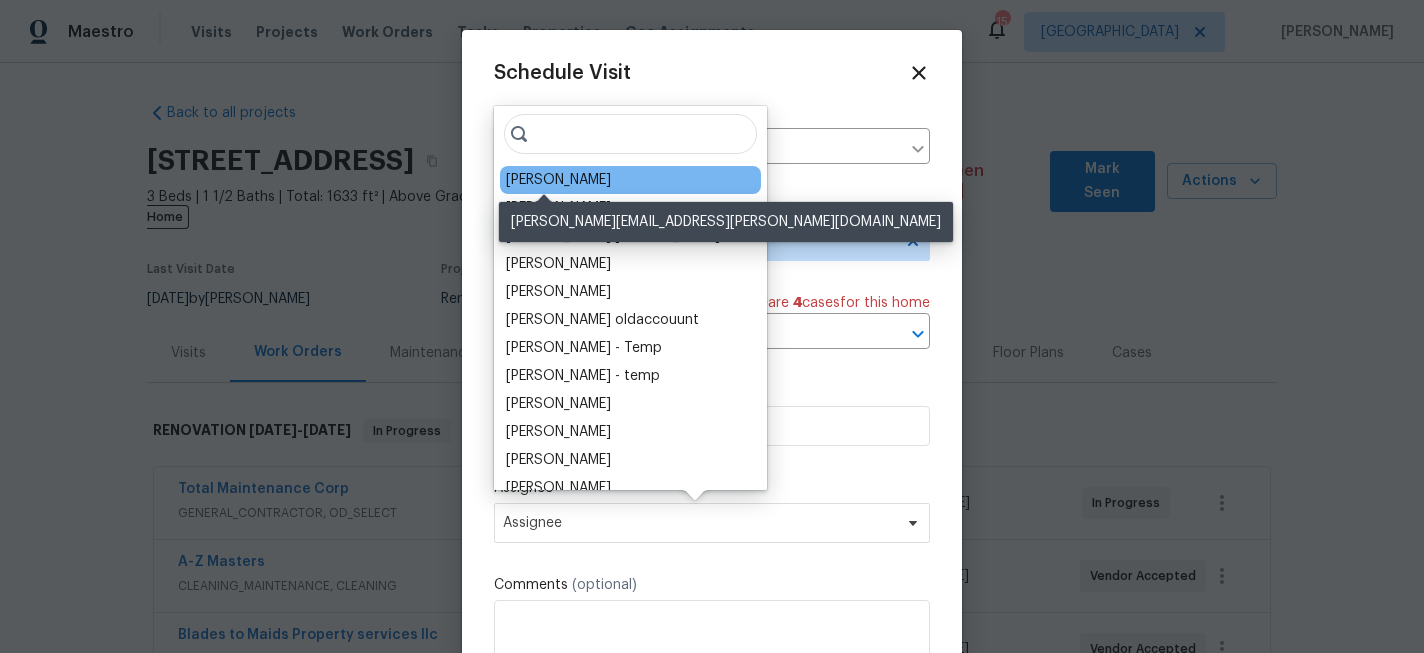 click on "[PERSON_NAME]" at bounding box center [558, 180] 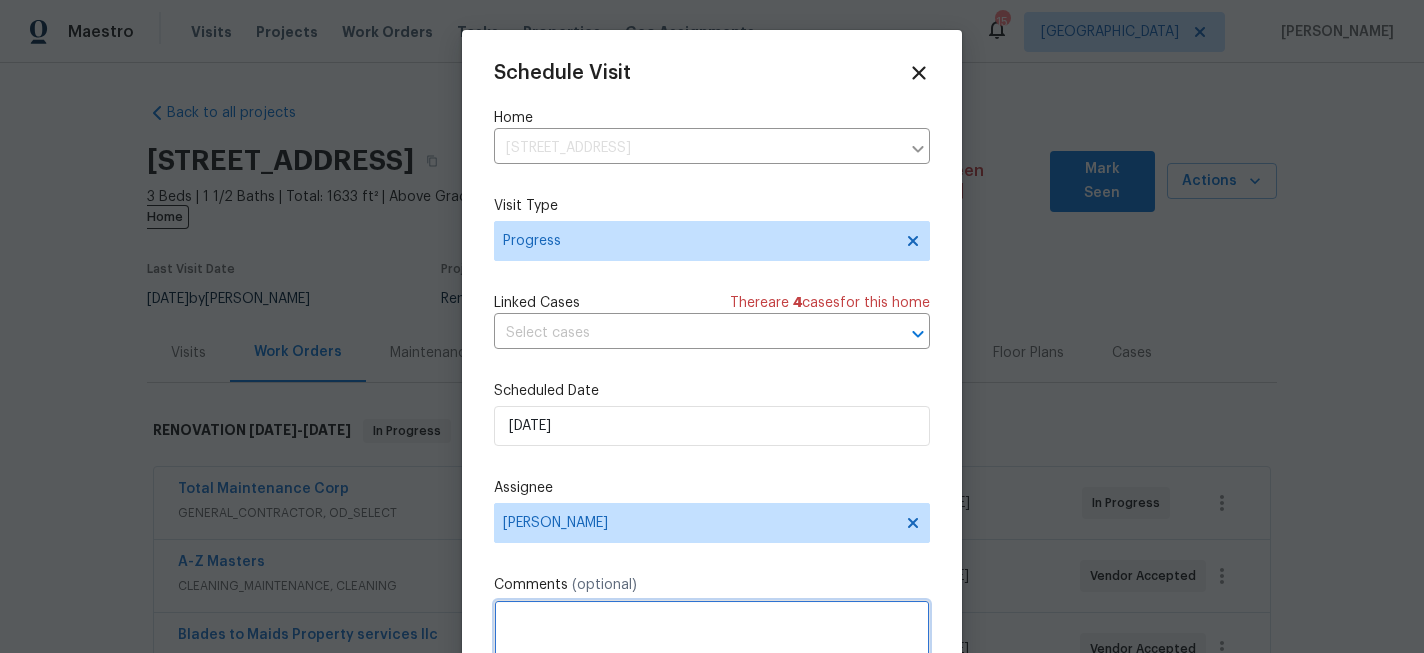 click at bounding box center (712, 640) 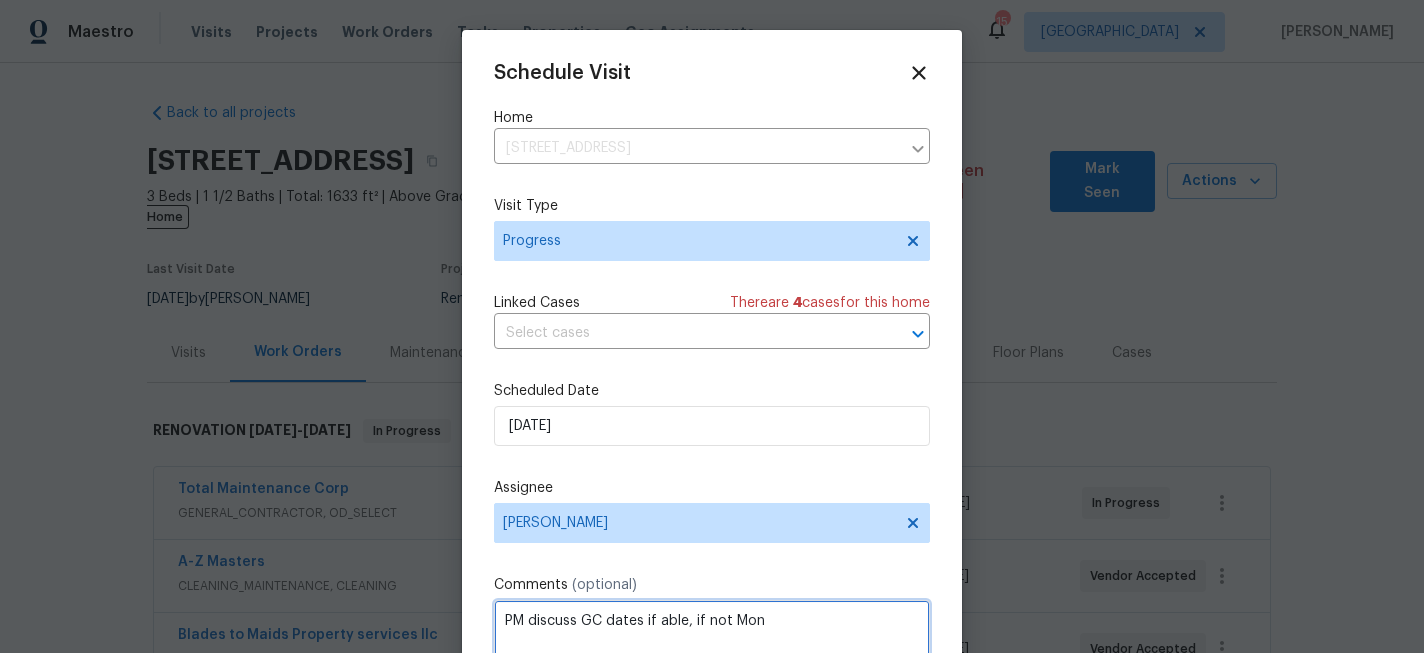 scroll, scrollTop: 36, scrollLeft: 0, axis: vertical 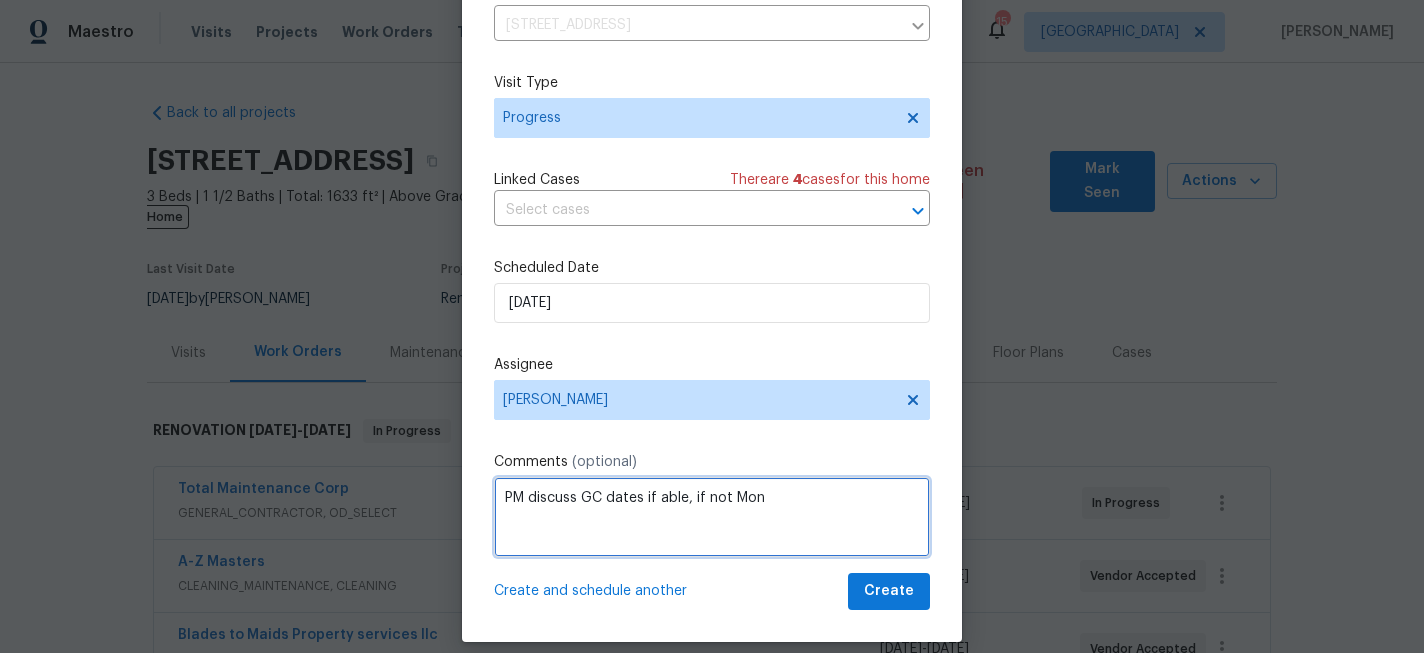 type on "PM discuss GC dates if able, if not Mon" 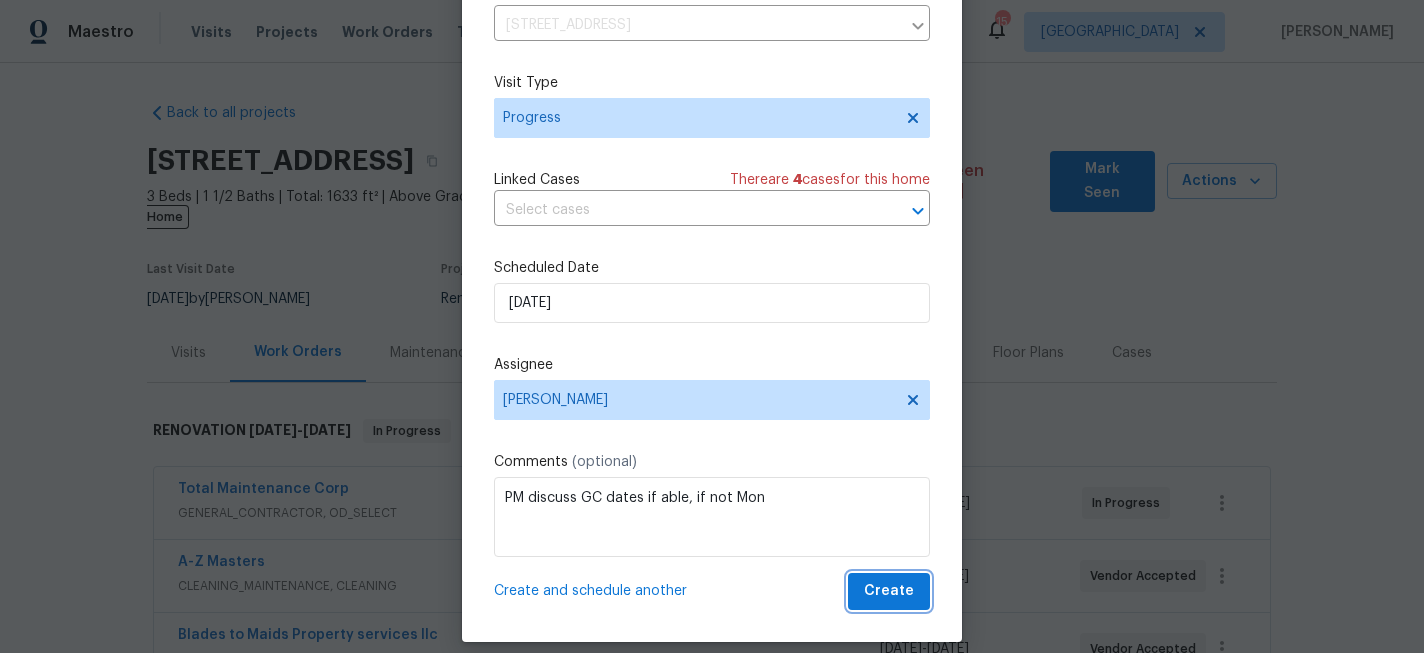 click on "Create" at bounding box center (889, 591) 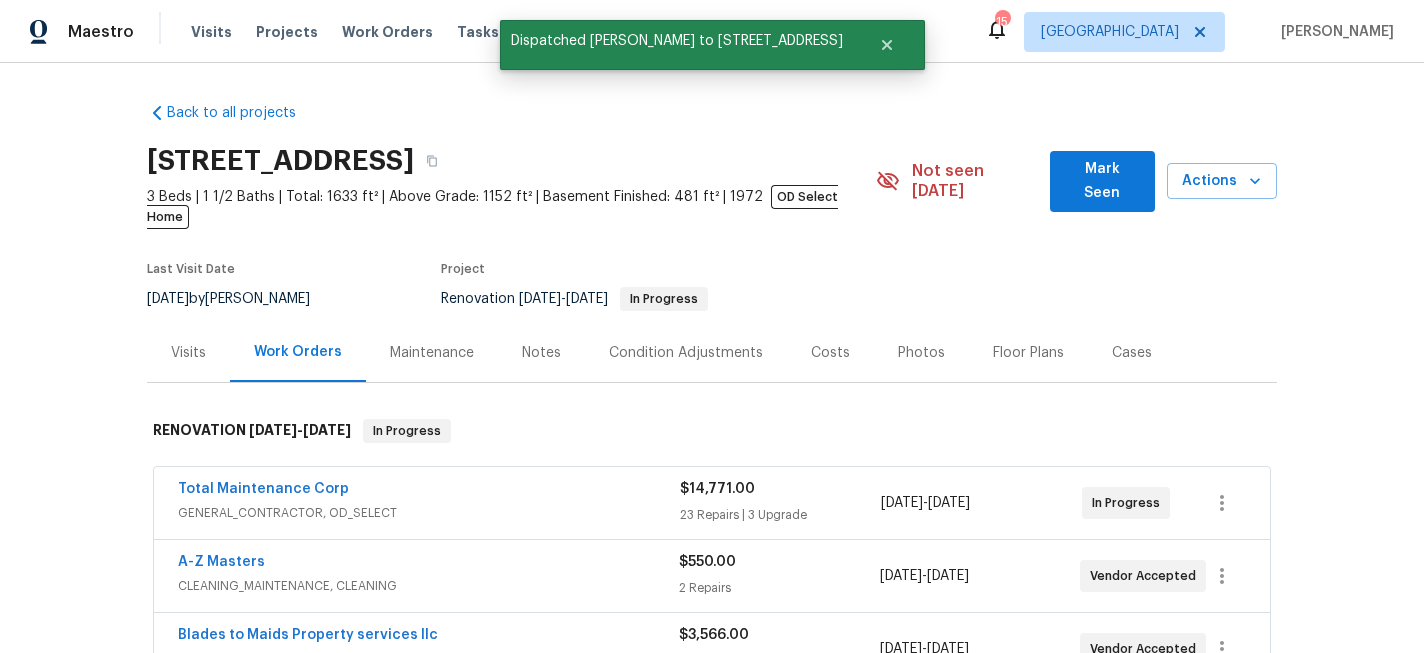 scroll, scrollTop: 0, scrollLeft: 0, axis: both 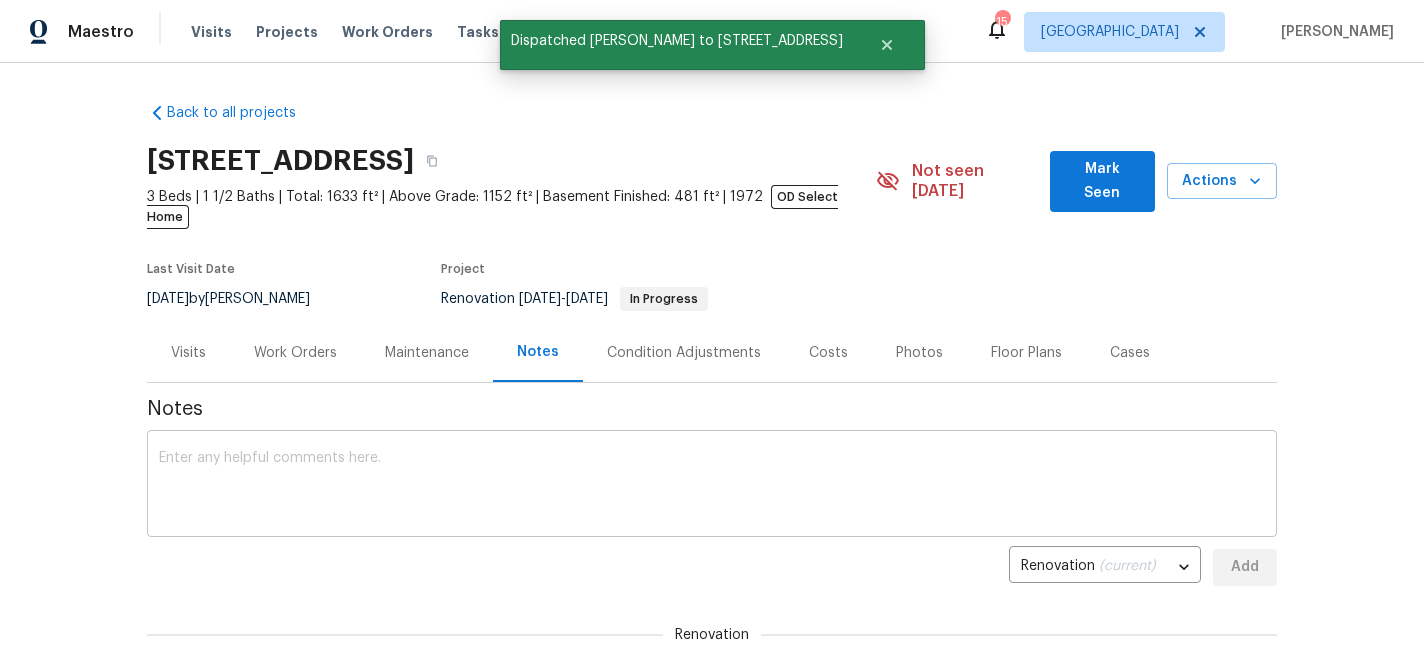 click at bounding box center [712, 486] 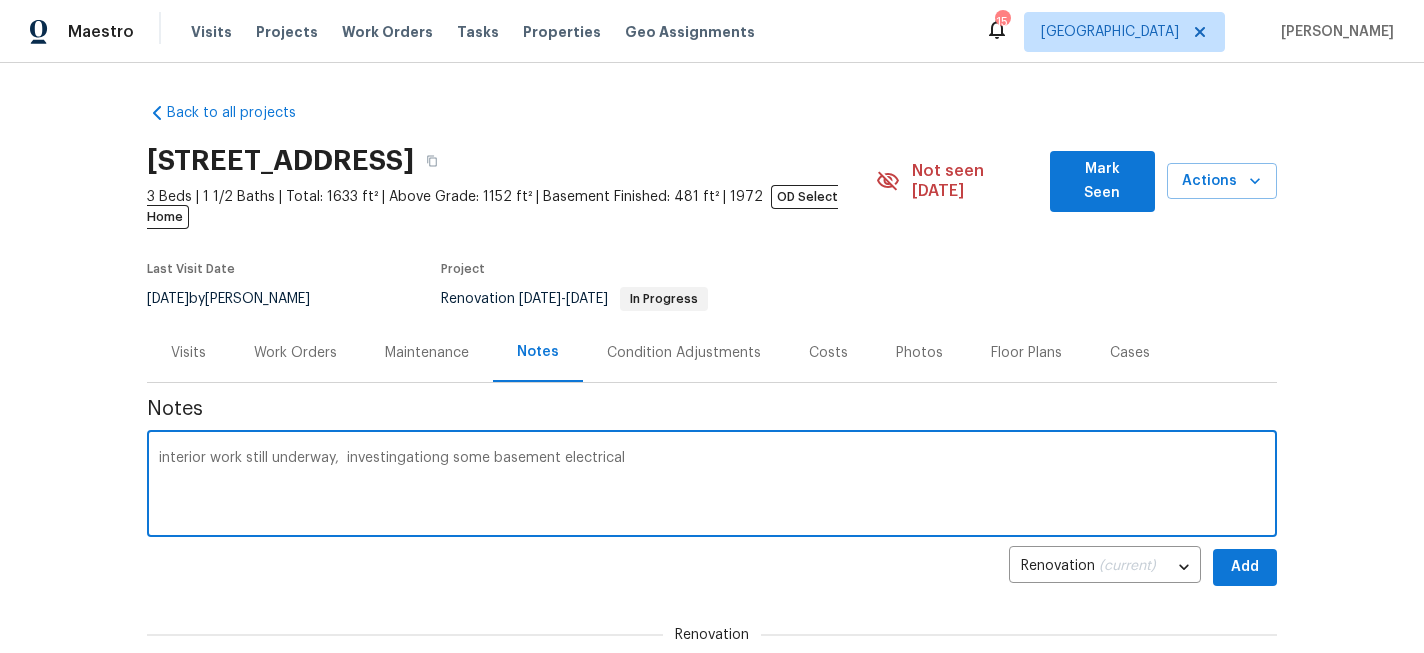 click on "interior work still underway,  investingationg some basement electrical" at bounding box center [712, 486] 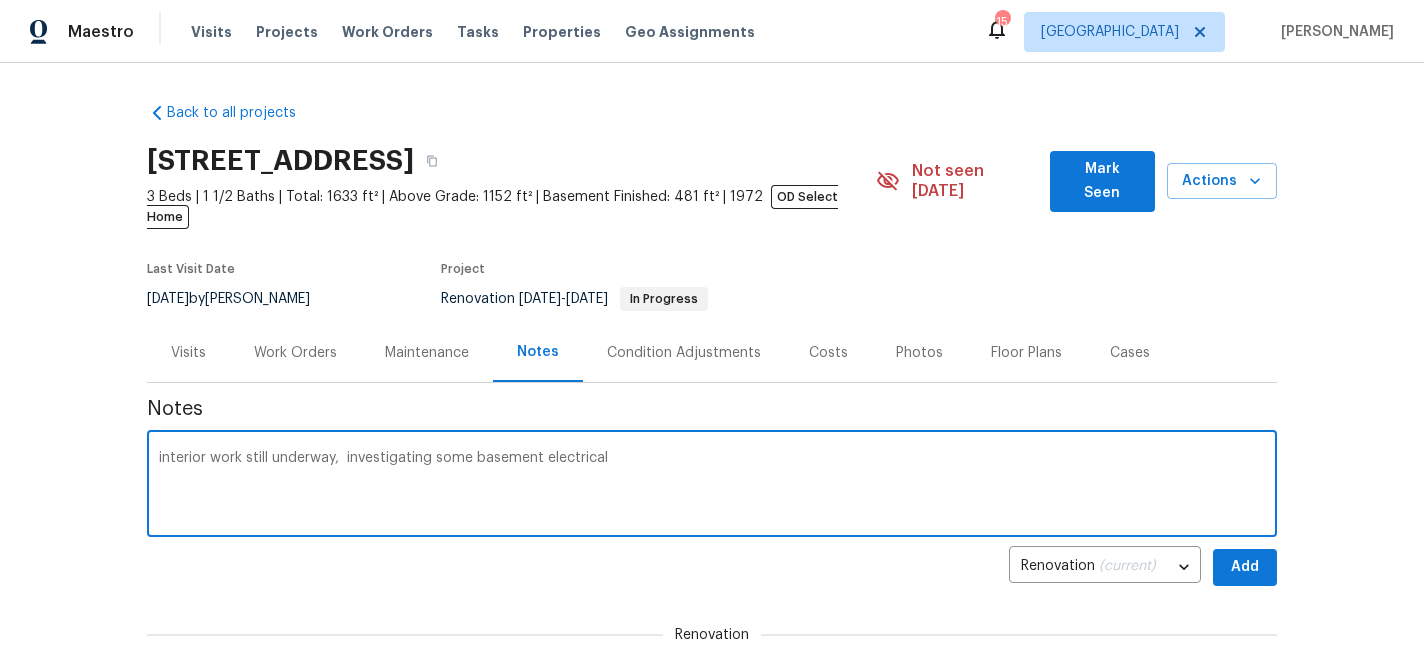 type on "interior work still underway,  investigating some basement electrical" 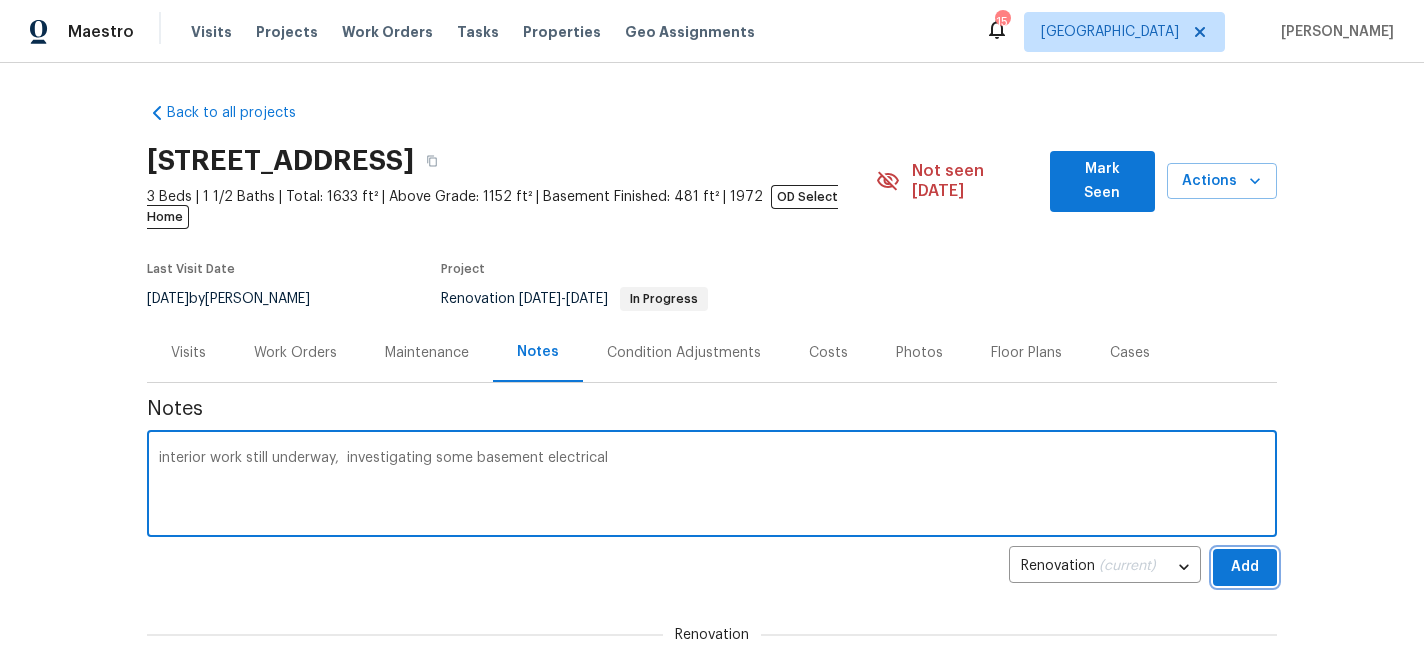 click on "Add" at bounding box center [1245, 567] 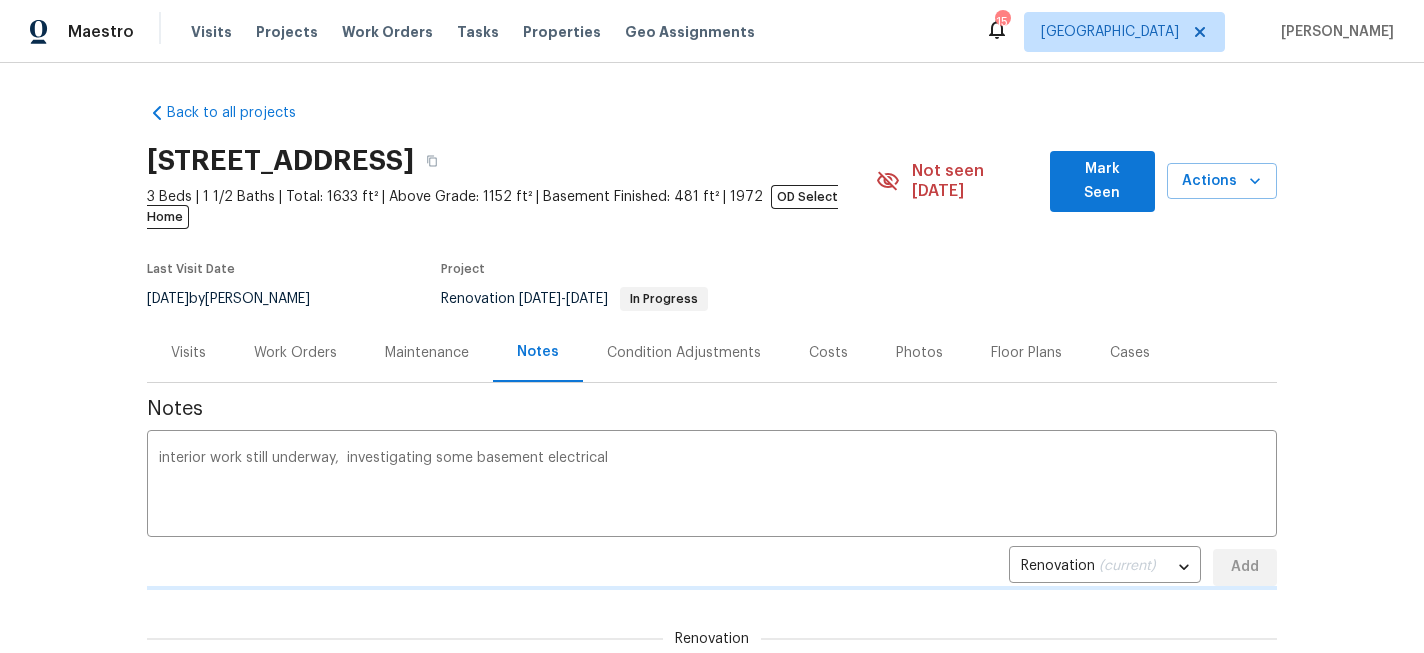 type 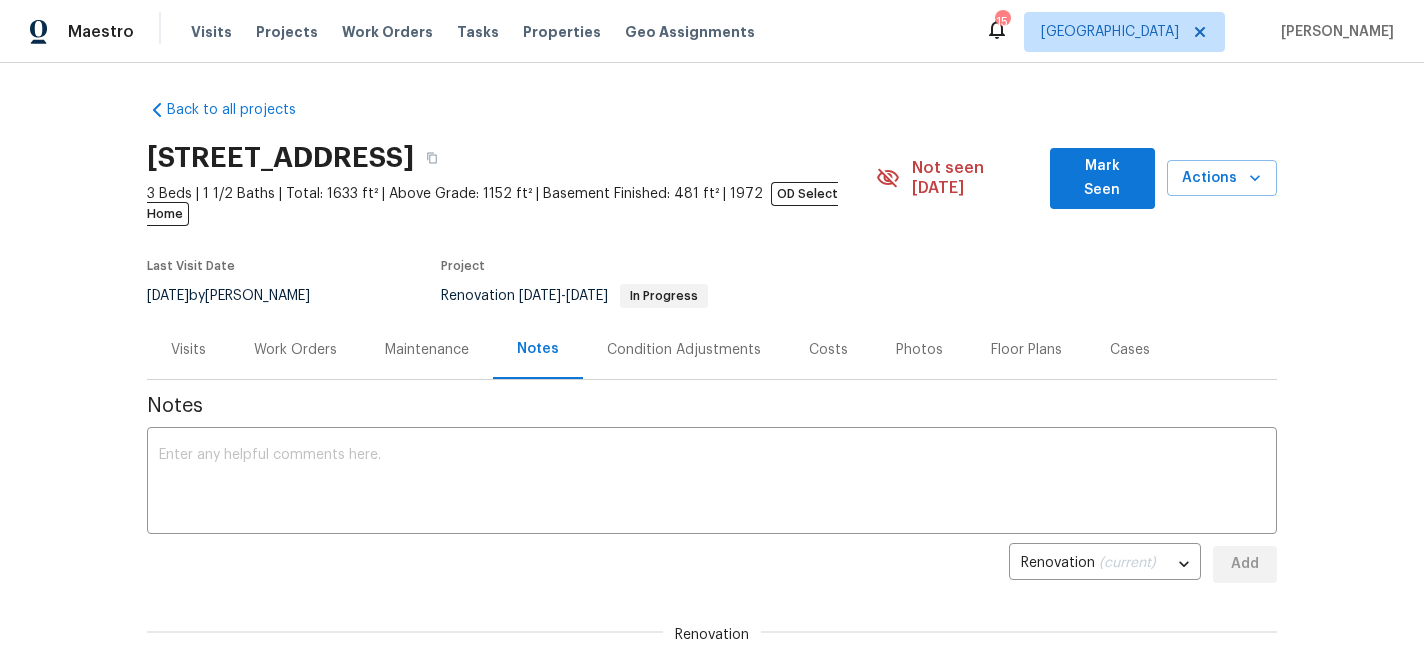 scroll, scrollTop: 0, scrollLeft: 0, axis: both 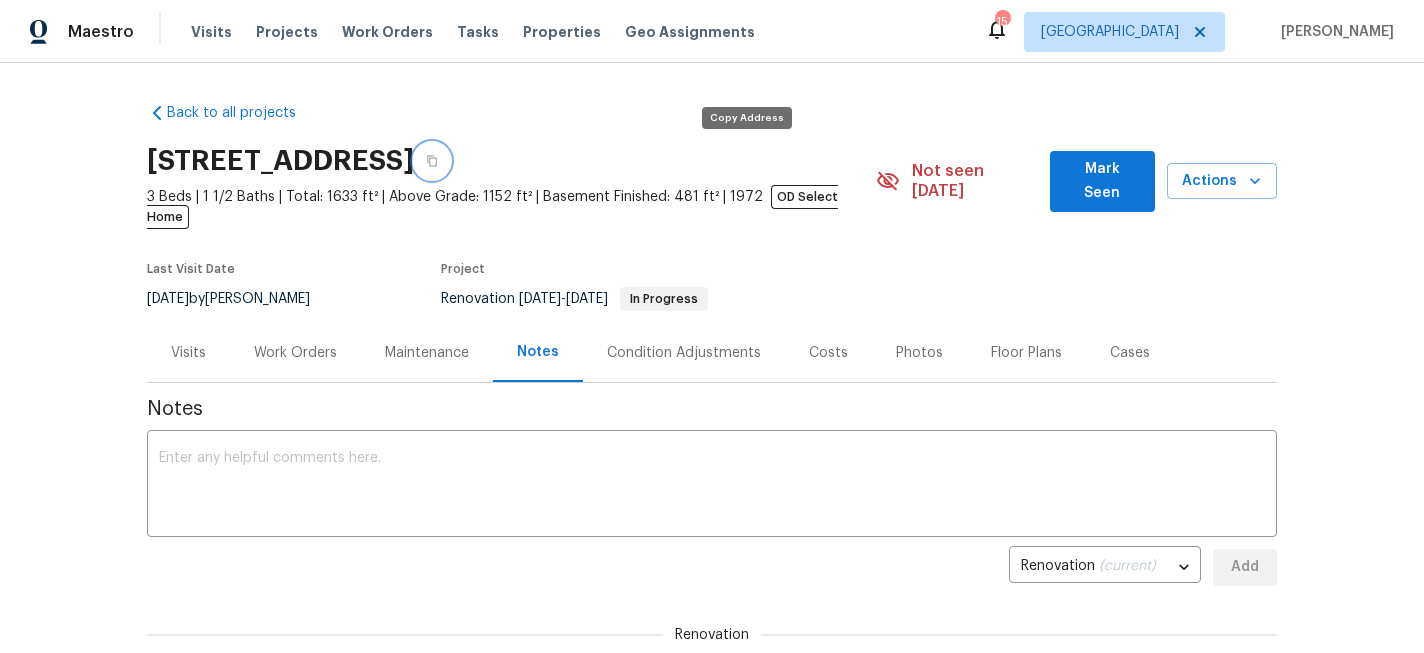 click 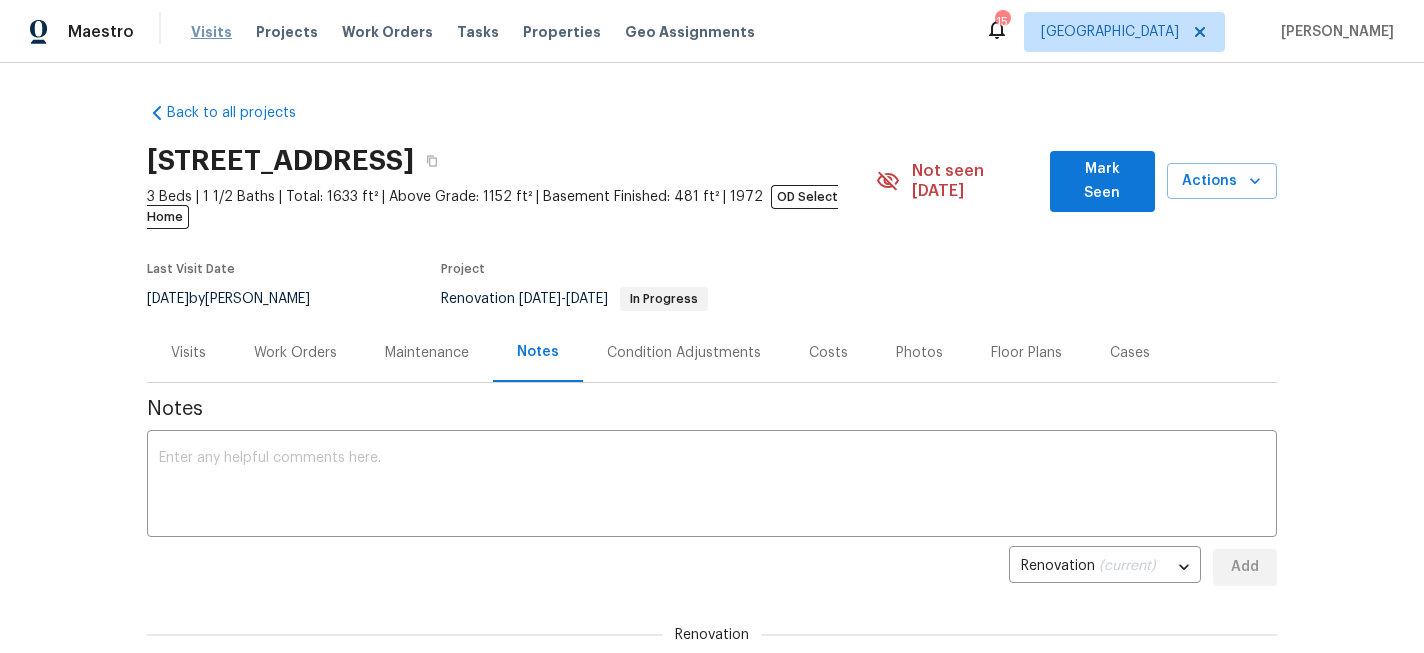 click on "Visits" at bounding box center [211, 32] 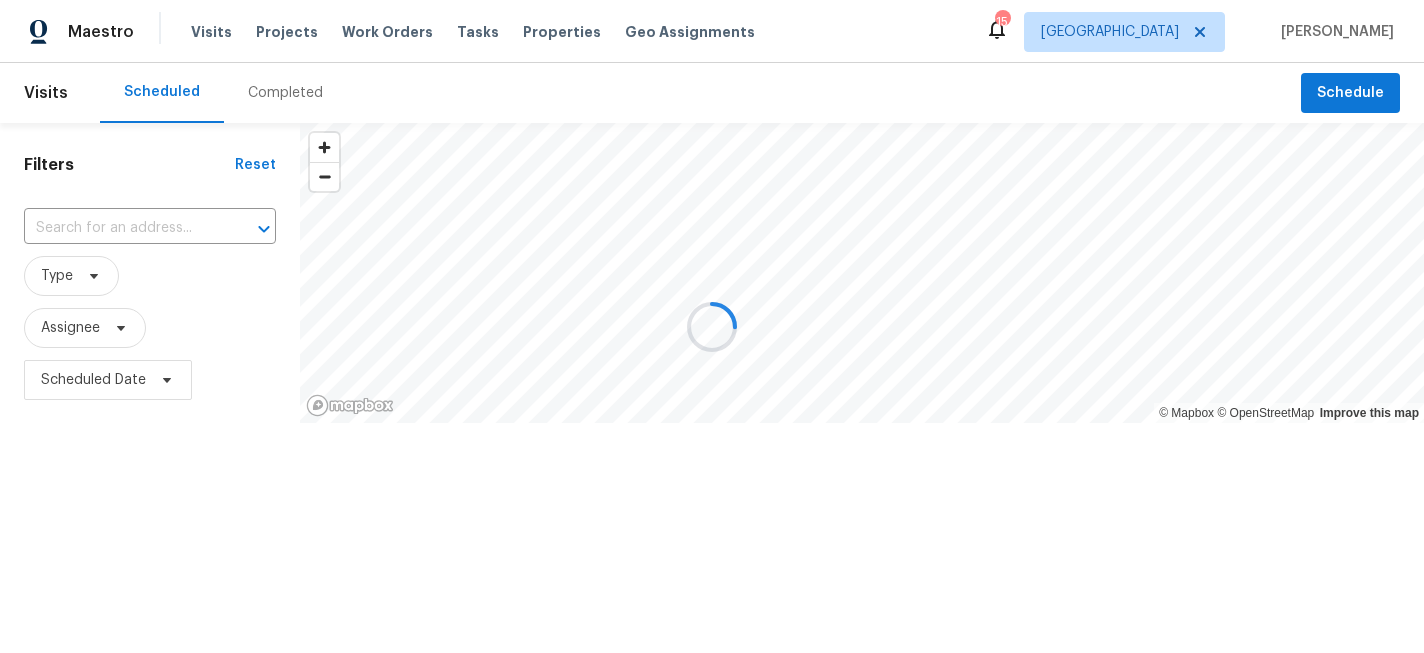scroll, scrollTop: 0, scrollLeft: 0, axis: both 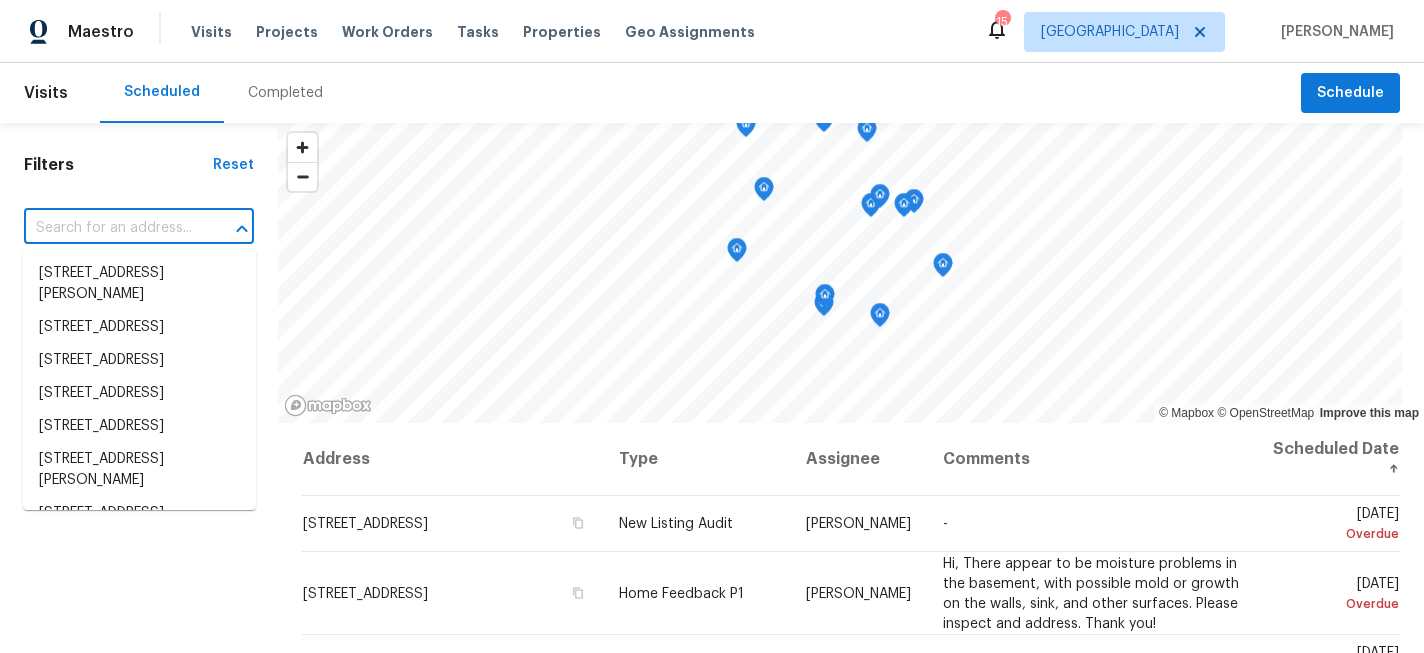 click at bounding box center [111, 228] 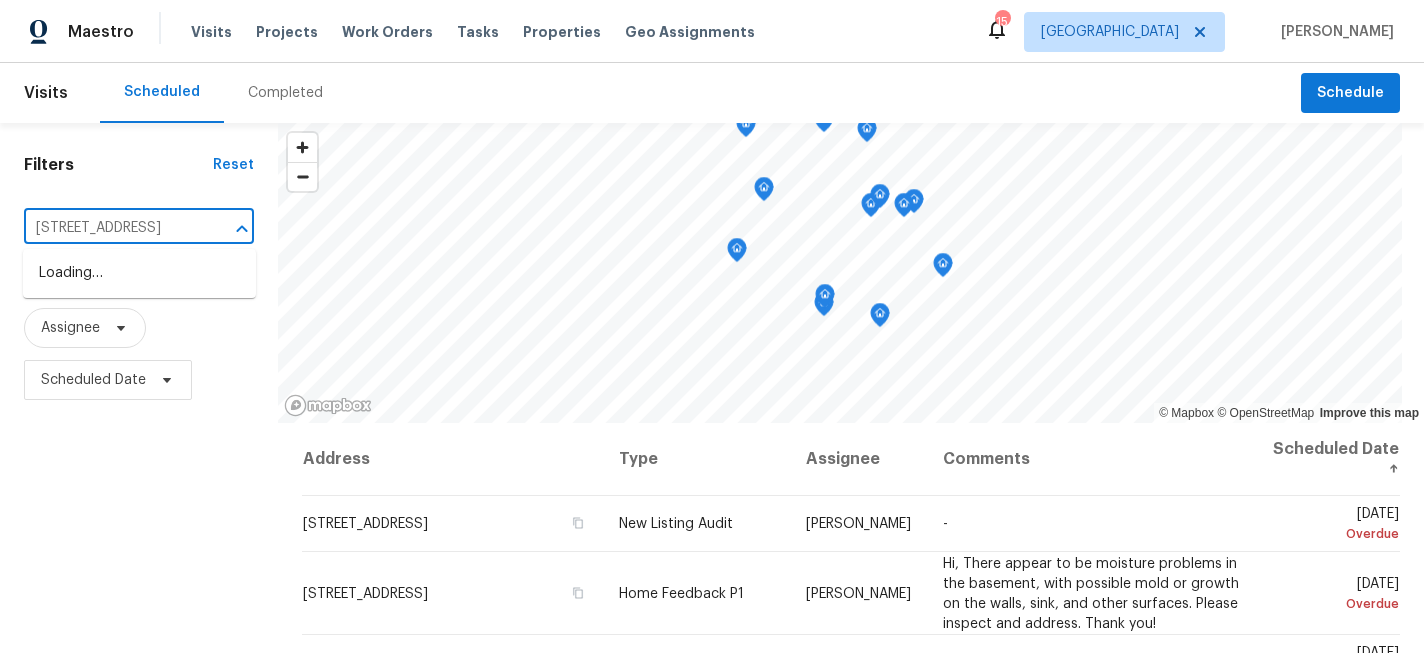 scroll, scrollTop: 0, scrollLeft: 116, axis: horizontal 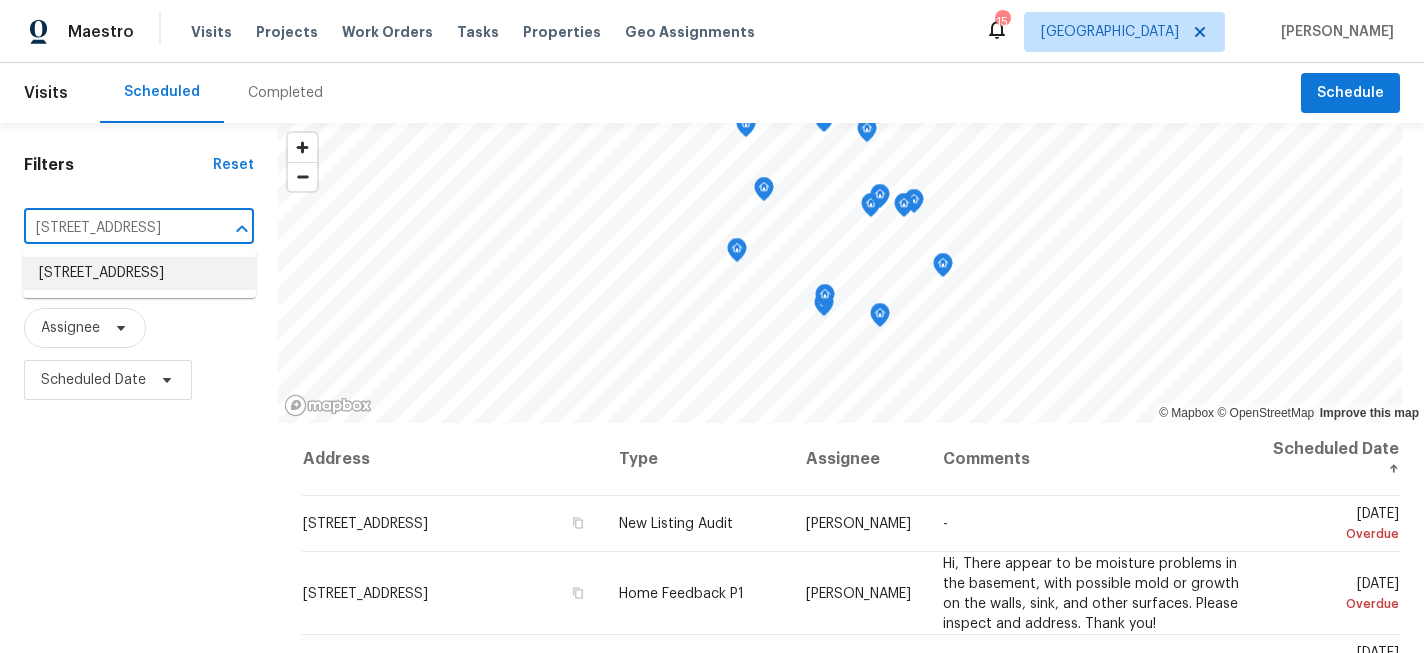click on "[STREET_ADDRESS]" at bounding box center [139, 273] 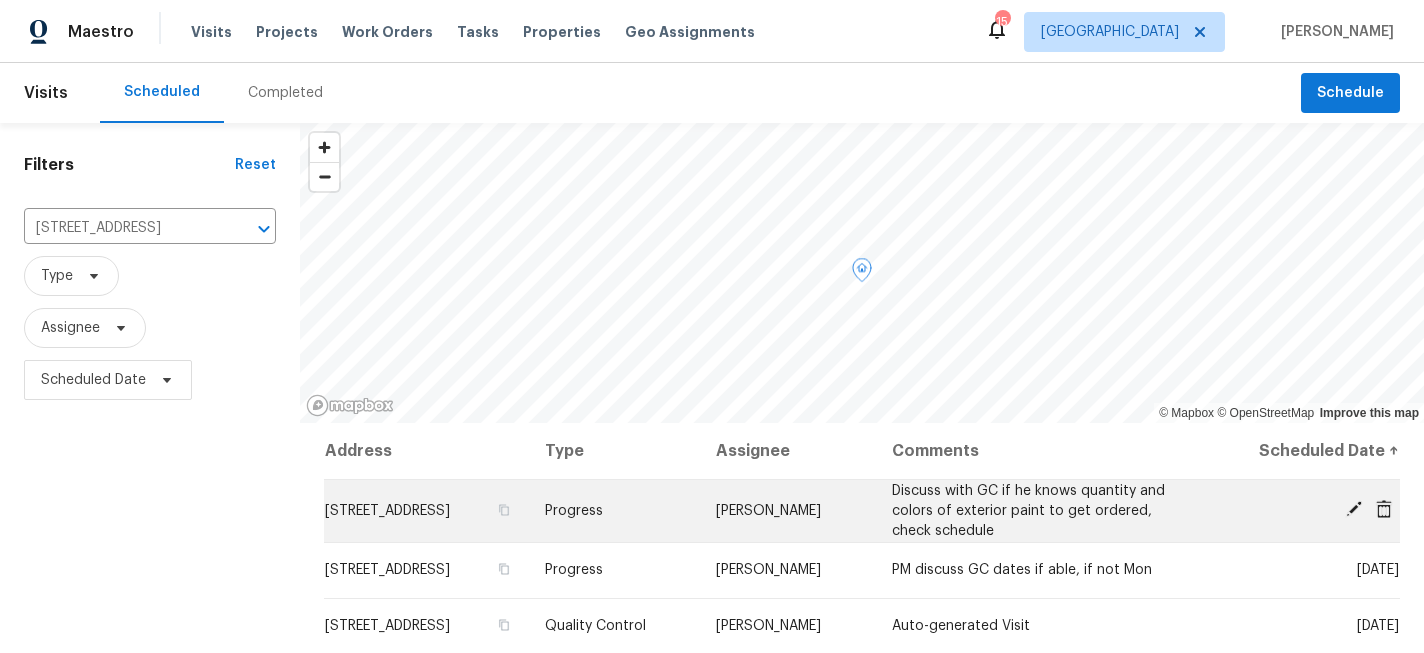 click 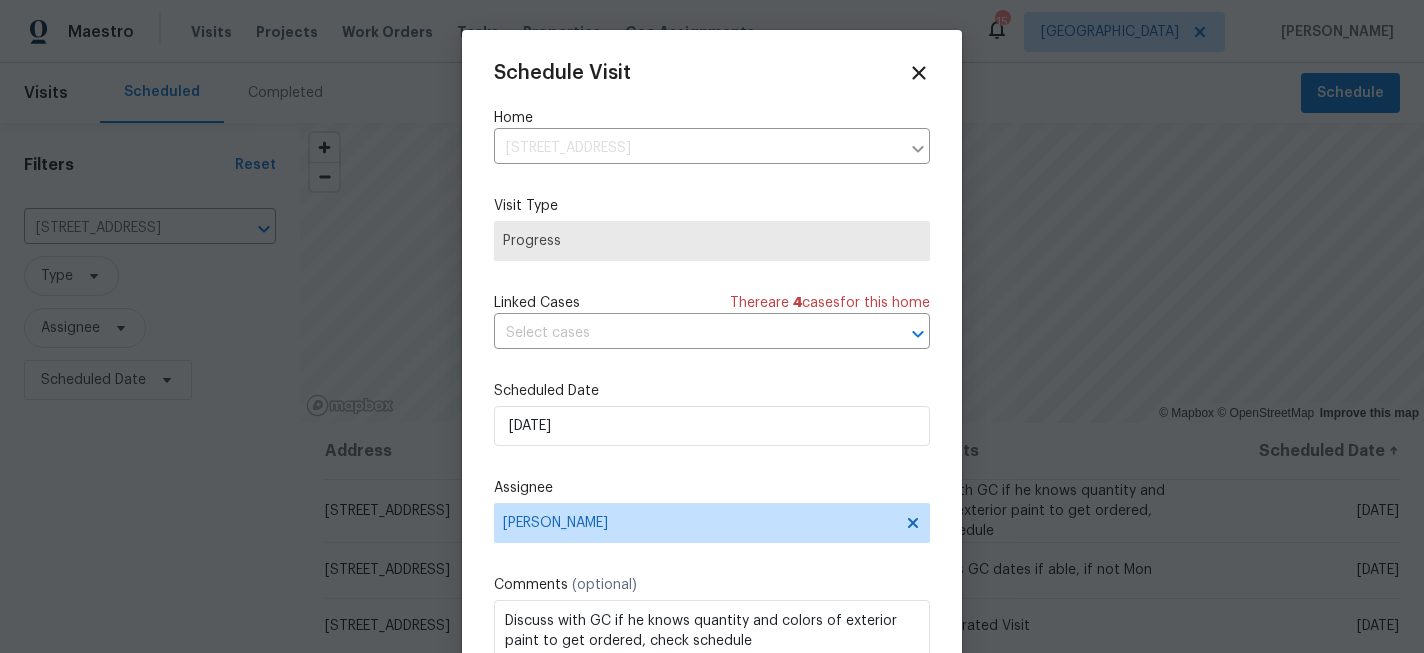 scroll, scrollTop: 36, scrollLeft: 0, axis: vertical 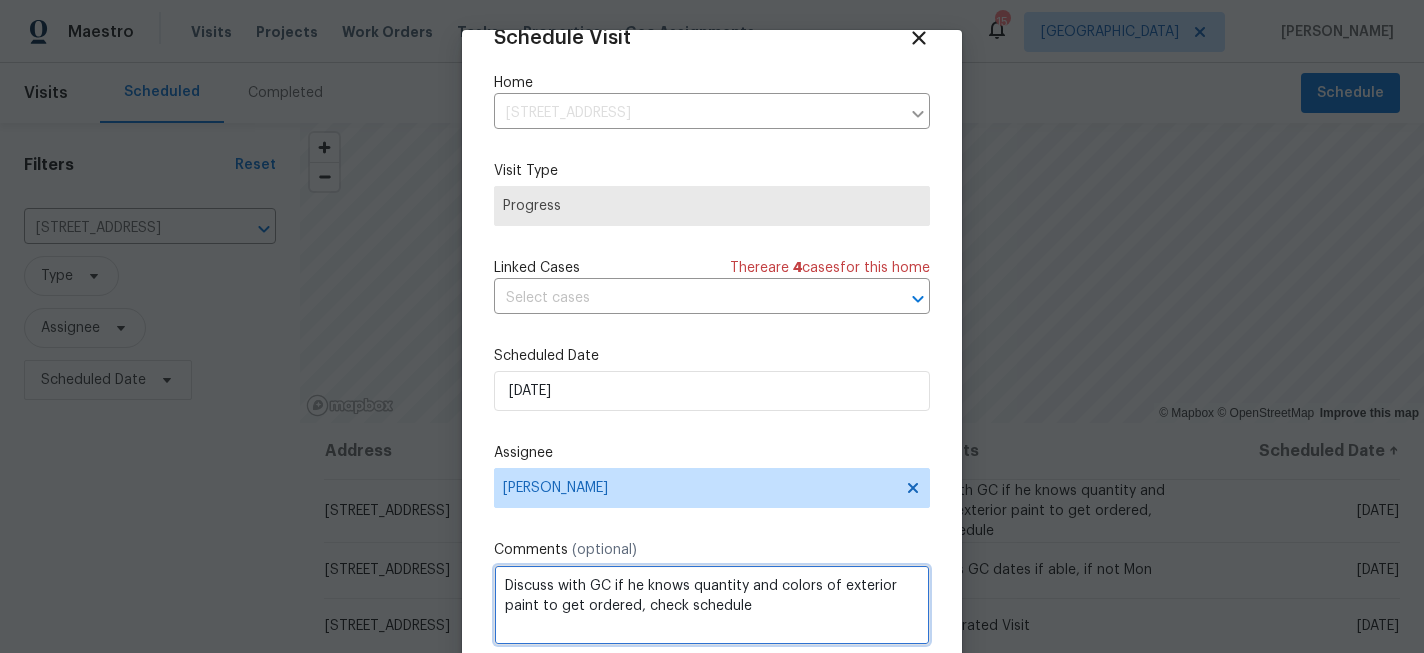 drag, startPoint x: 775, startPoint y: 605, endPoint x: 695, endPoint y: 575, distance: 85.44004 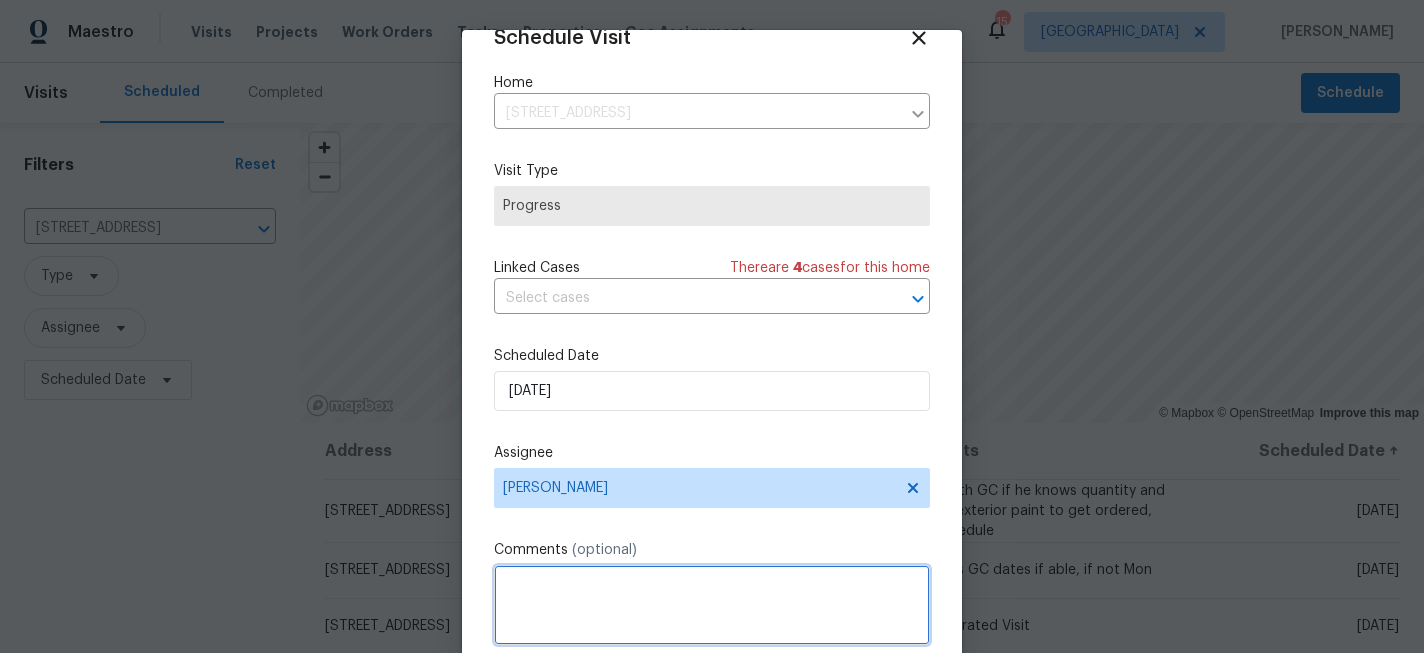 scroll, scrollTop: 107, scrollLeft: 0, axis: vertical 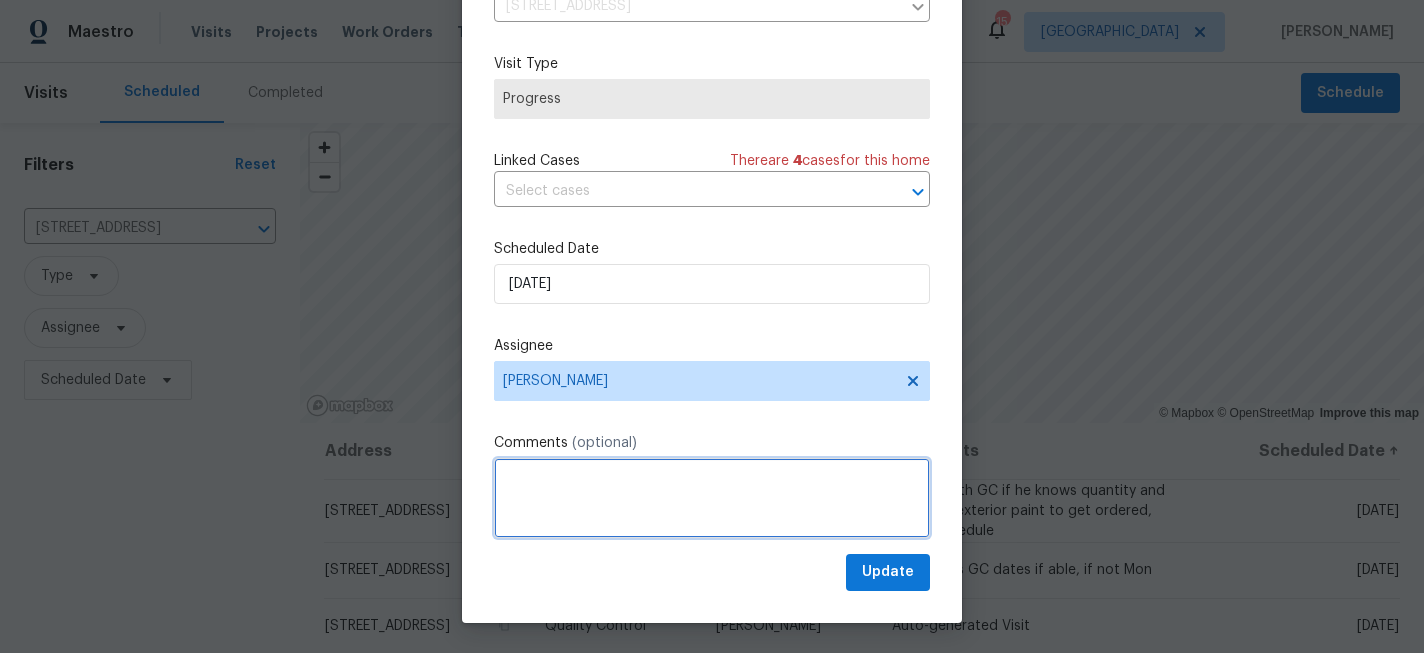 type 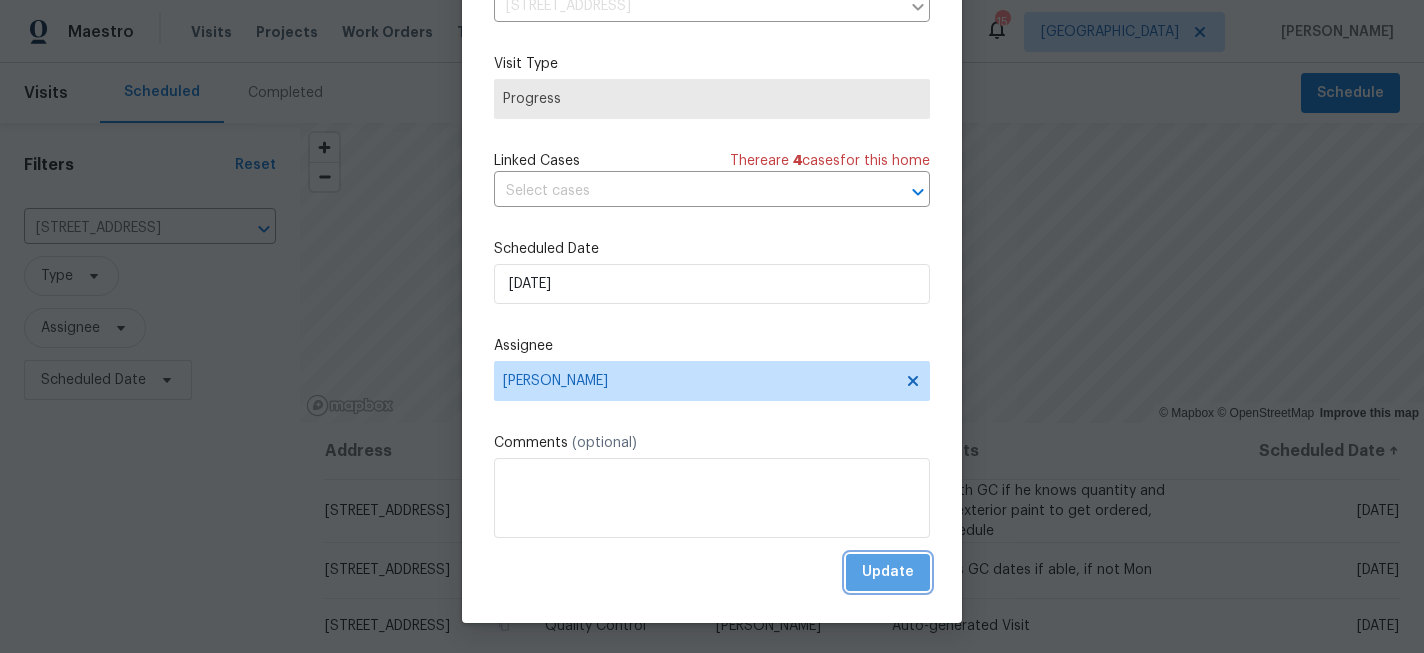 click on "Update" at bounding box center (888, 572) 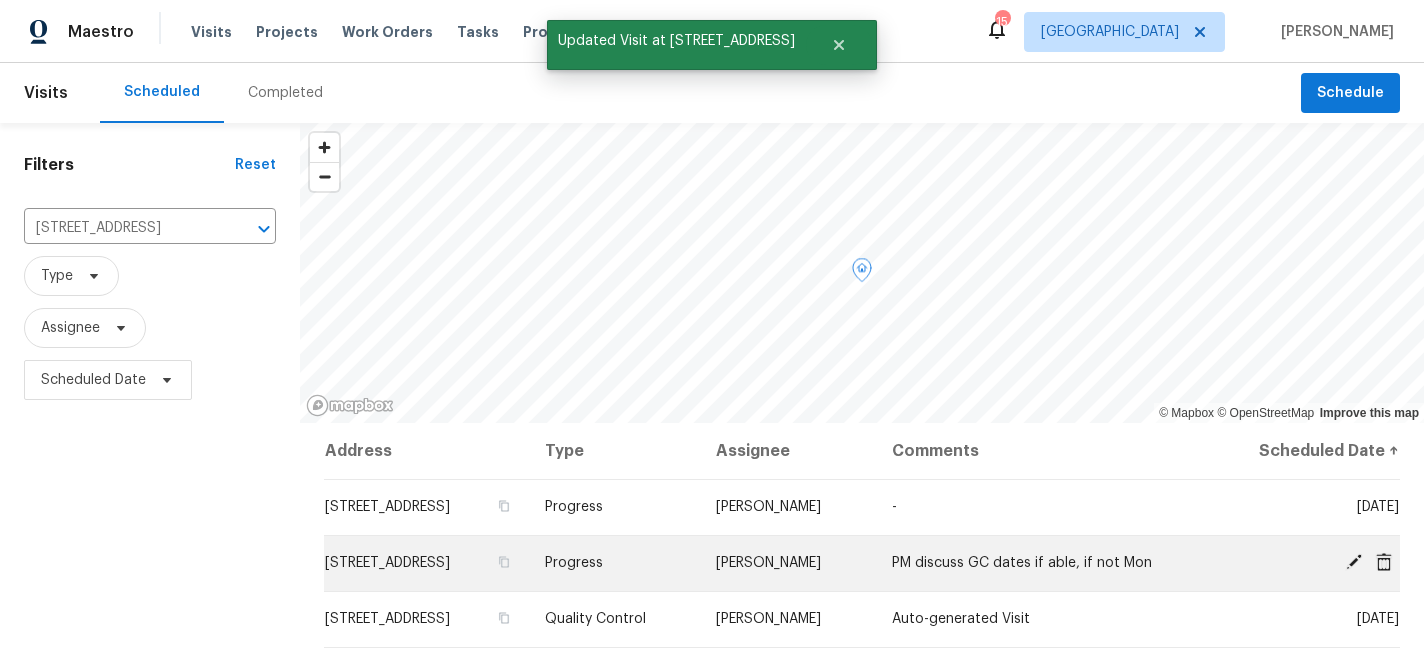click 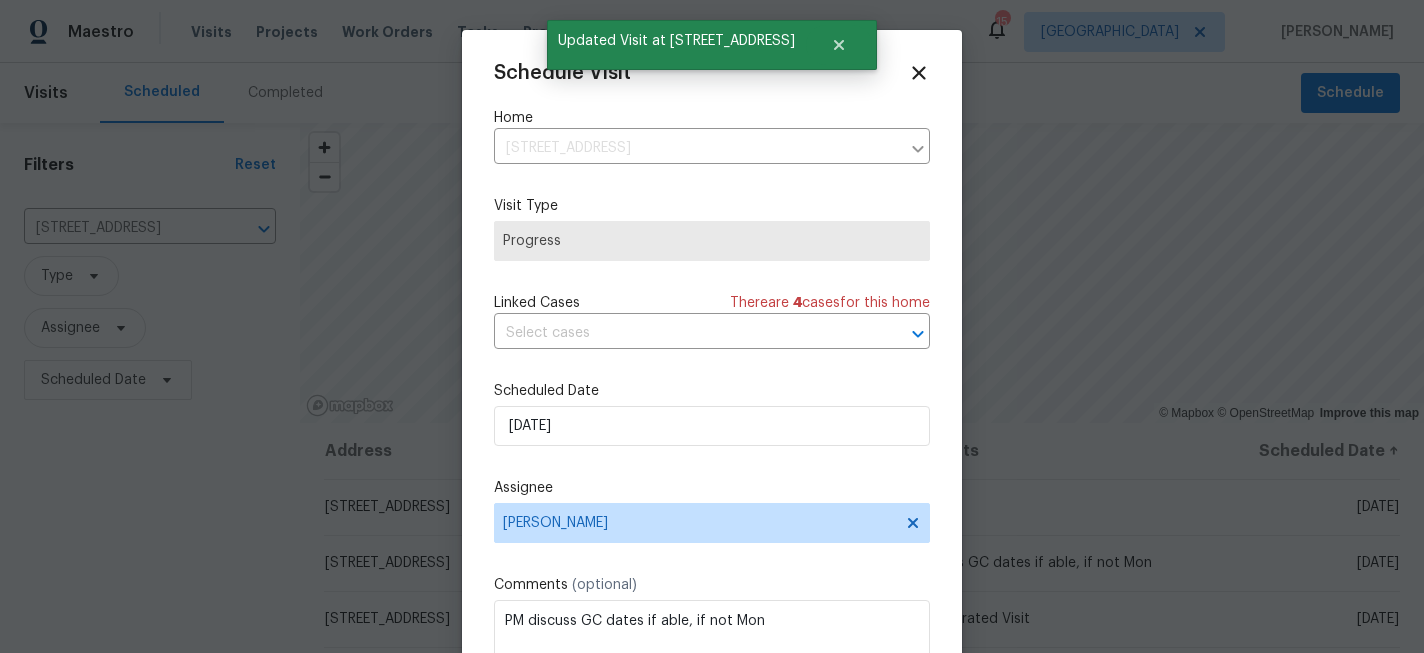 scroll, scrollTop: 36, scrollLeft: 0, axis: vertical 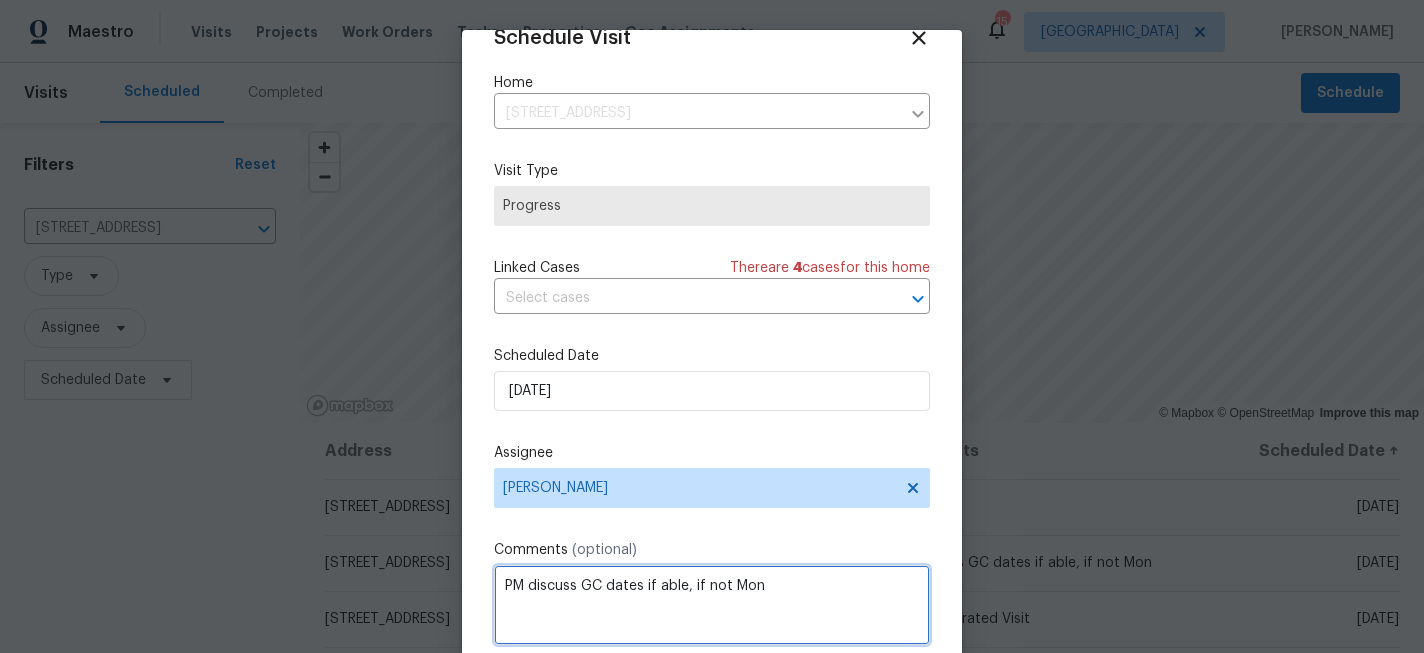 click on "PM discuss GC dates if able, if not Mon" at bounding box center [712, 605] 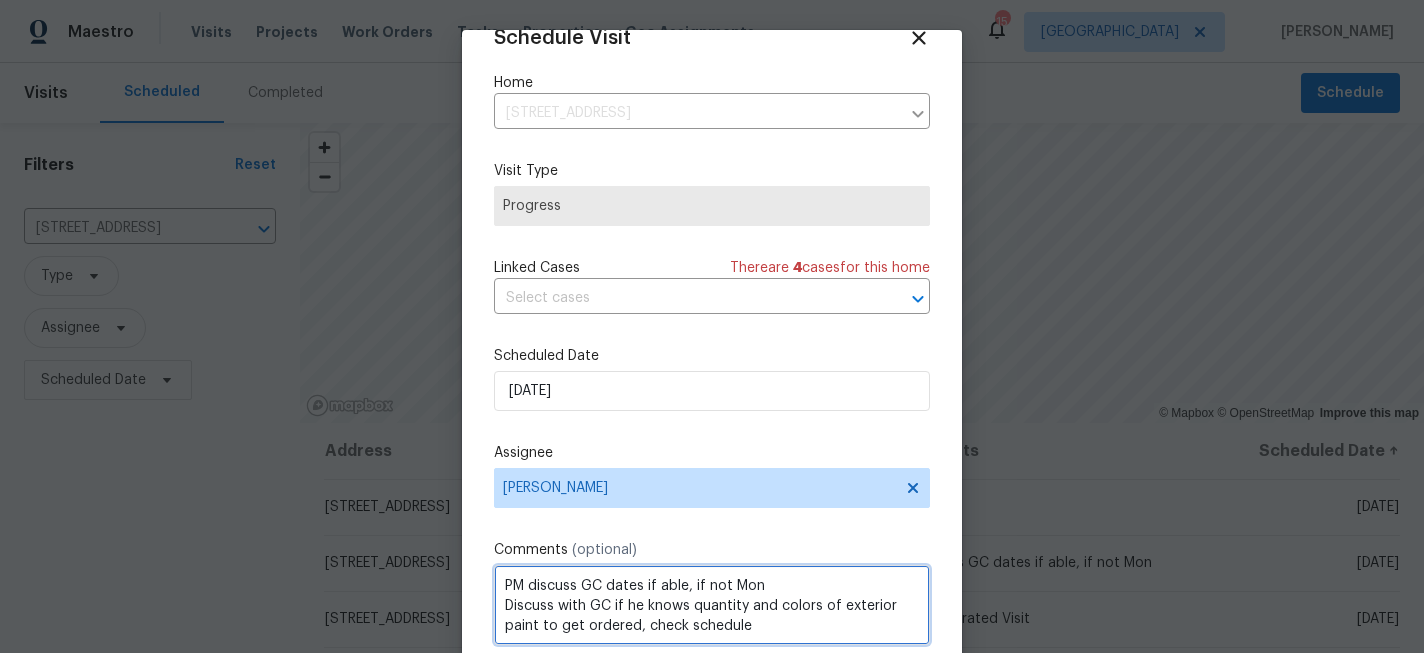 scroll, scrollTop: 107, scrollLeft: 0, axis: vertical 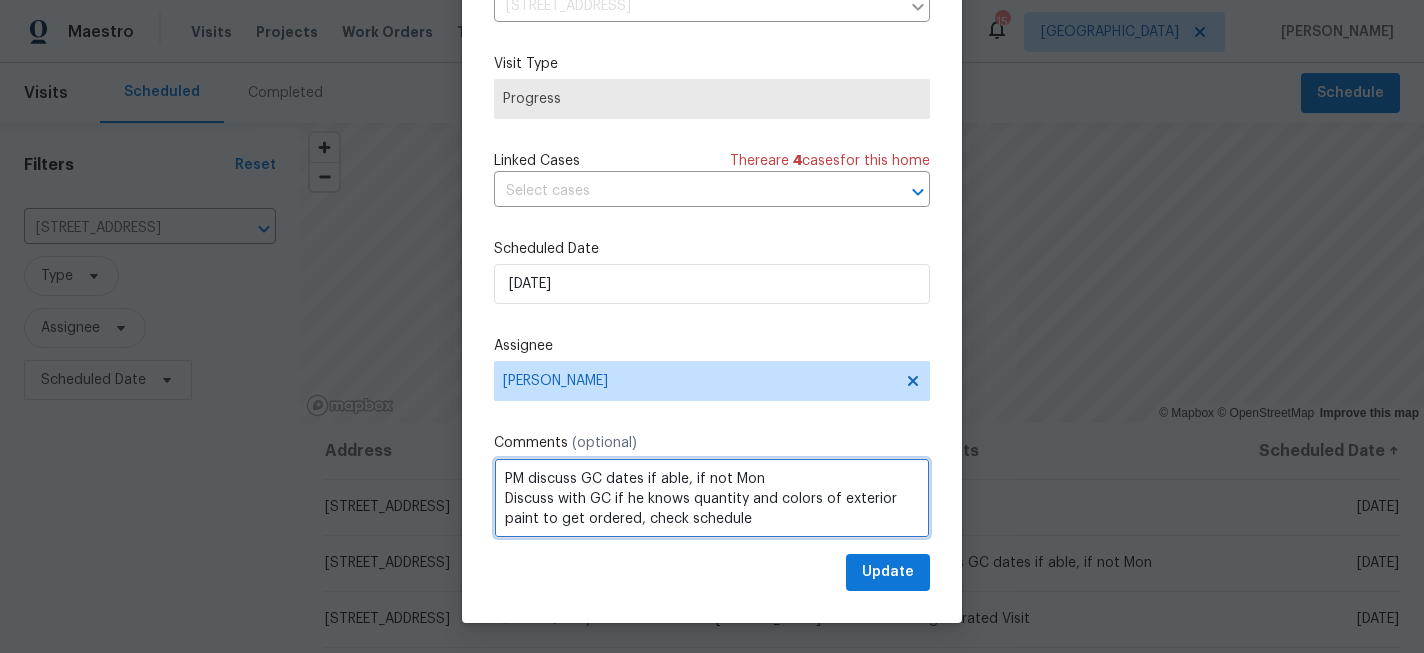 type on "PM discuss GC dates if able, if not Mon
Discuss with GC if he knows quantity and colors of exterior paint to get ordered, check schedule" 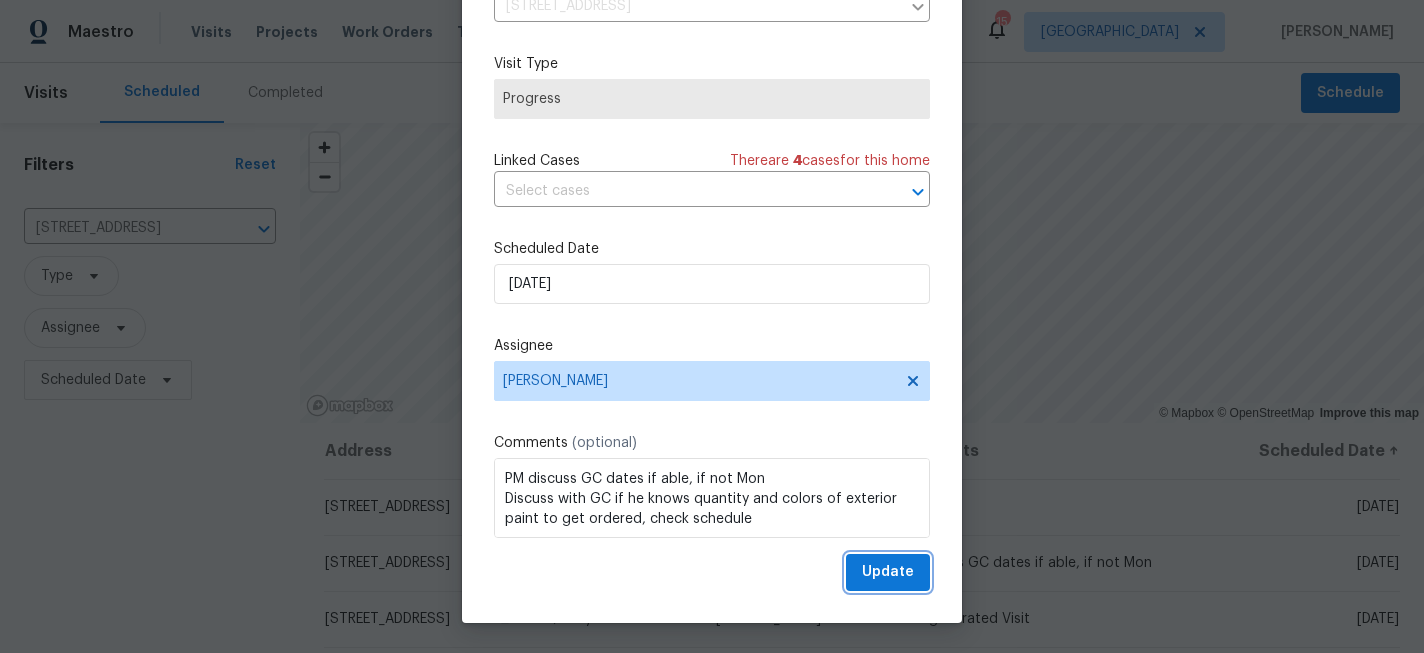 click on "Update" at bounding box center [888, 572] 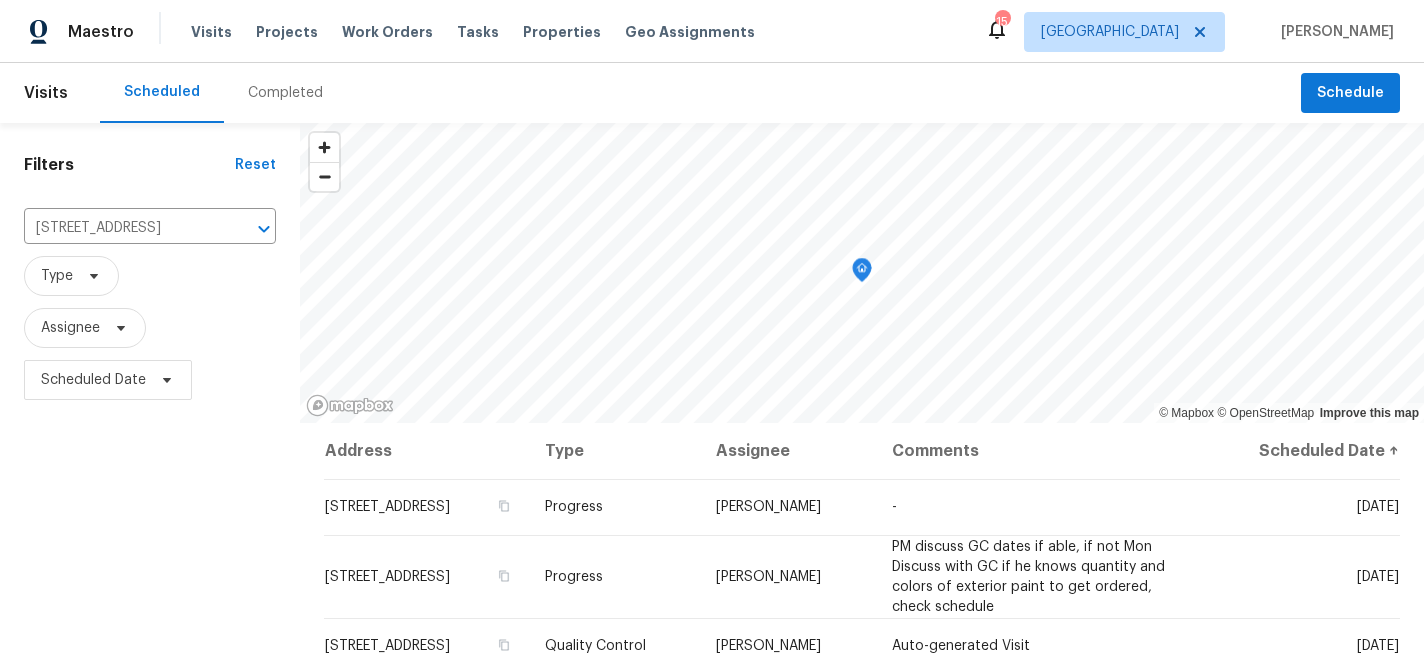 click on "Visits Projects Work Orders Tasks Properties Geo Assignments" at bounding box center (485, 32) 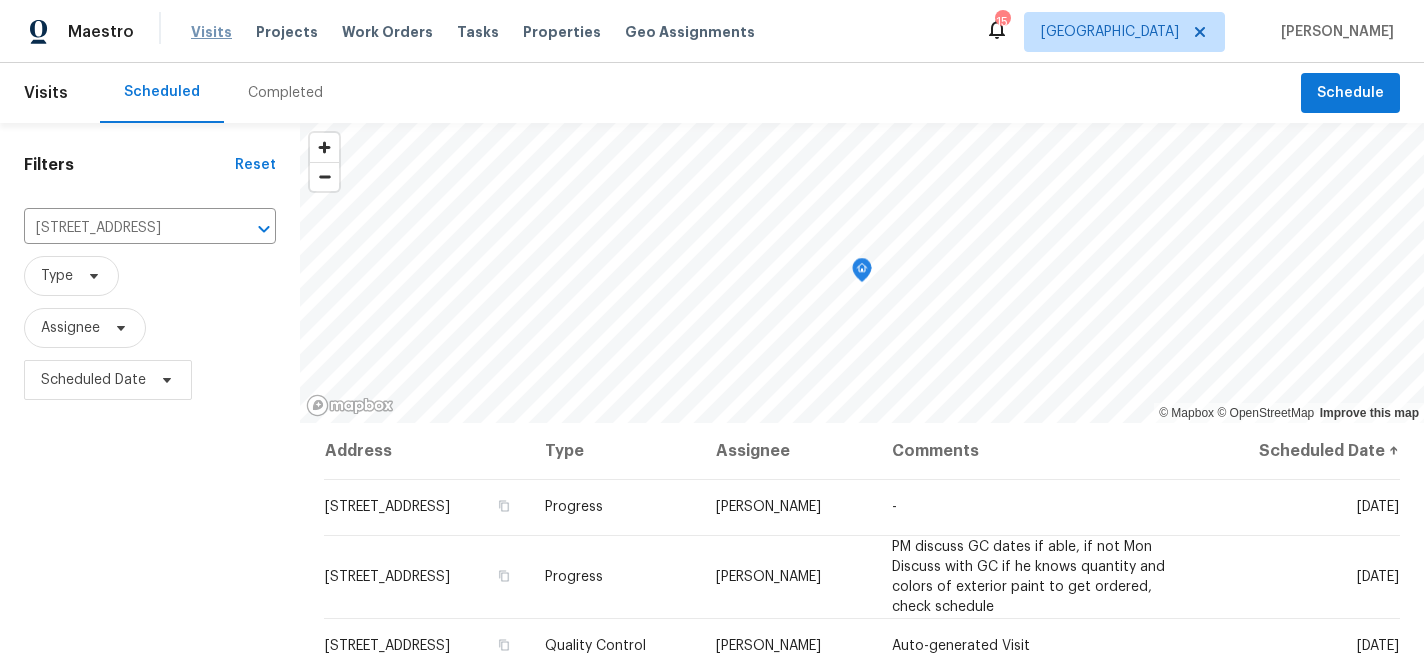 click on "Visits" at bounding box center (211, 32) 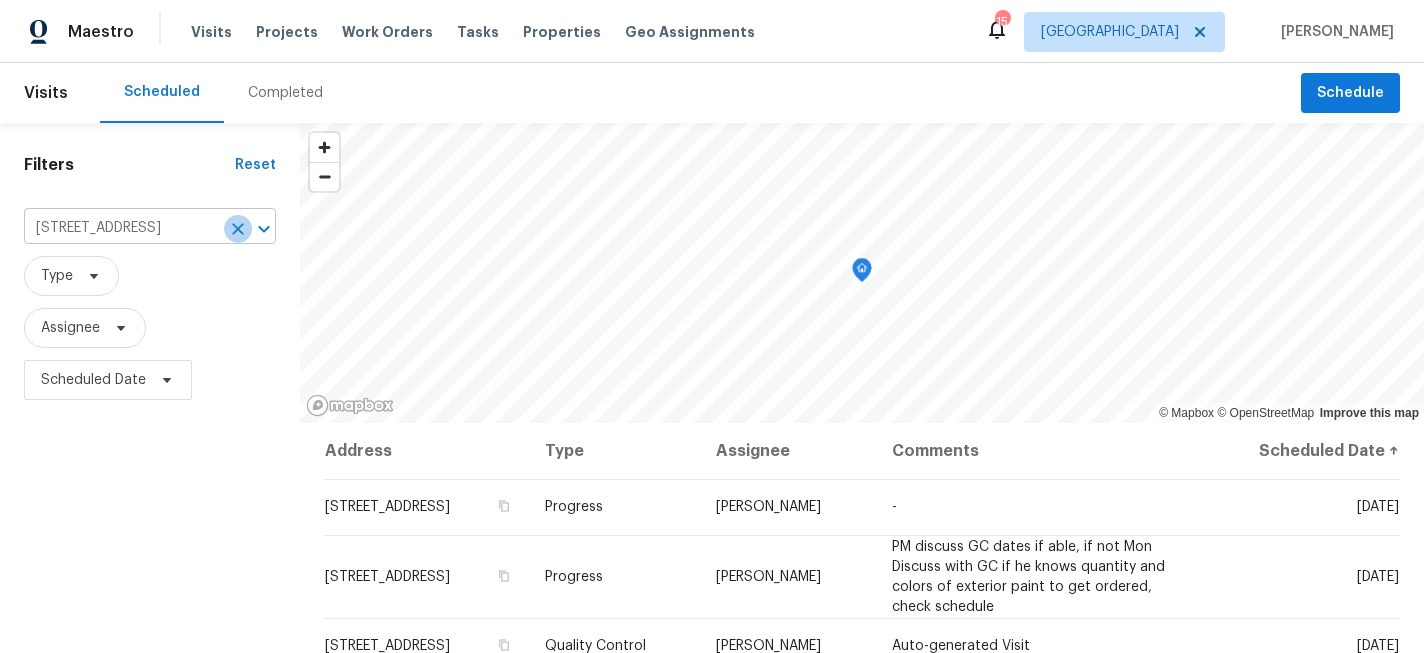 click 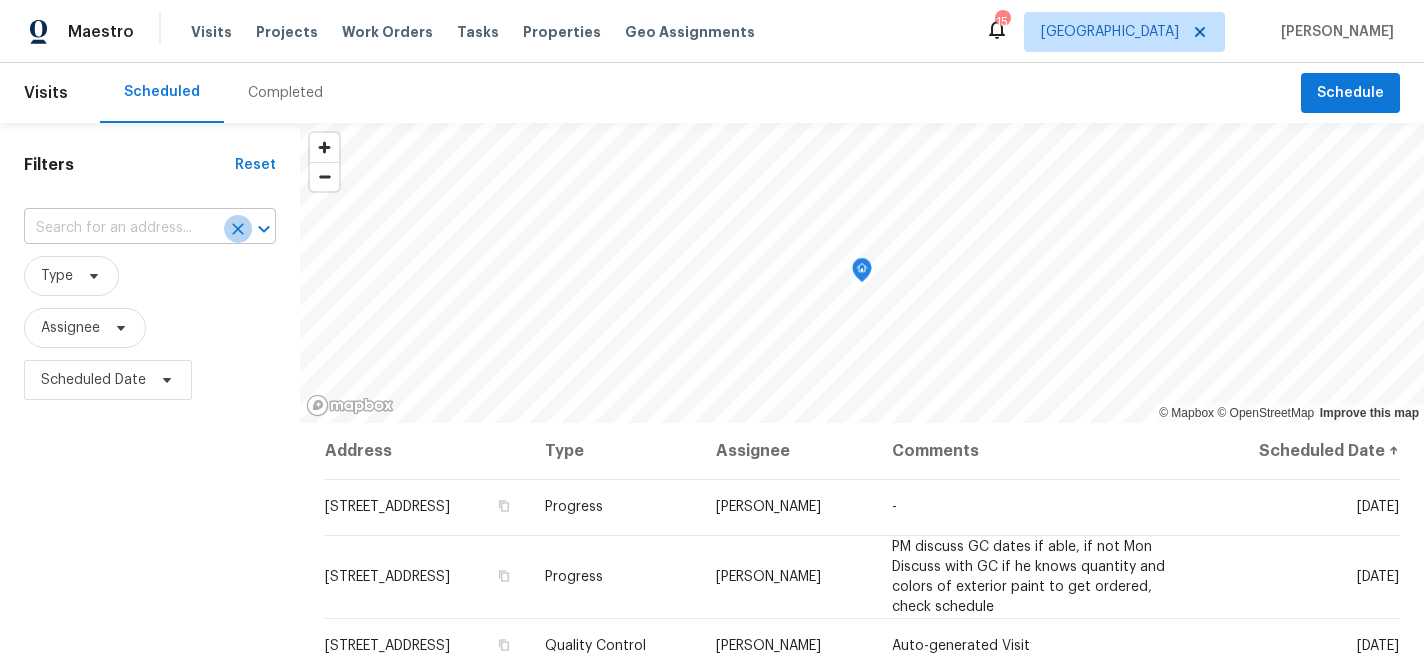 scroll, scrollTop: 0, scrollLeft: 0, axis: both 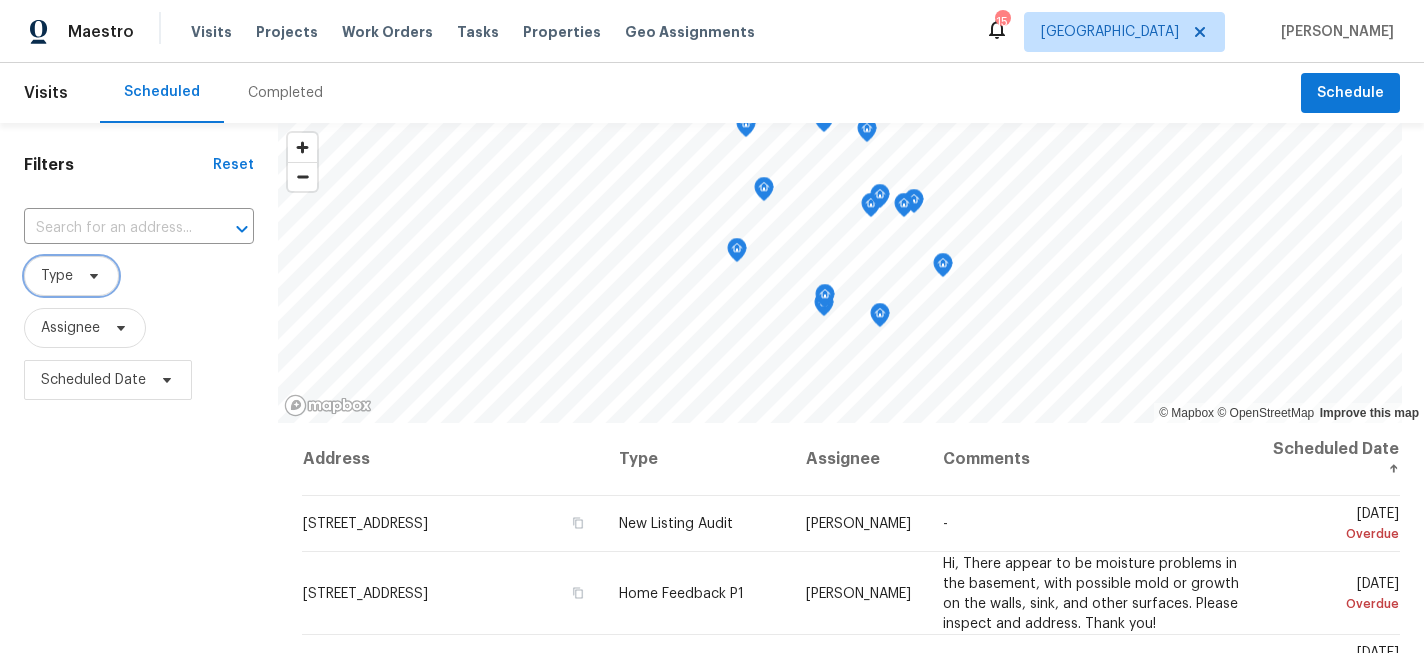 click 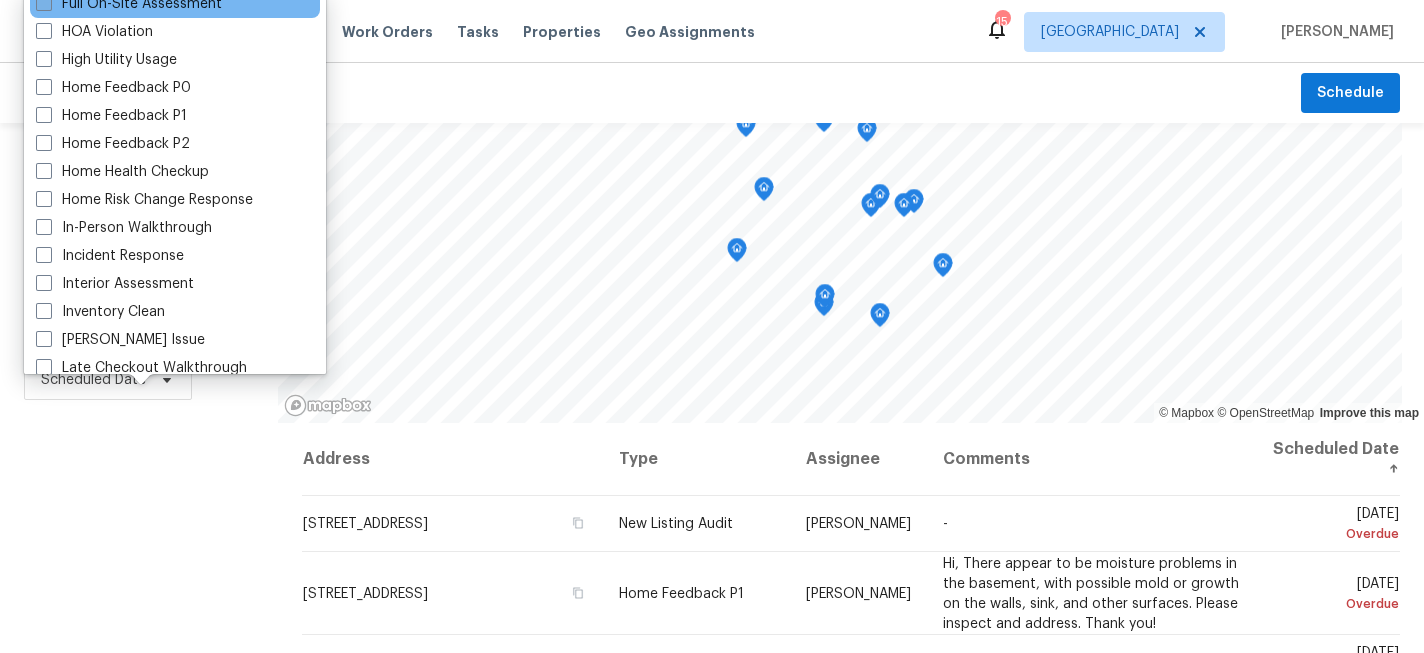 scroll, scrollTop: 602, scrollLeft: 0, axis: vertical 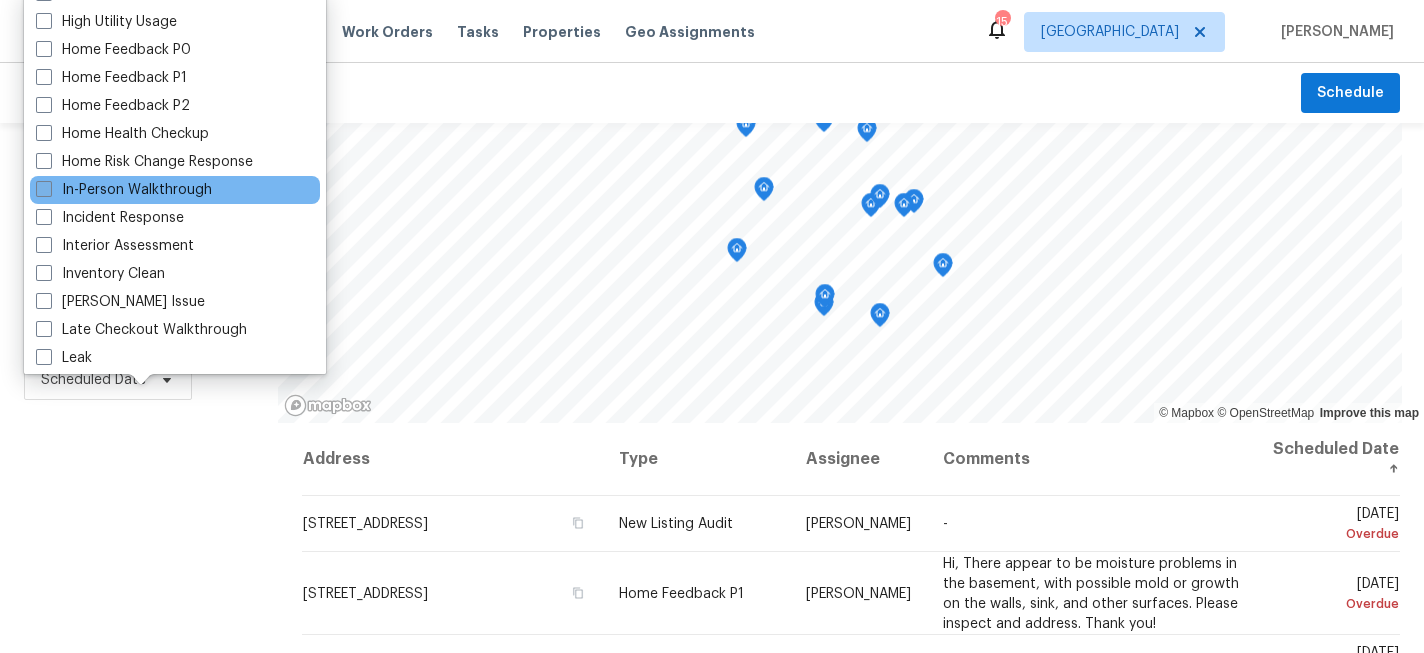 click on "In-Person Walkthrough" at bounding box center (124, 190) 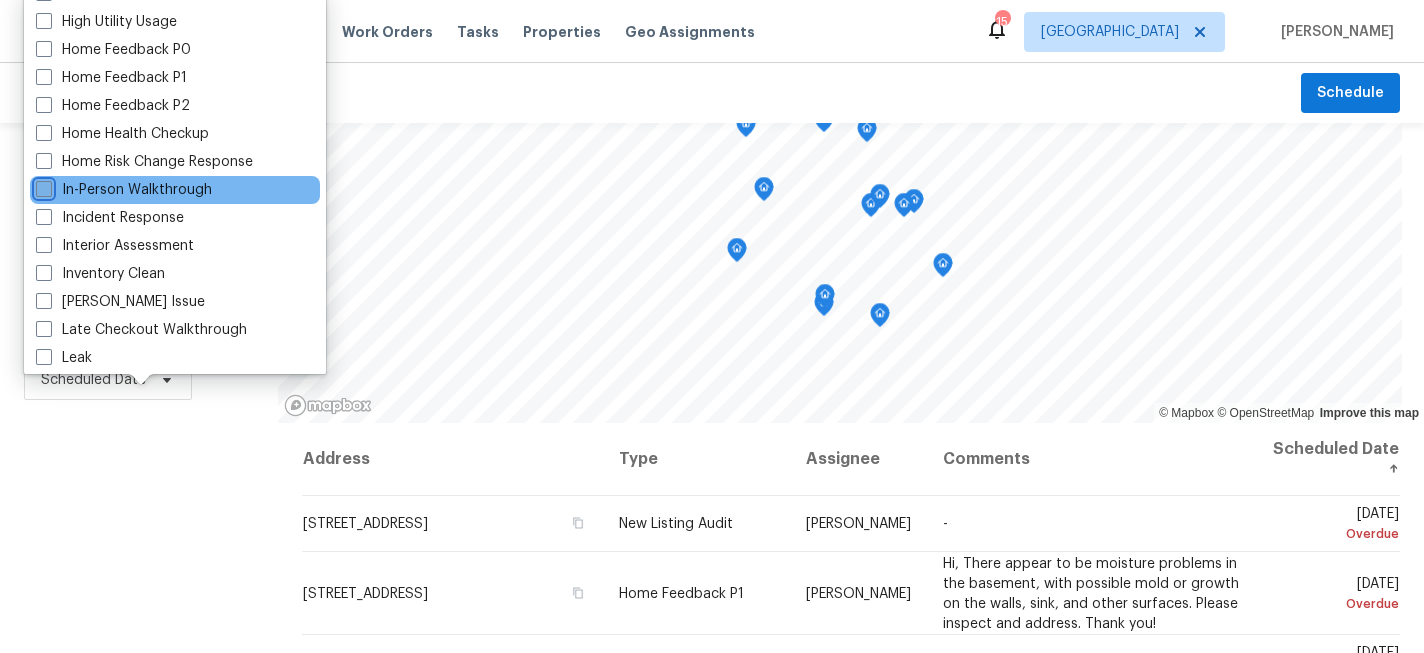 click on "In-Person Walkthrough" at bounding box center [42, 186] 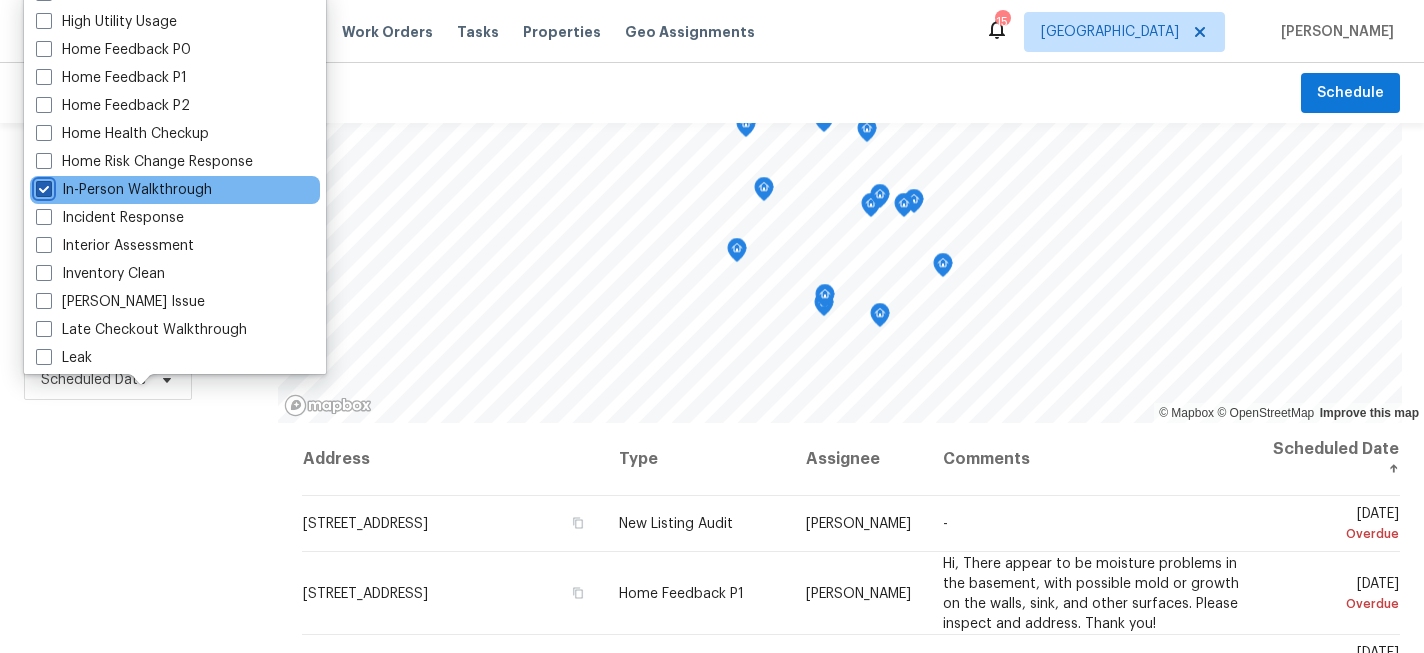 checkbox on "true" 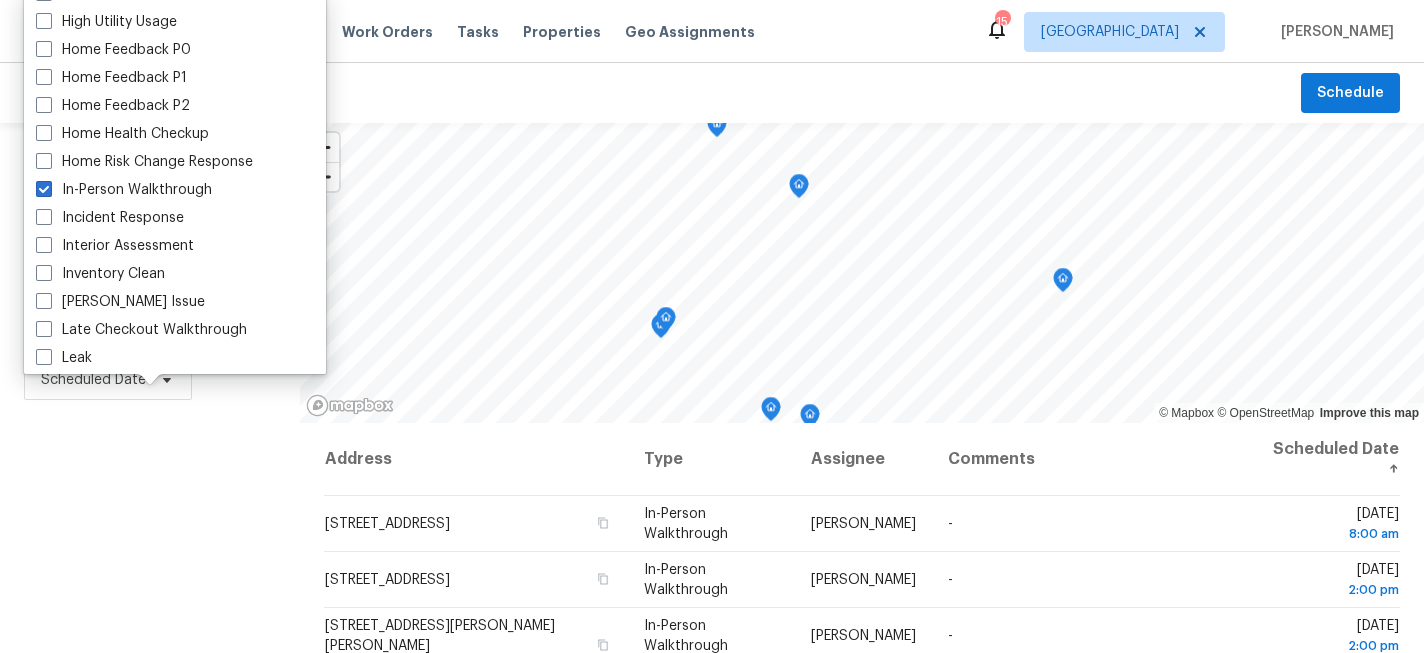 click on "Filters Reset ​ In-Person Walkthrough Assignee Scheduled Date" at bounding box center (150, 534) 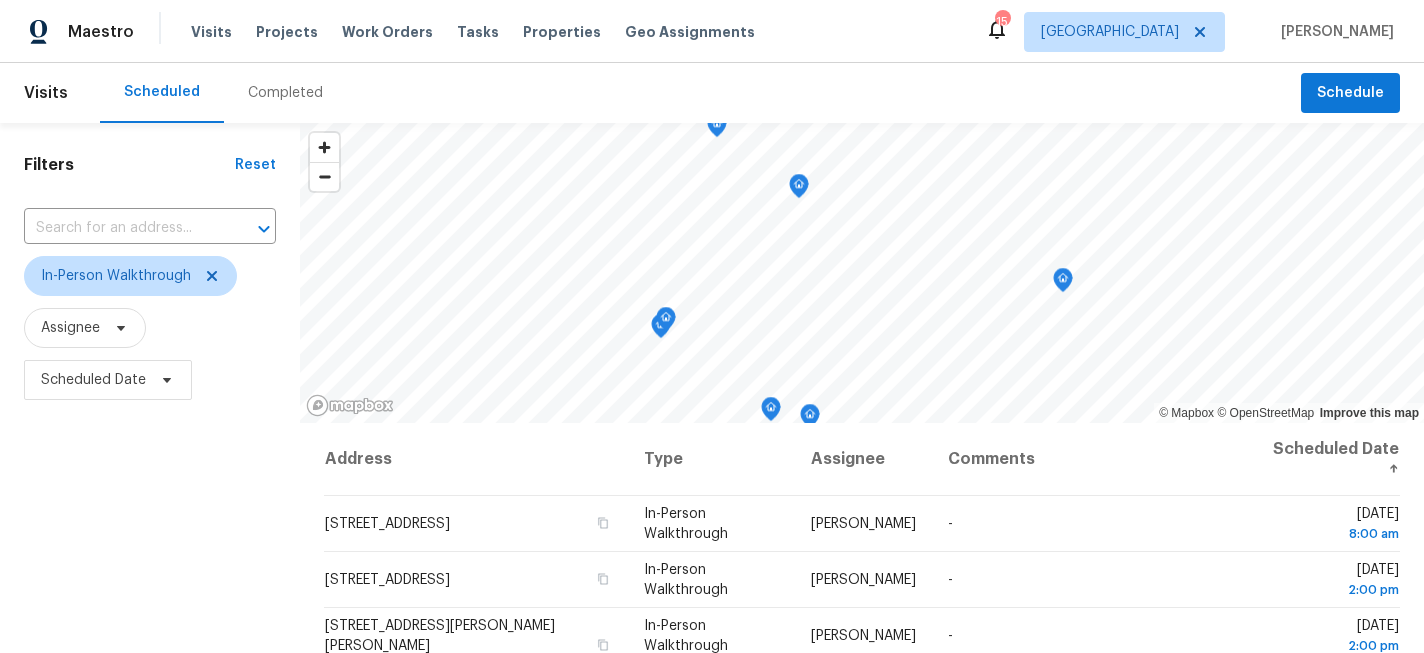 scroll, scrollTop: 213, scrollLeft: 0, axis: vertical 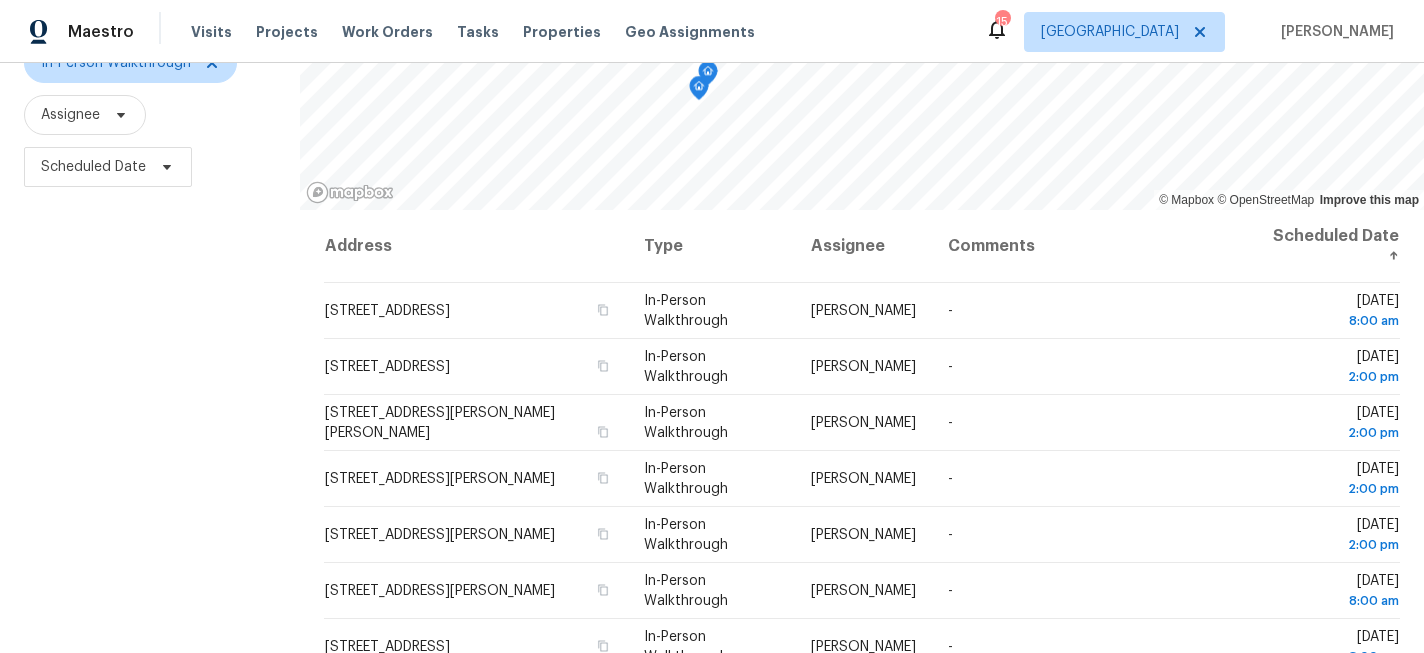 click 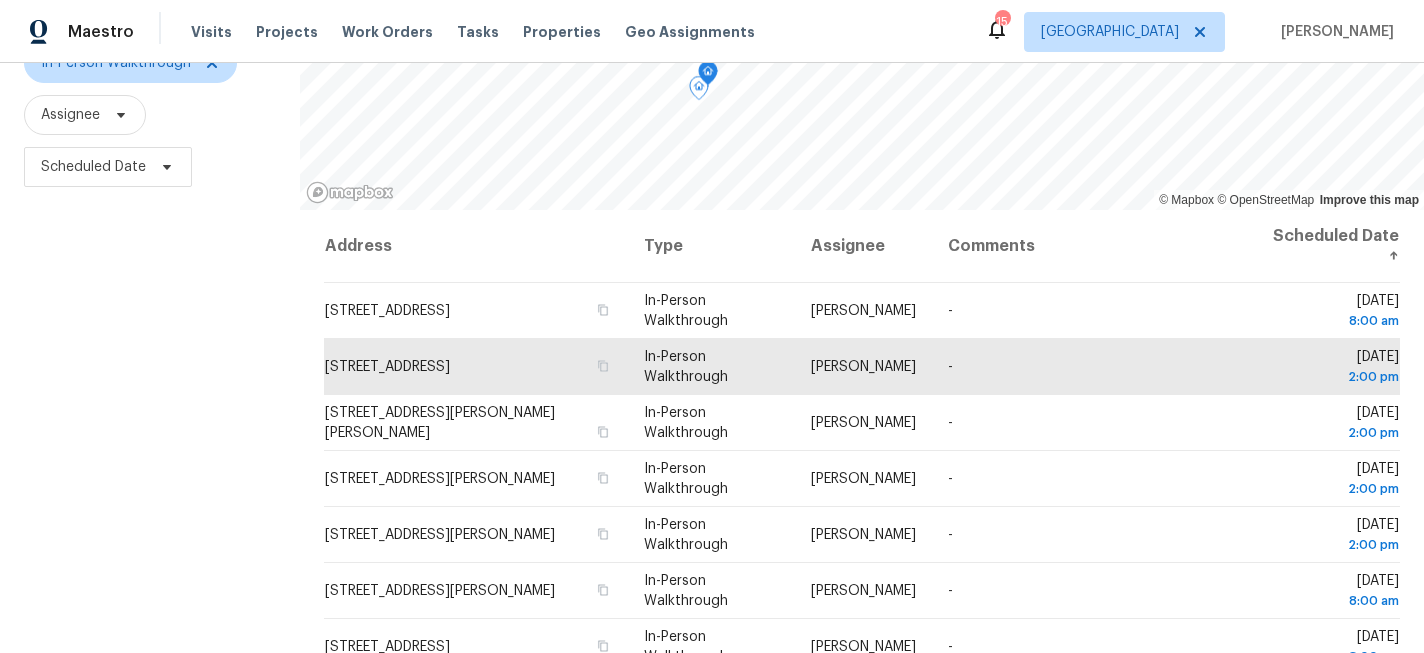 click 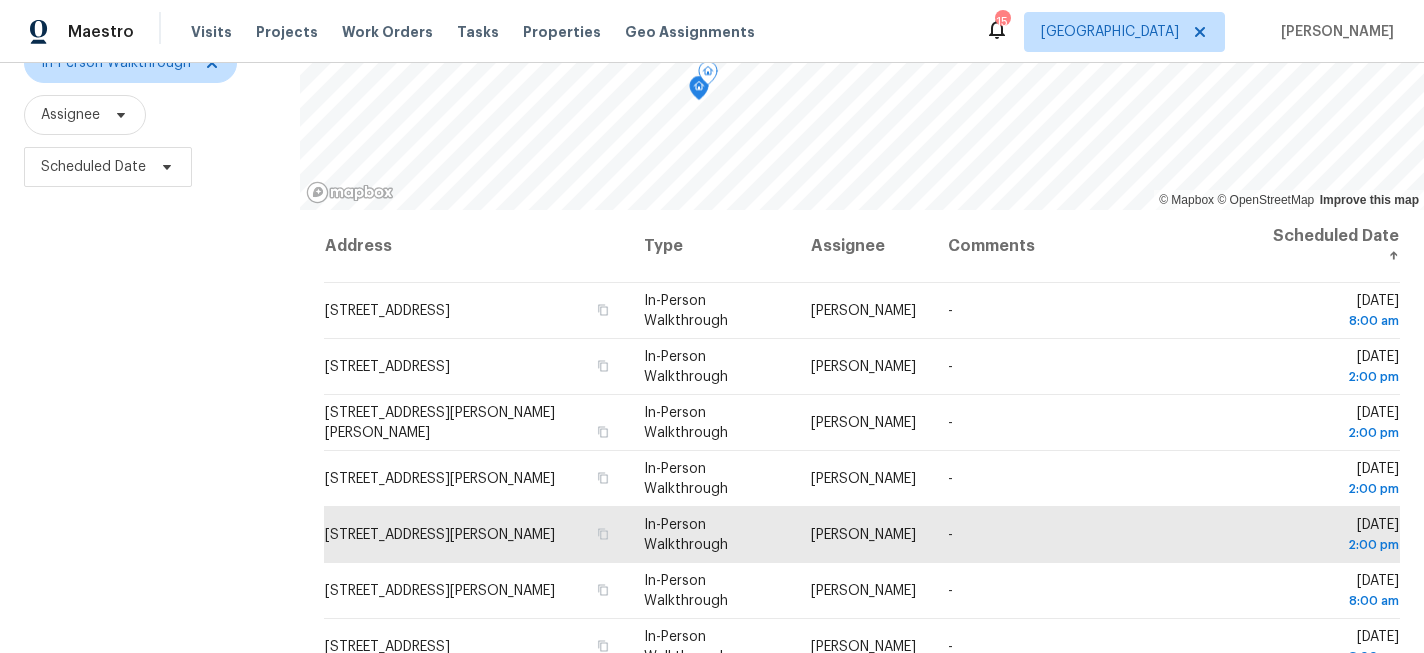 click on "Filters Reset ​ In-Person Walkthrough Assignee Scheduled Date" at bounding box center (150, 321) 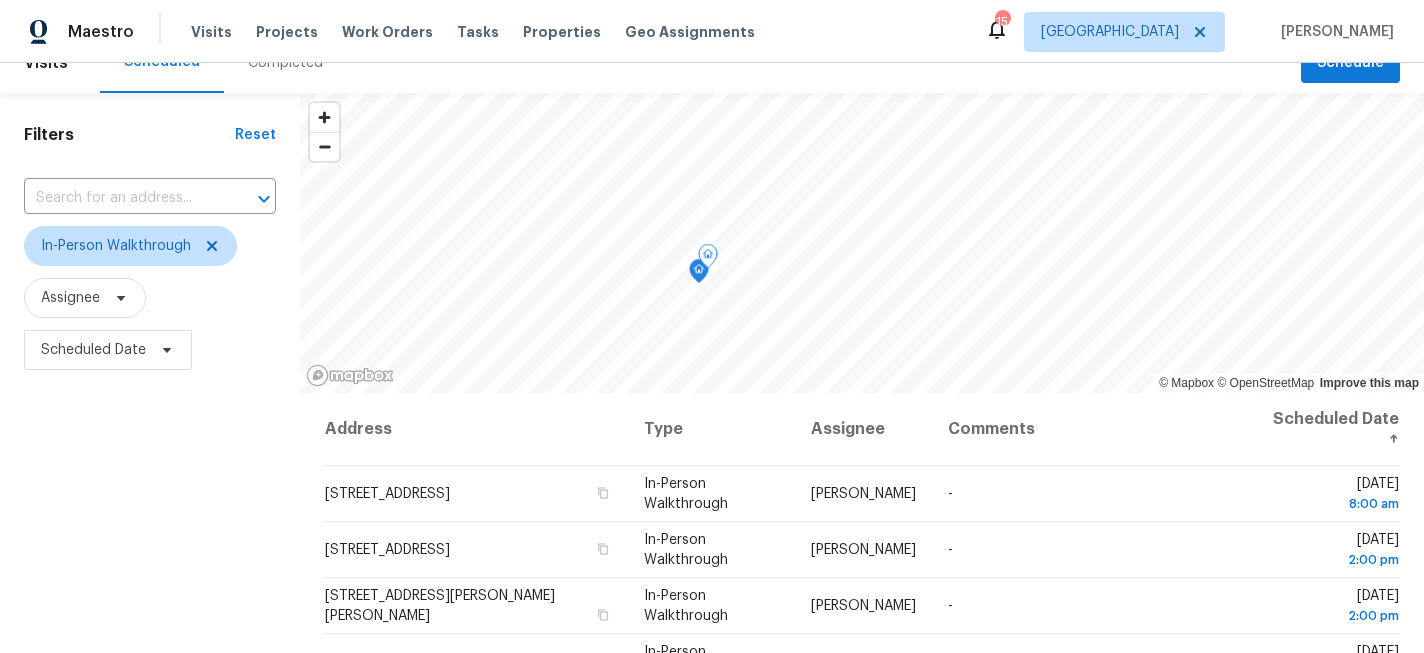 scroll, scrollTop: 22, scrollLeft: 0, axis: vertical 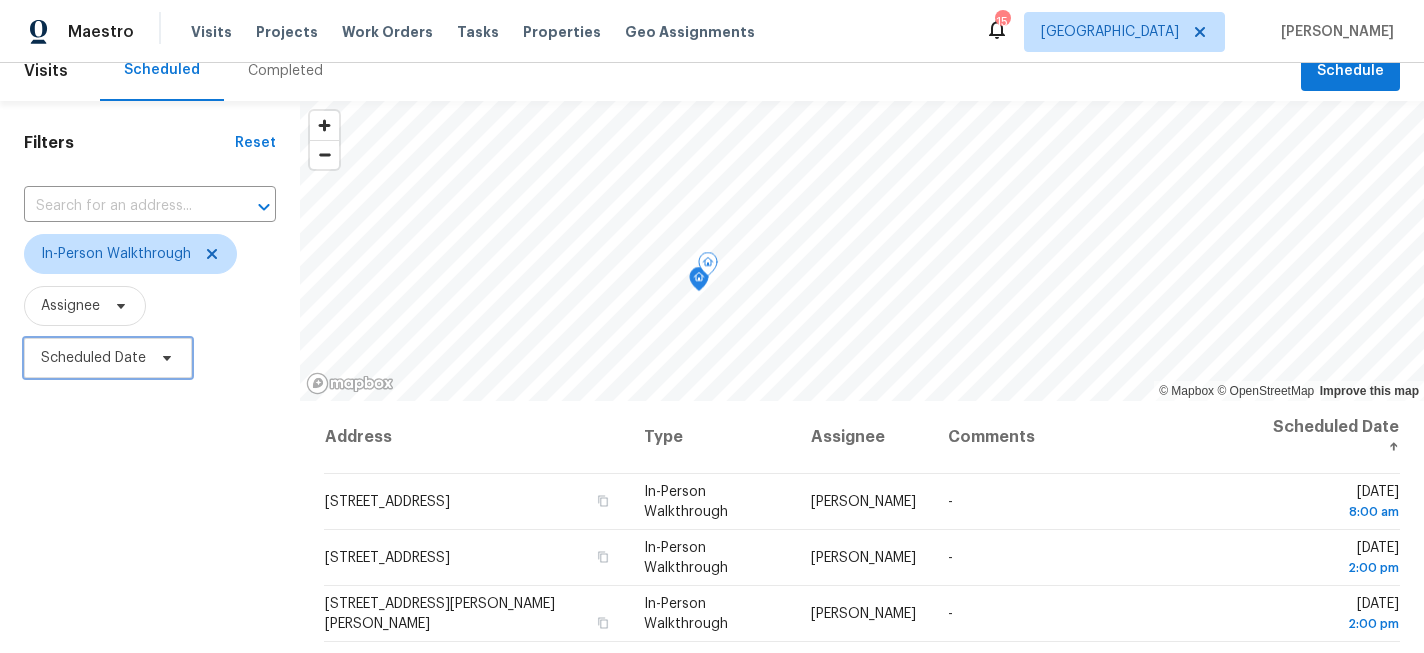 click on "Scheduled Date" at bounding box center (108, 358) 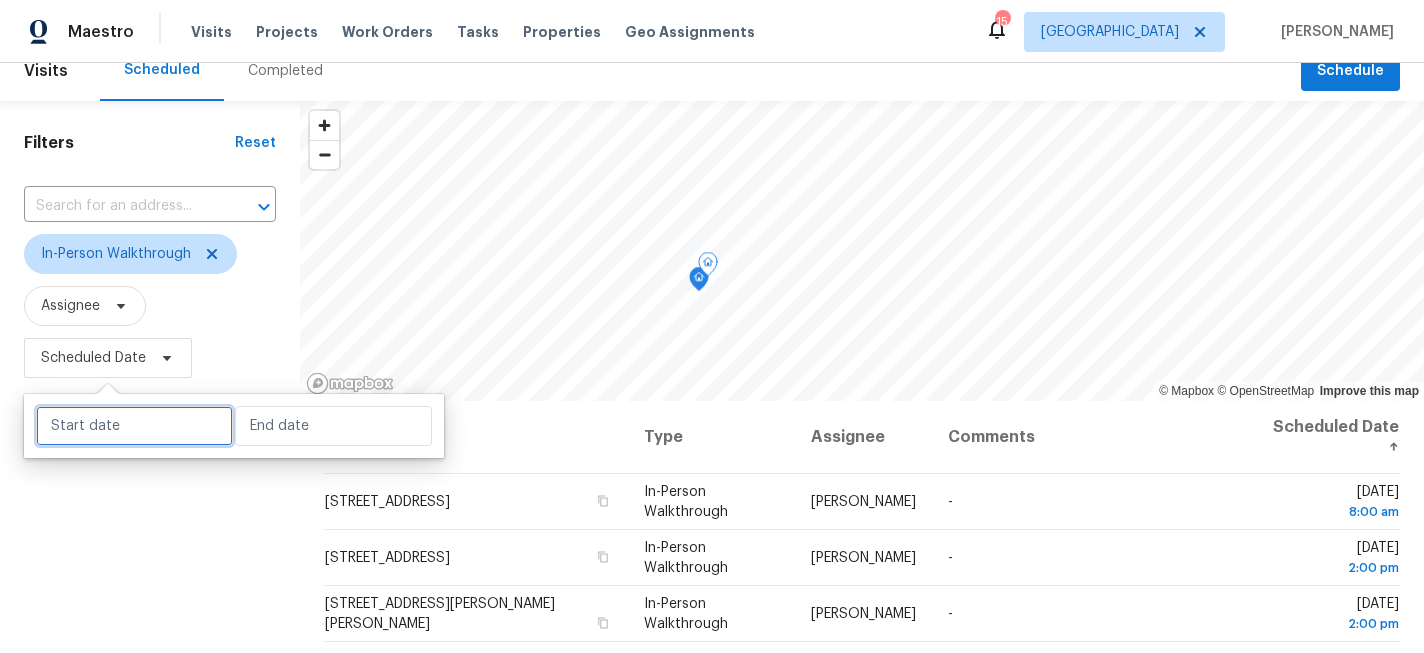 click at bounding box center (134, 426) 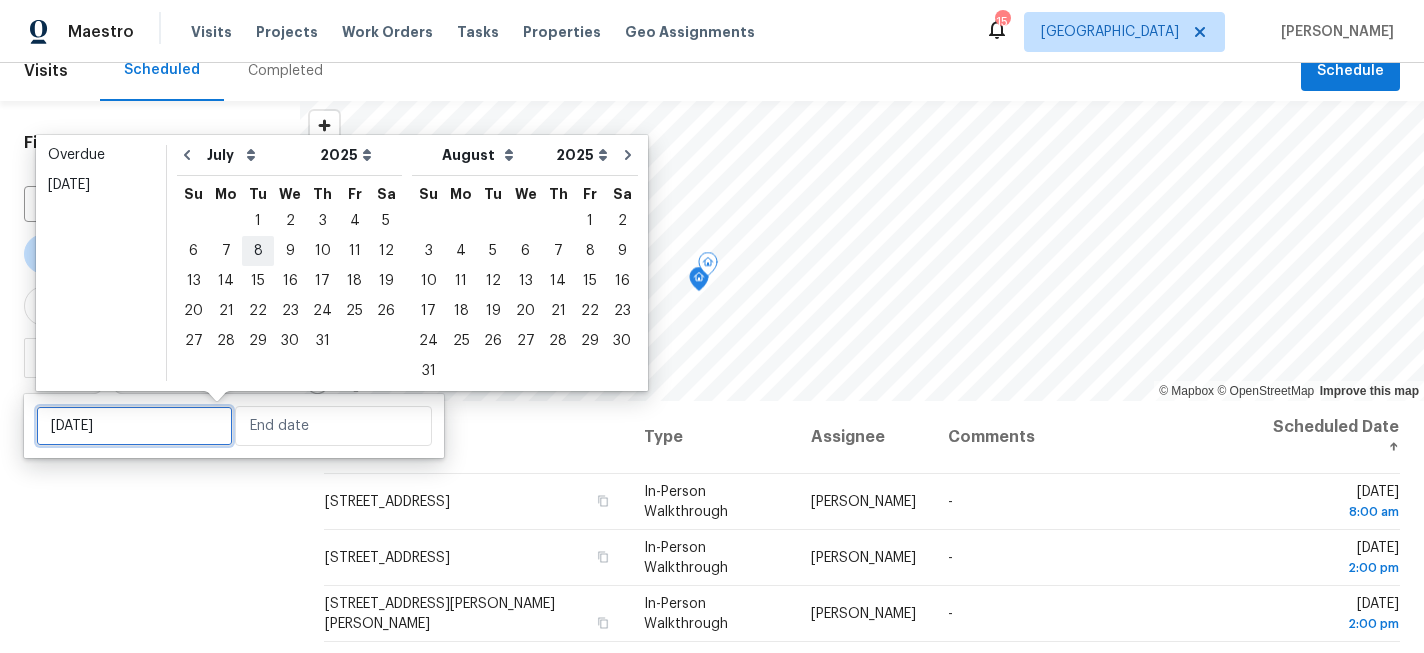 type on "[DATE]" 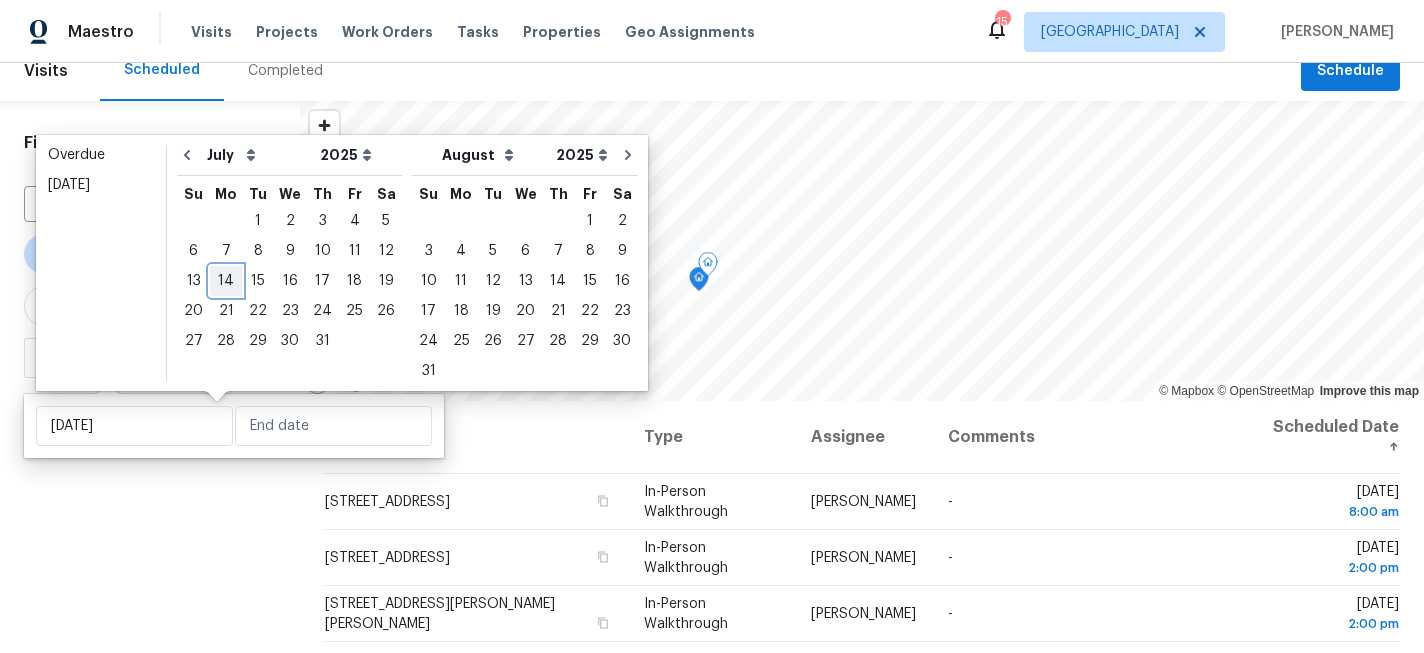 click on "14" at bounding box center (226, 281) 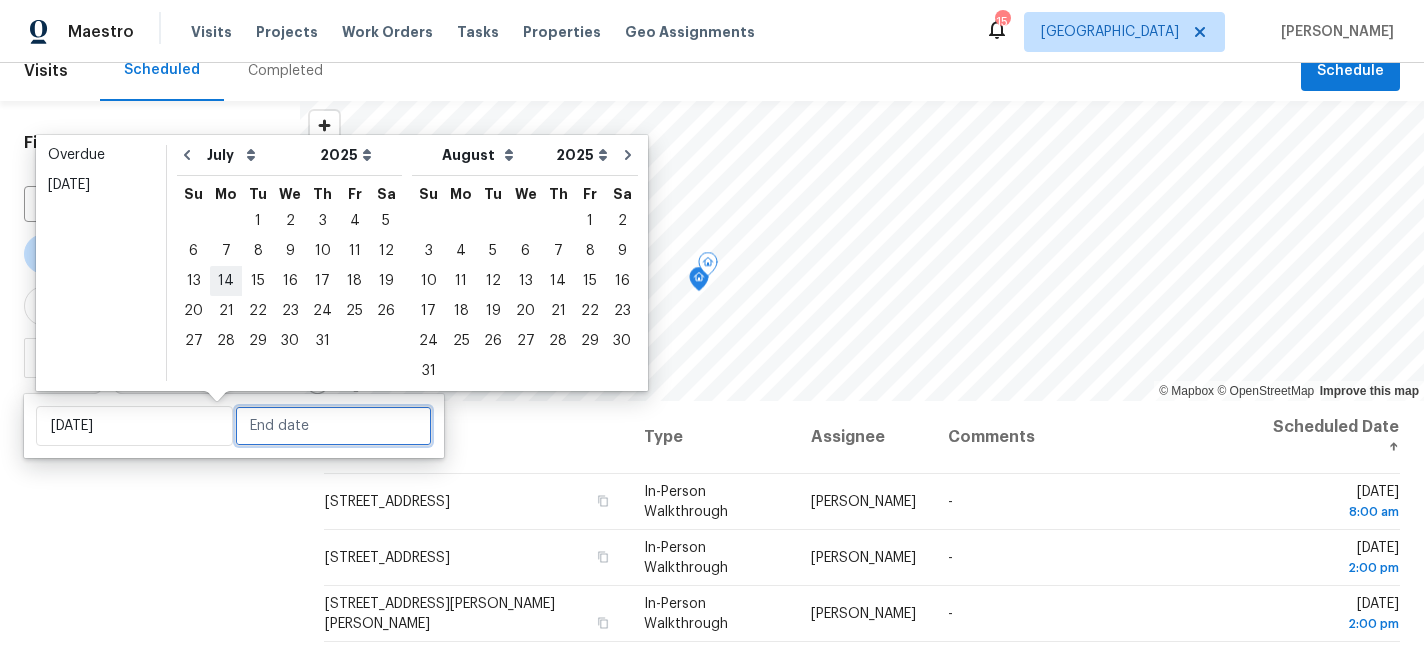 type on "Mon, Jul 14" 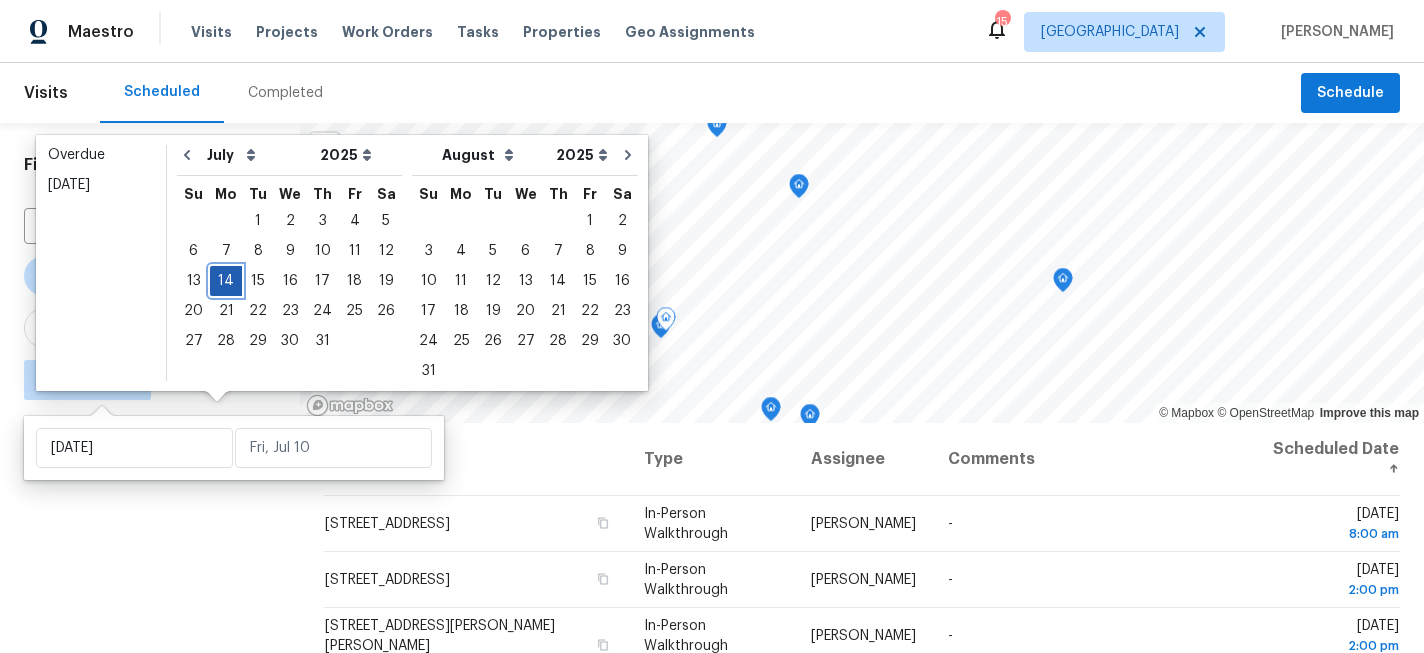 click on "14" at bounding box center (226, 281) 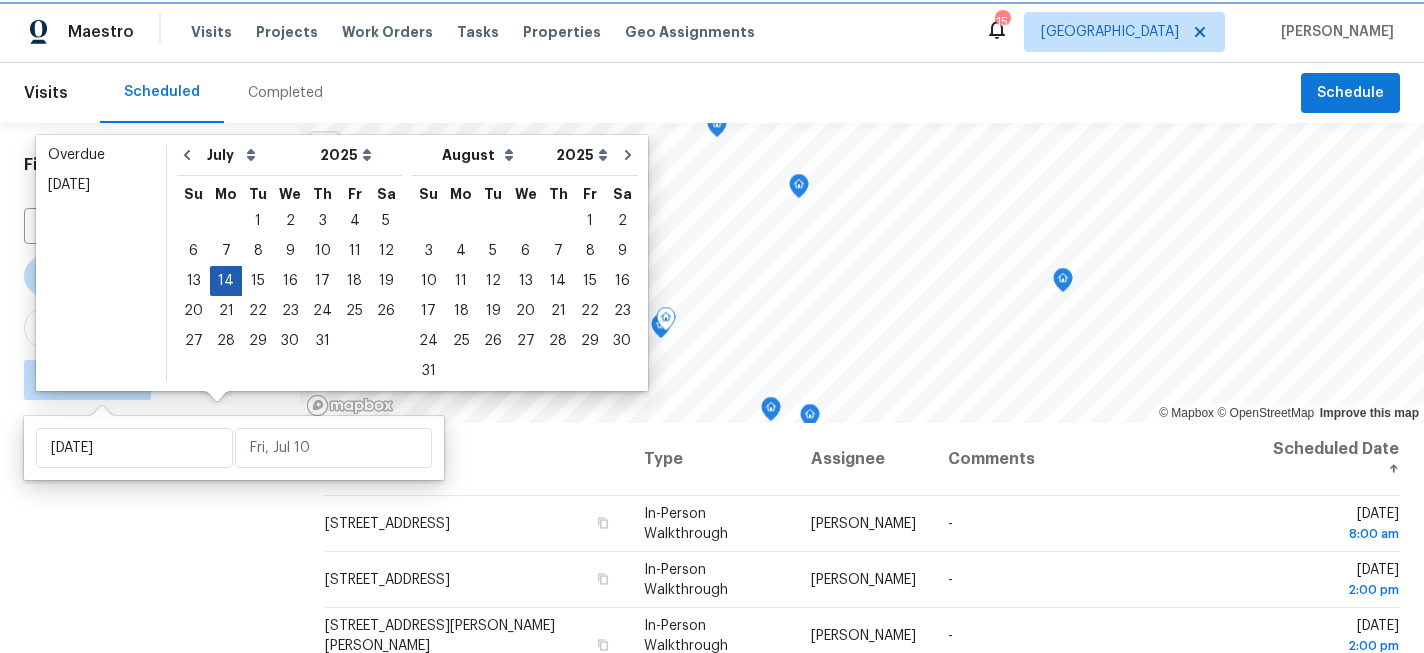 type on "Mon, Jul 14" 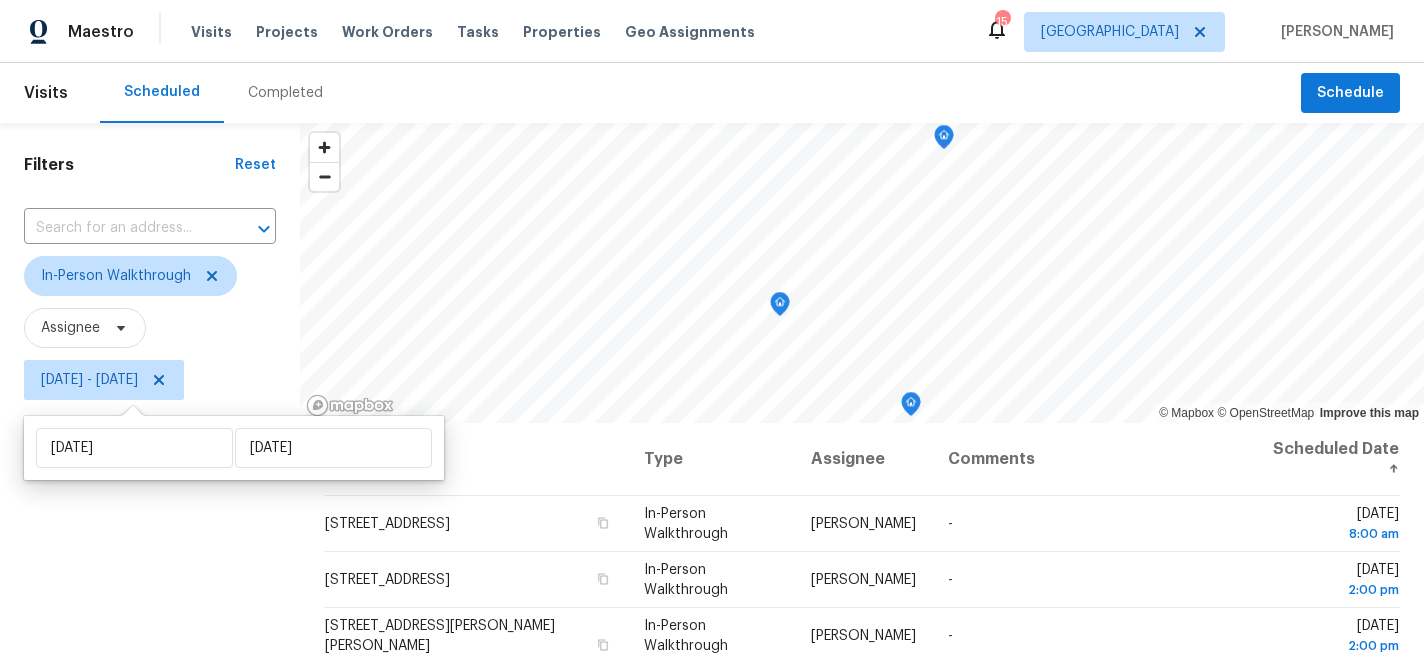 click on "Filters Reset ​ In-Person Walkthrough Assignee Mon, Jul 14 - Mon, Jul 14" at bounding box center (150, 534) 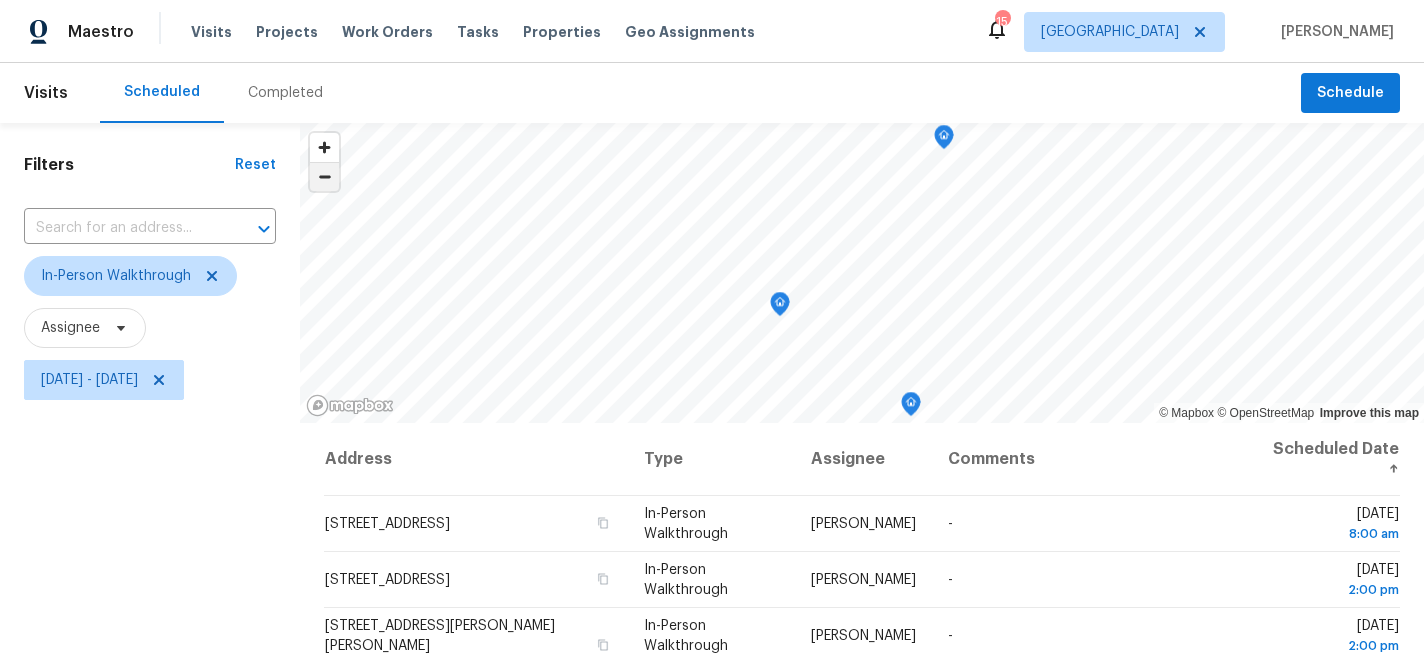 click at bounding box center (324, 177) 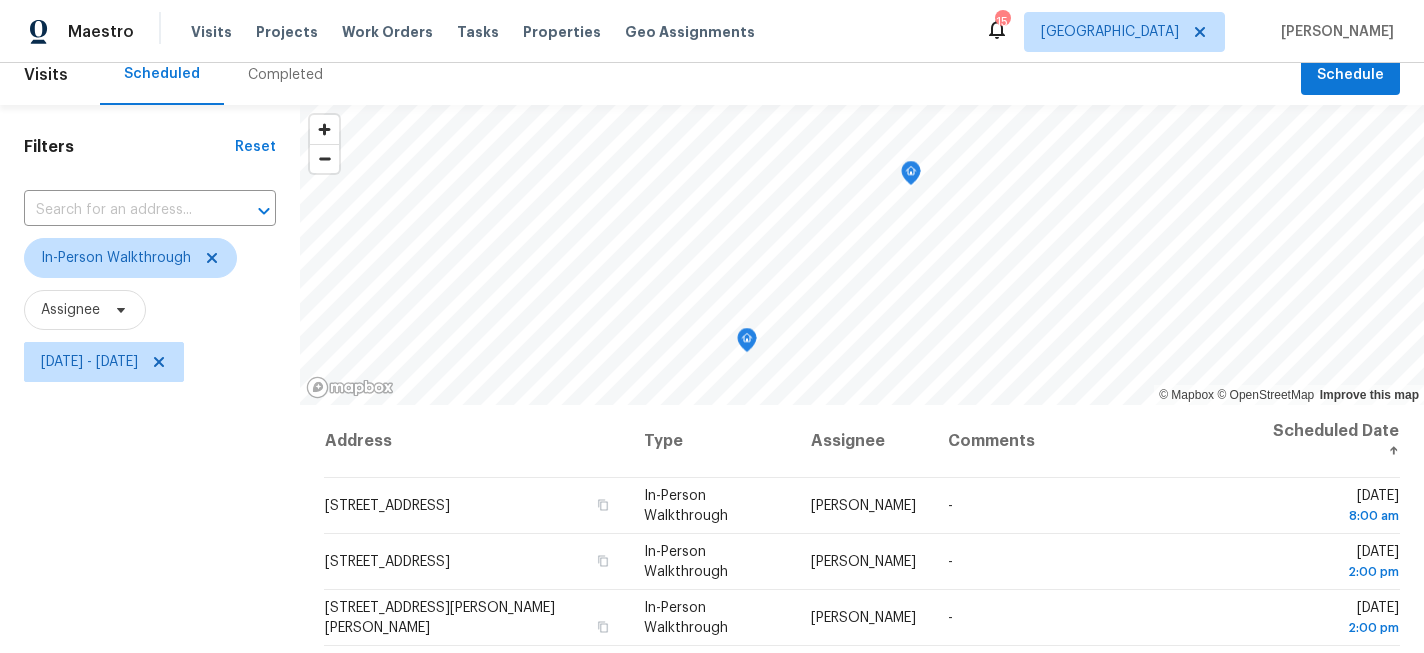 scroll, scrollTop: 19, scrollLeft: 0, axis: vertical 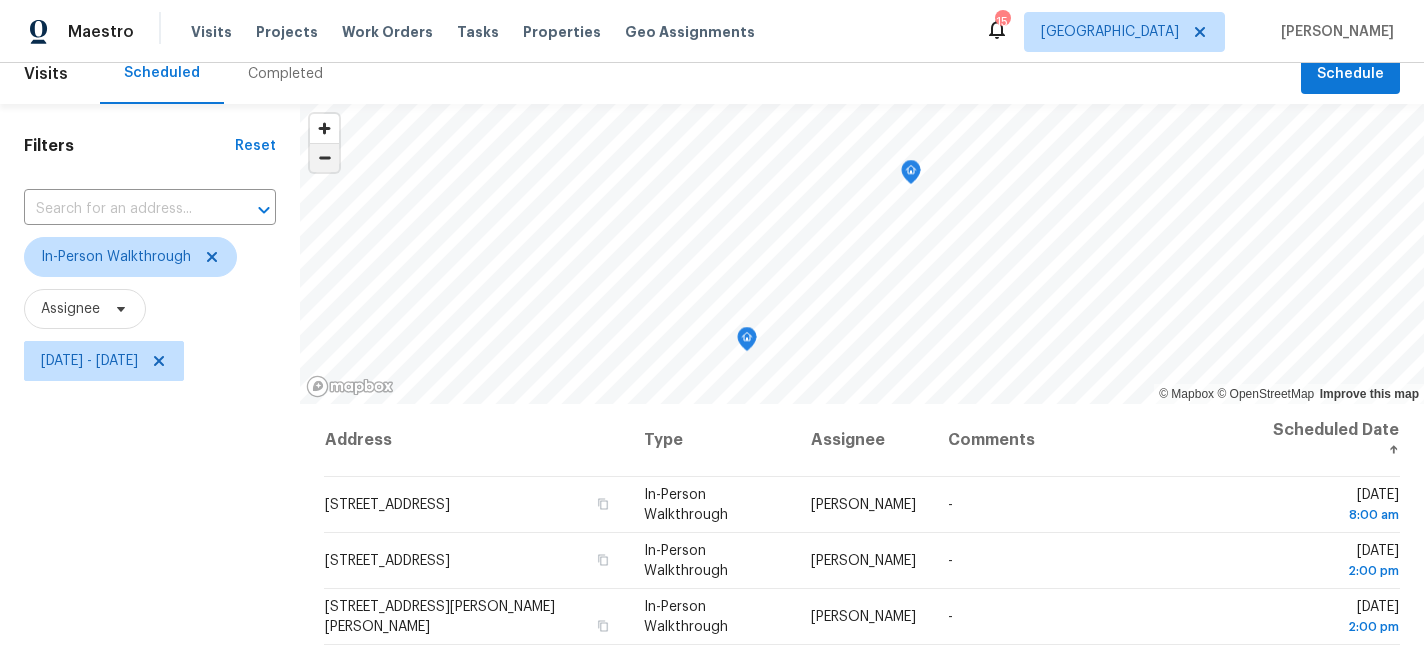 click at bounding box center [324, 158] 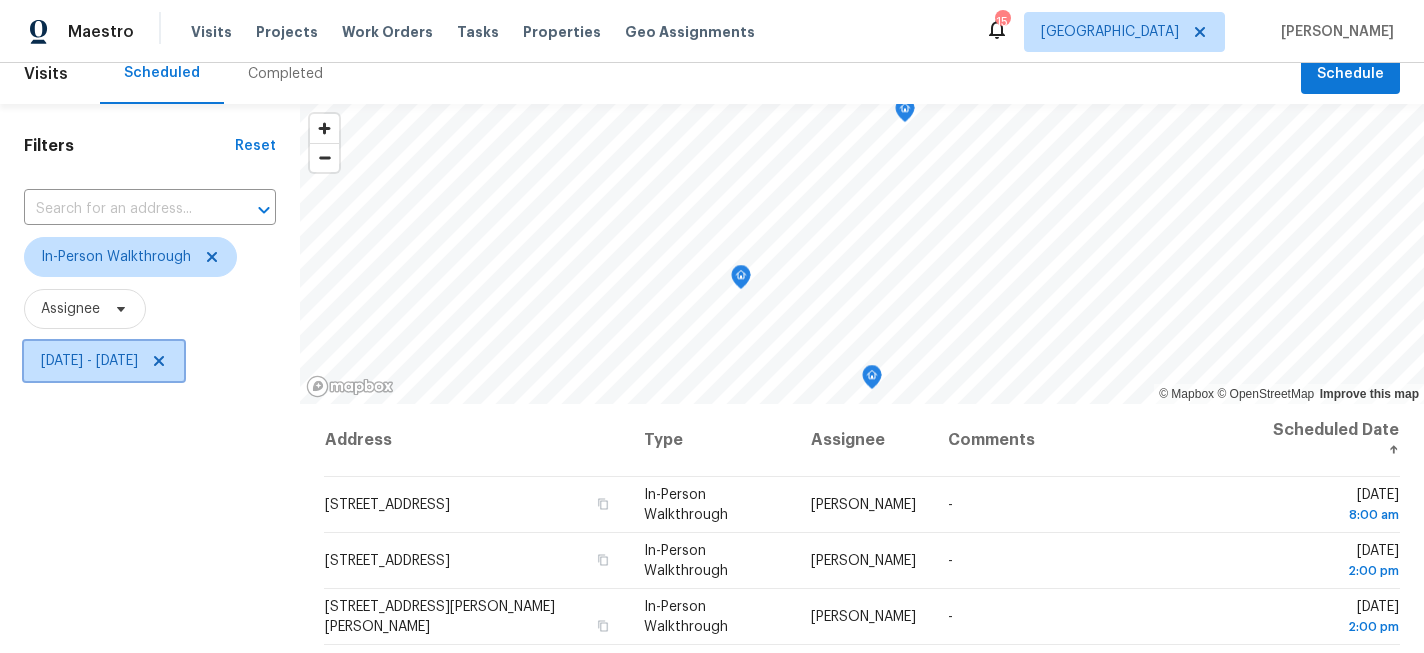 click on "Mon, Jul 14 - Mon, Jul 14" at bounding box center [89, 361] 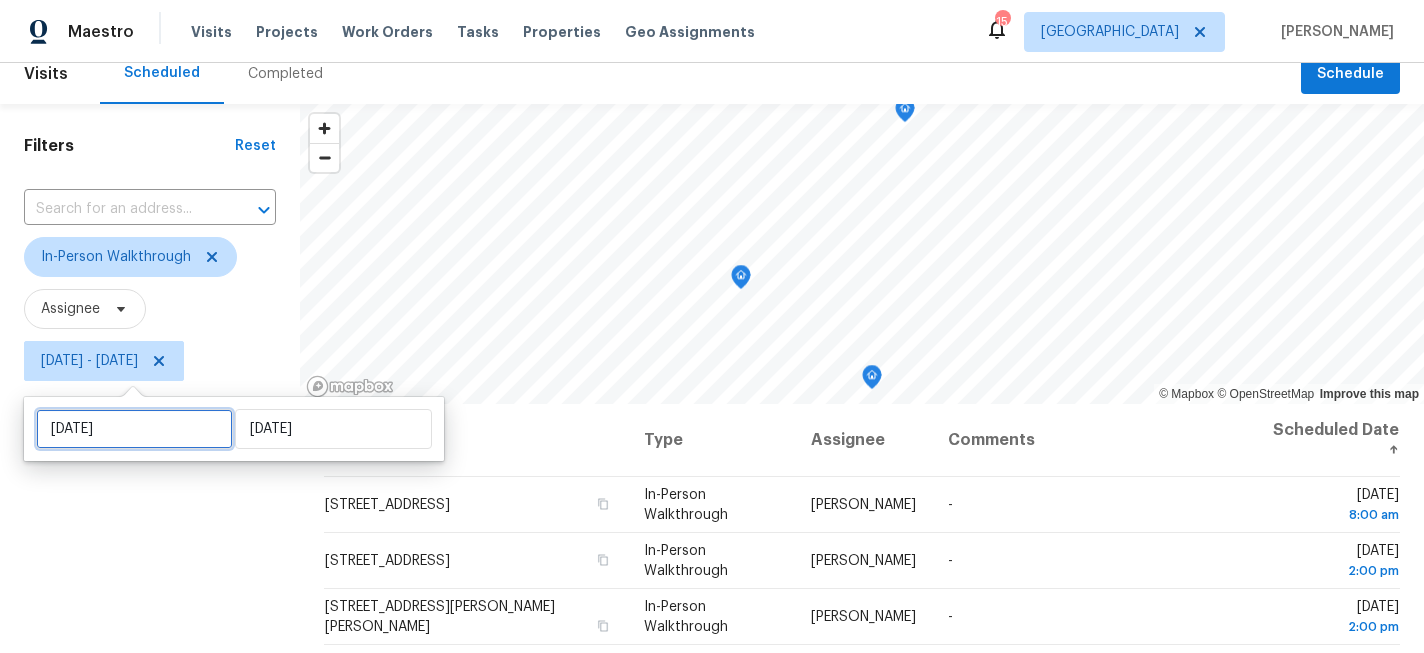 select on "6" 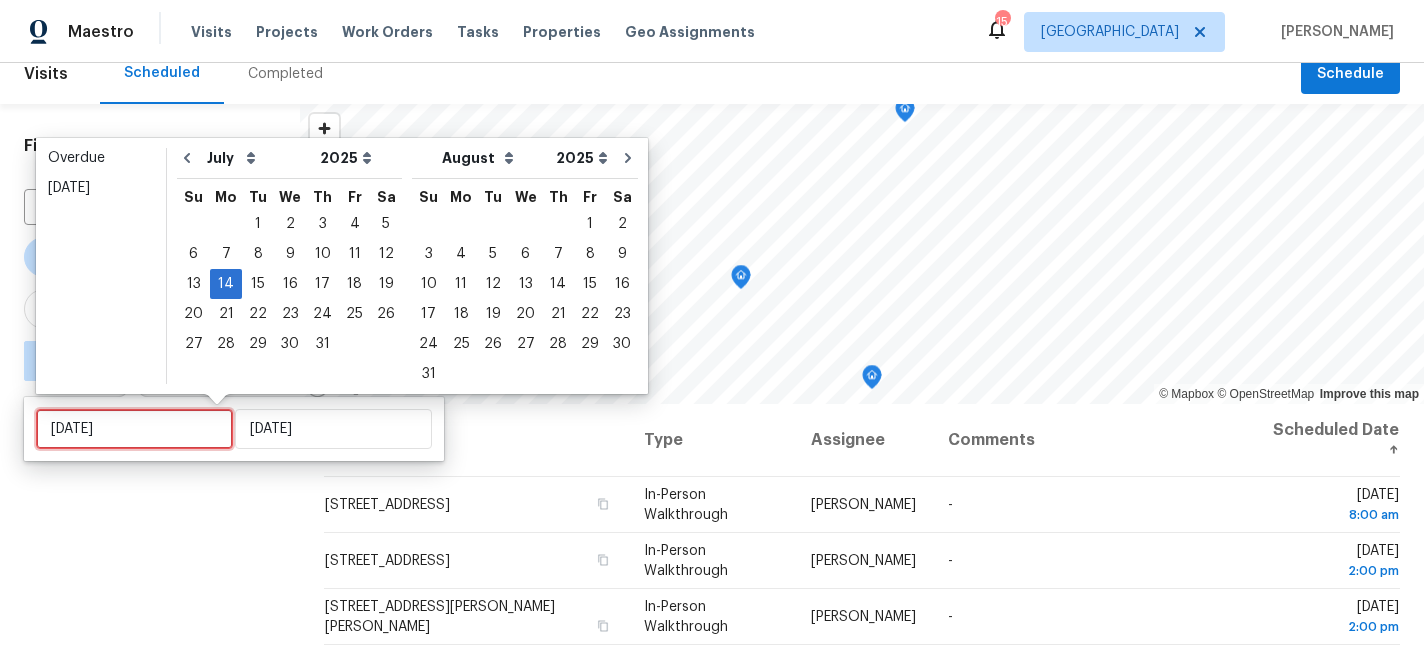 click on "Mon, Jul 14" at bounding box center [134, 429] 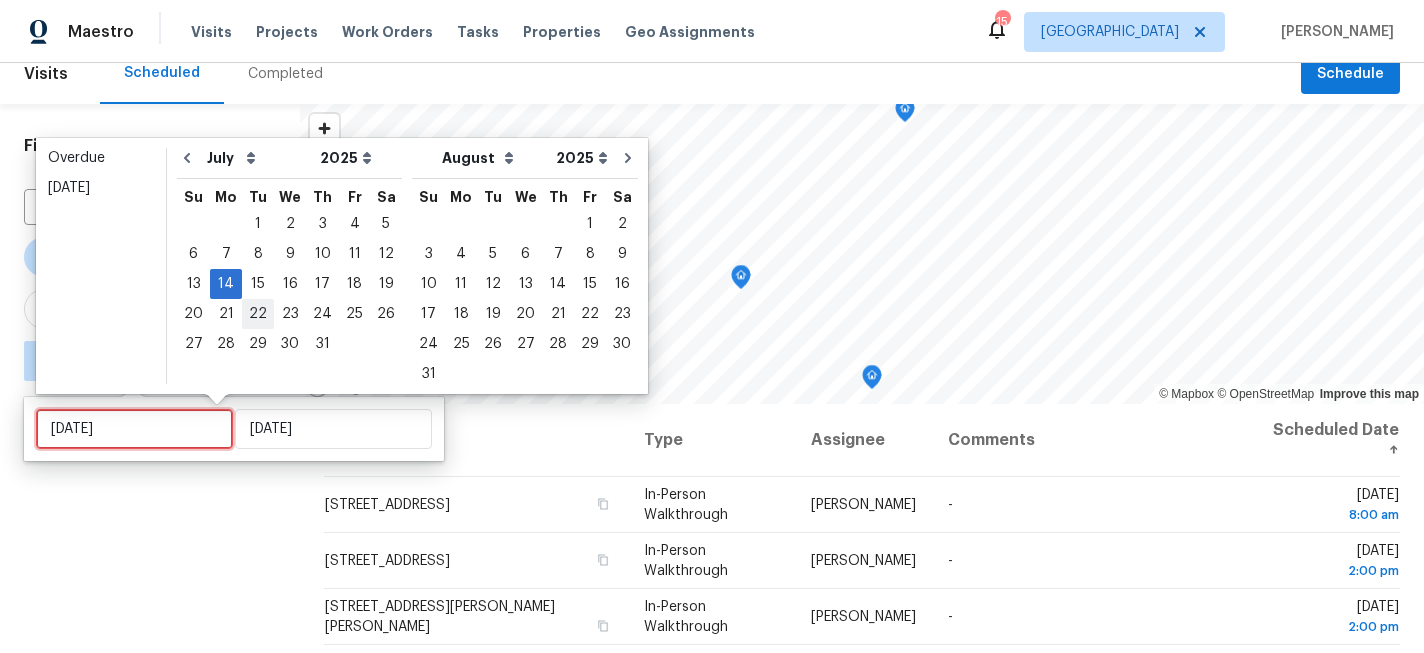 type on "Sun, Jul 27" 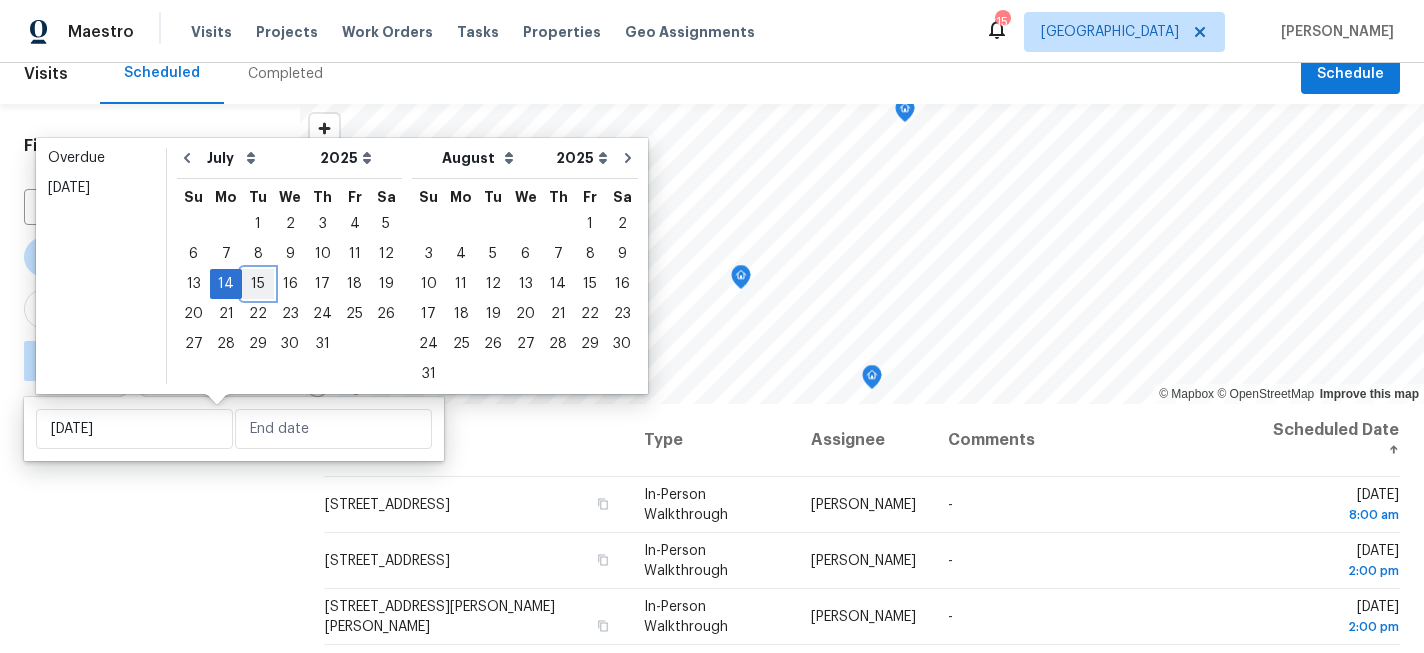 click on "15" at bounding box center (258, 284) 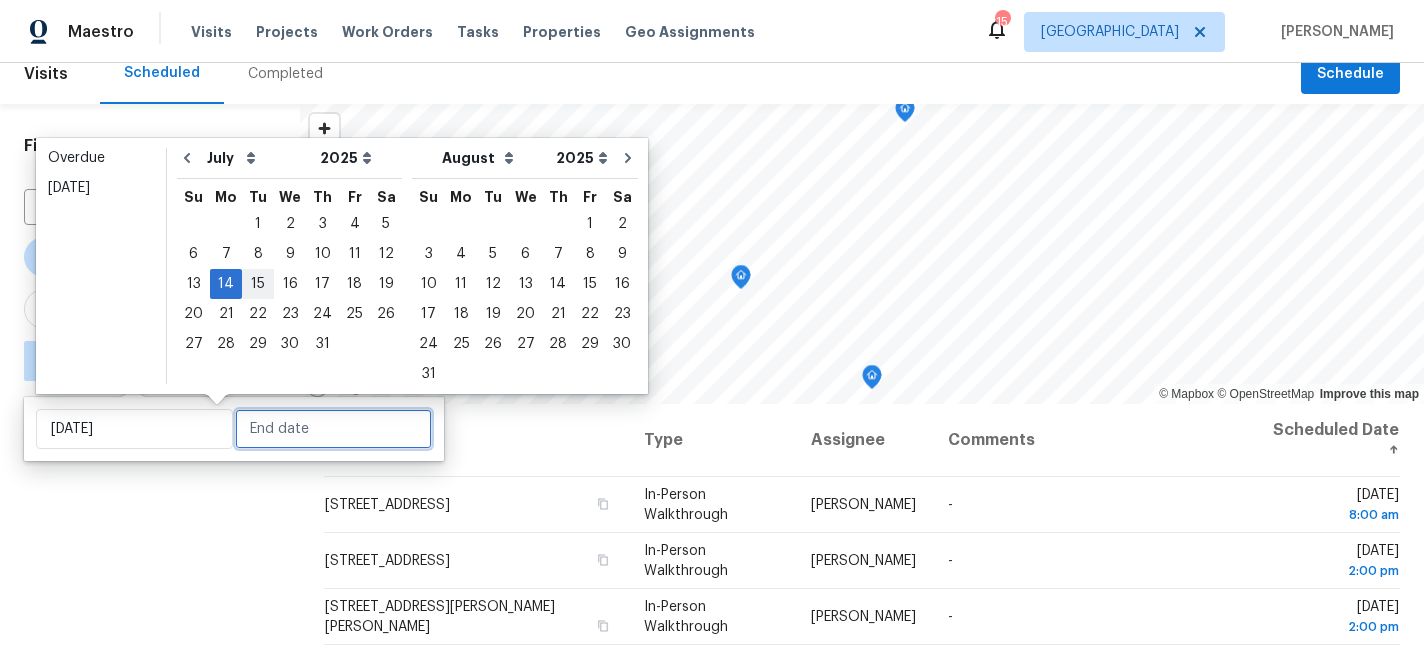 type on "Tue, Jul 15" 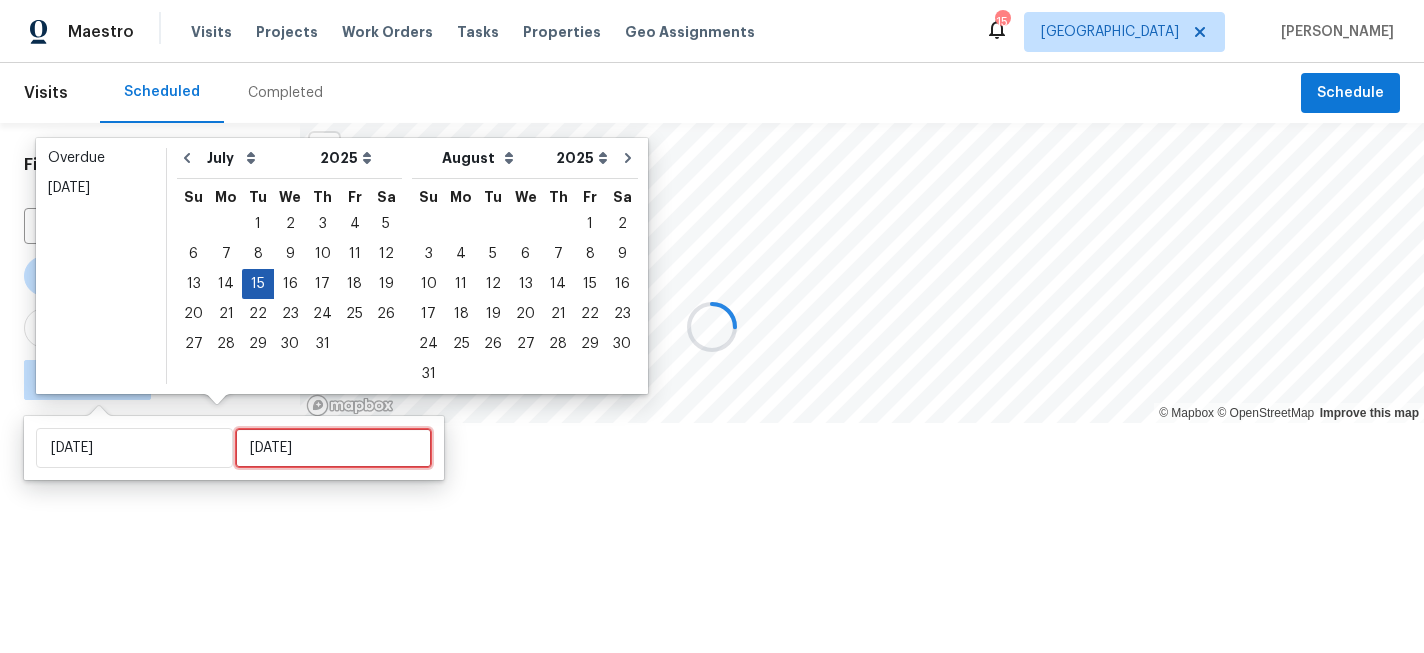 scroll, scrollTop: 0, scrollLeft: 0, axis: both 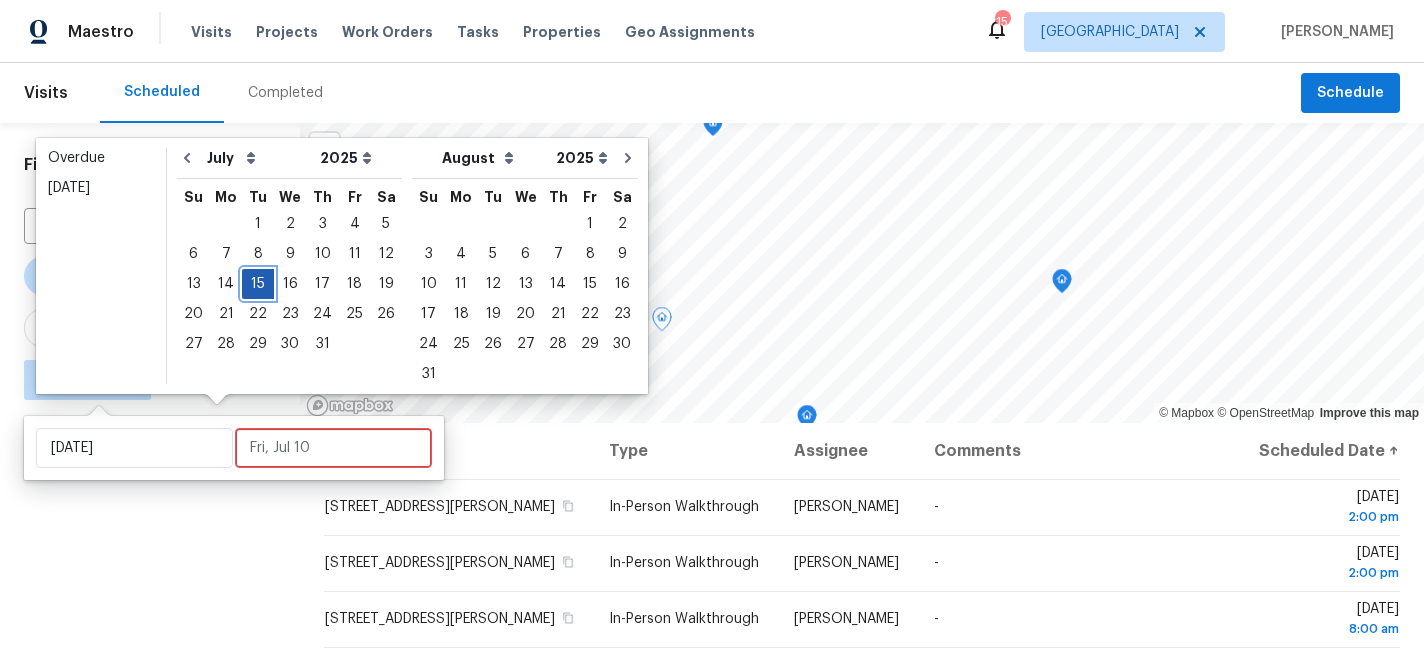 click on "15" at bounding box center [258, 284] 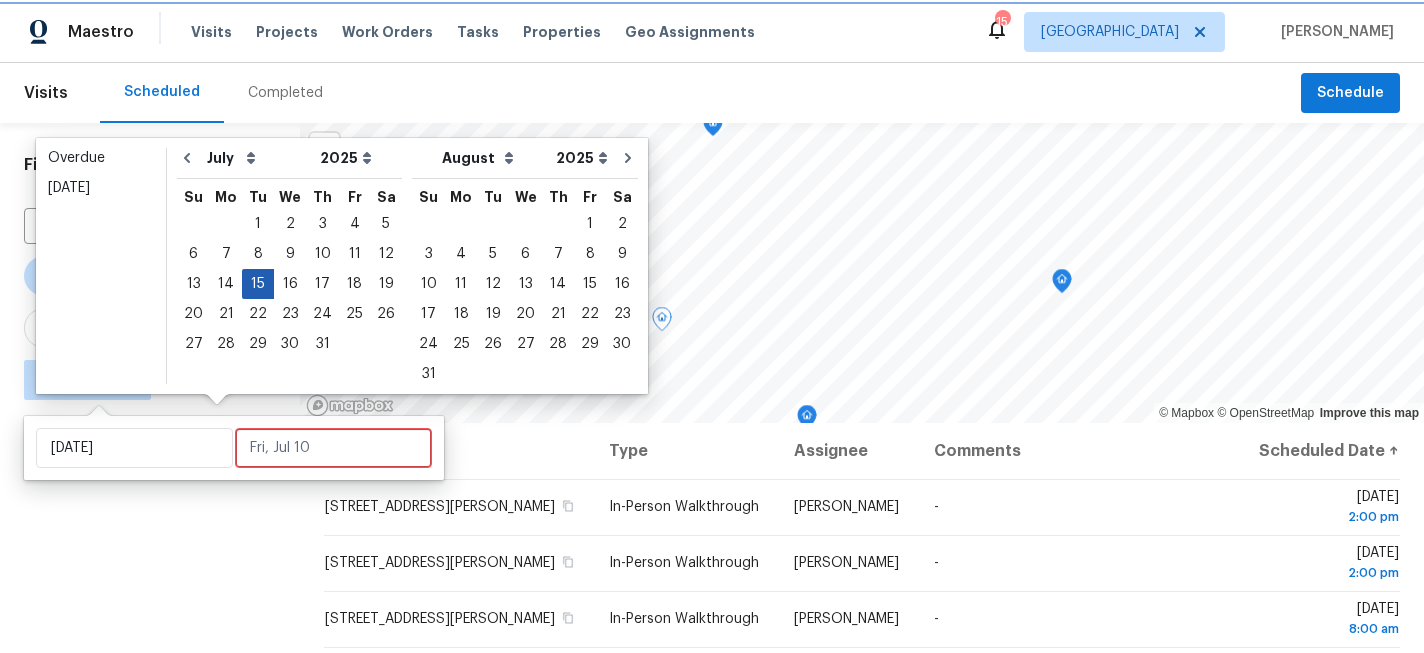 type on "Tue, Jul 15" 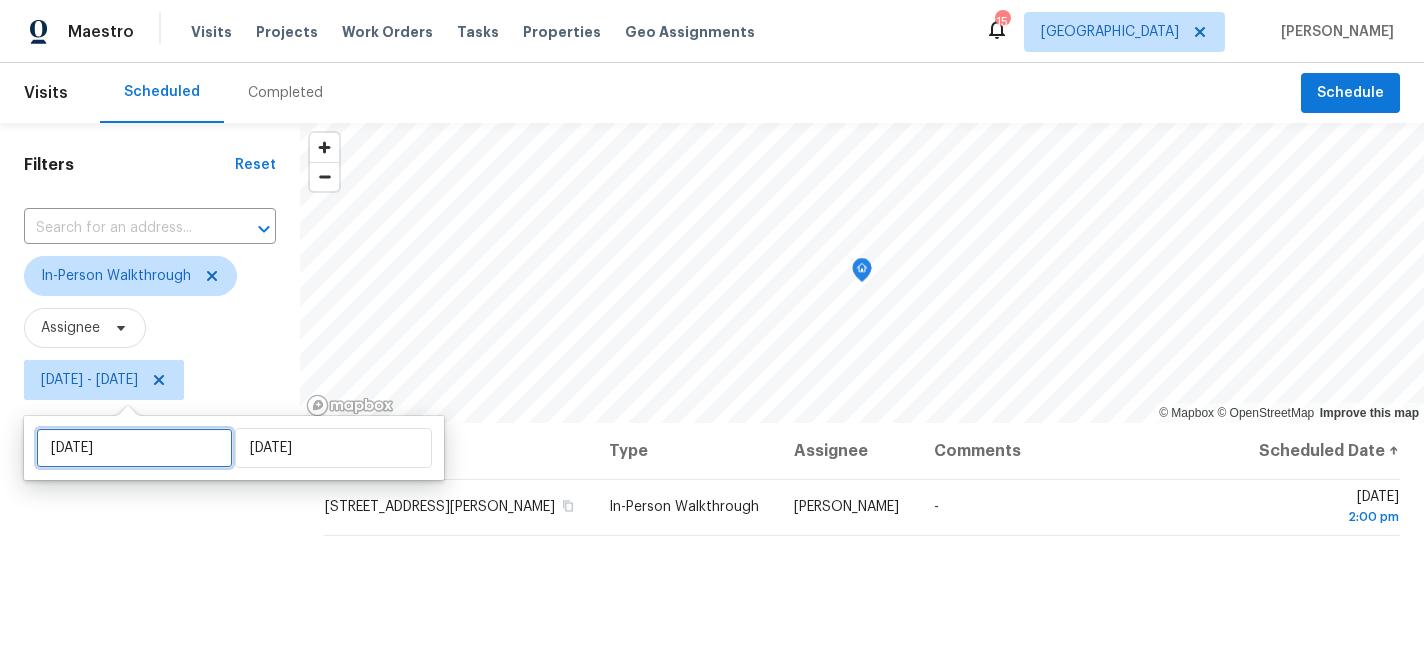 click on "Tue, Jul 15" at bounding box center [134, 448] 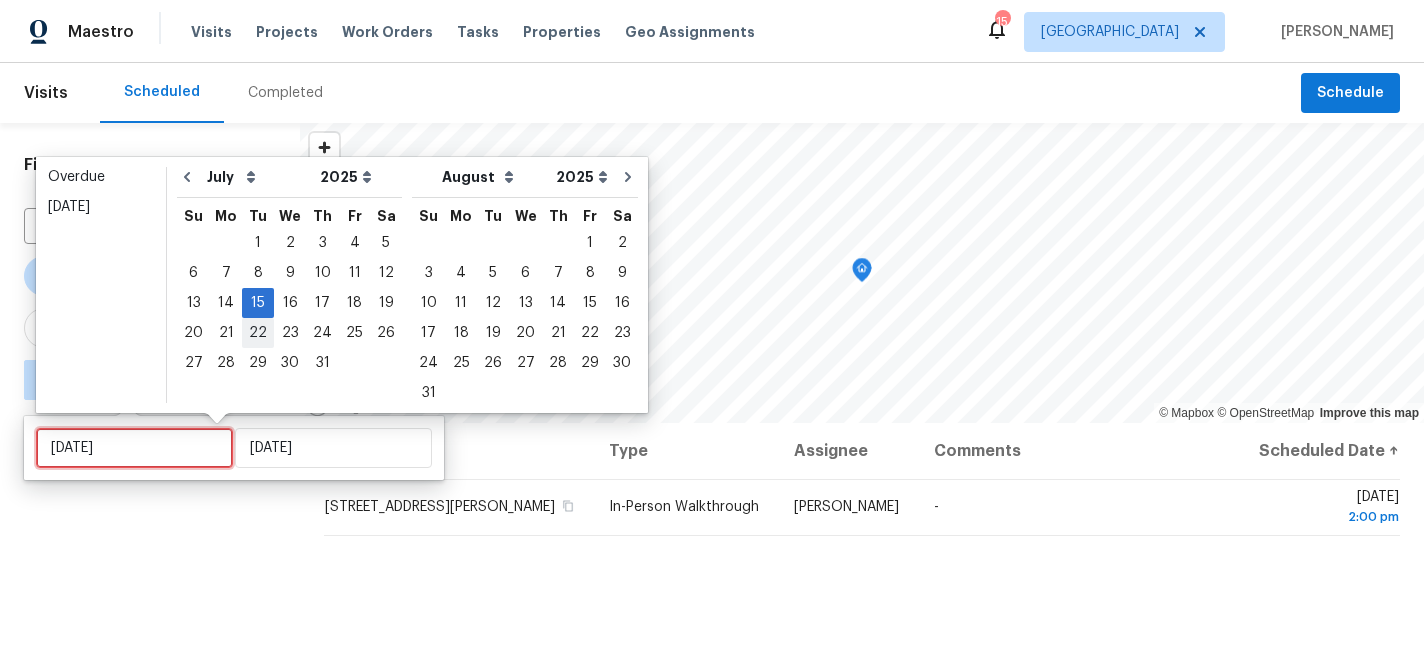 type on "Mon, Jul 28" 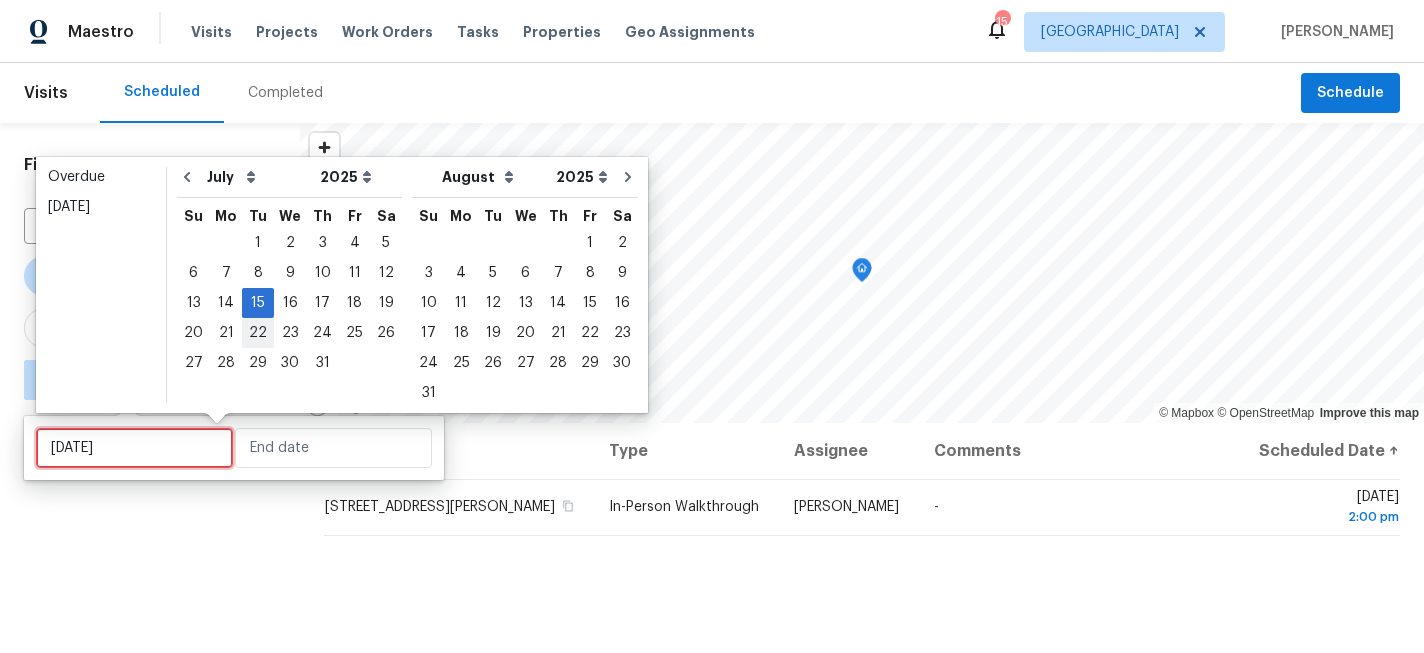 type on "Tue, Jul 22" 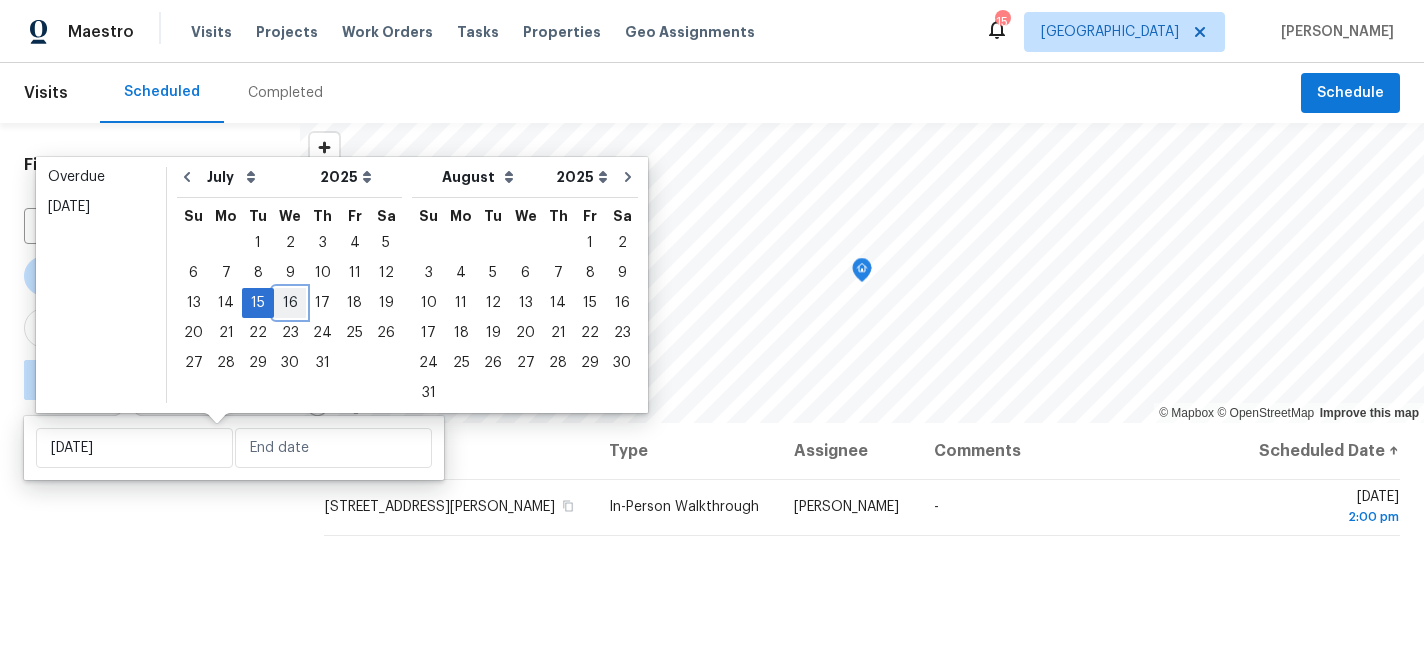 click on "16" at bounding box center (290, 303) 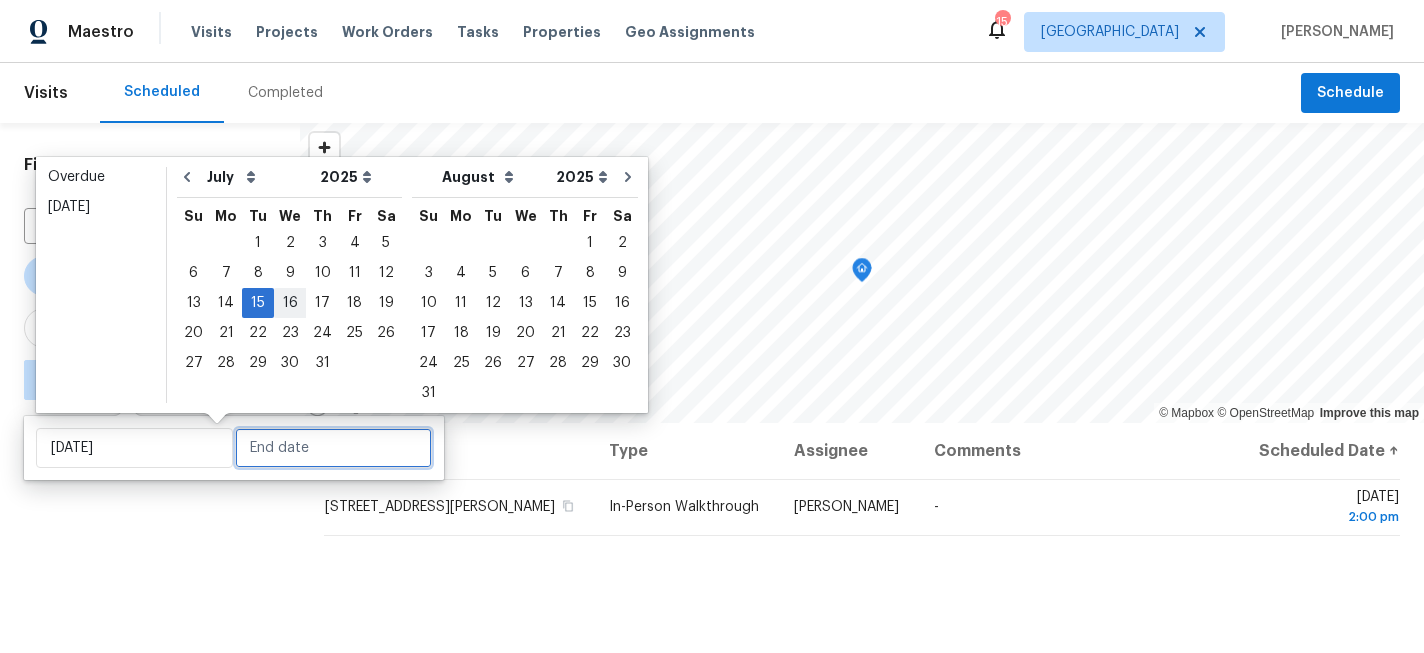 type on "Wed, Jul 16" 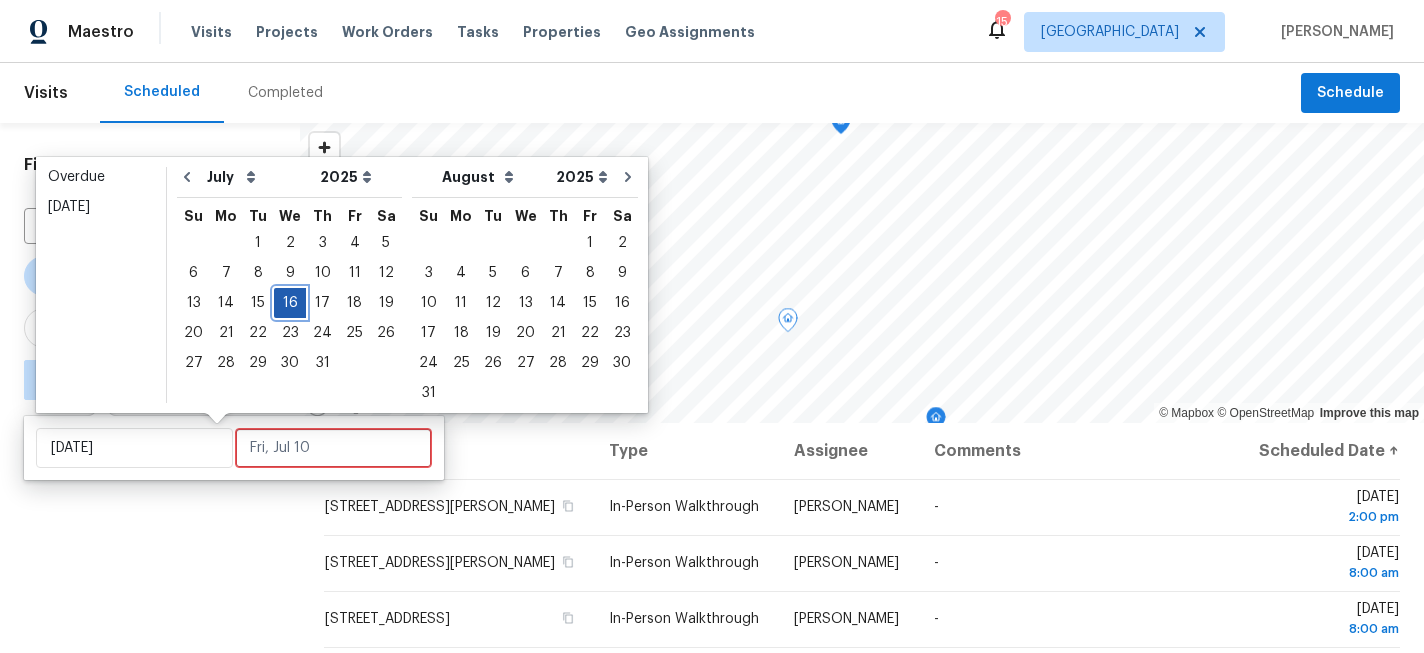 click on "16" at bounding box center [290, 303] 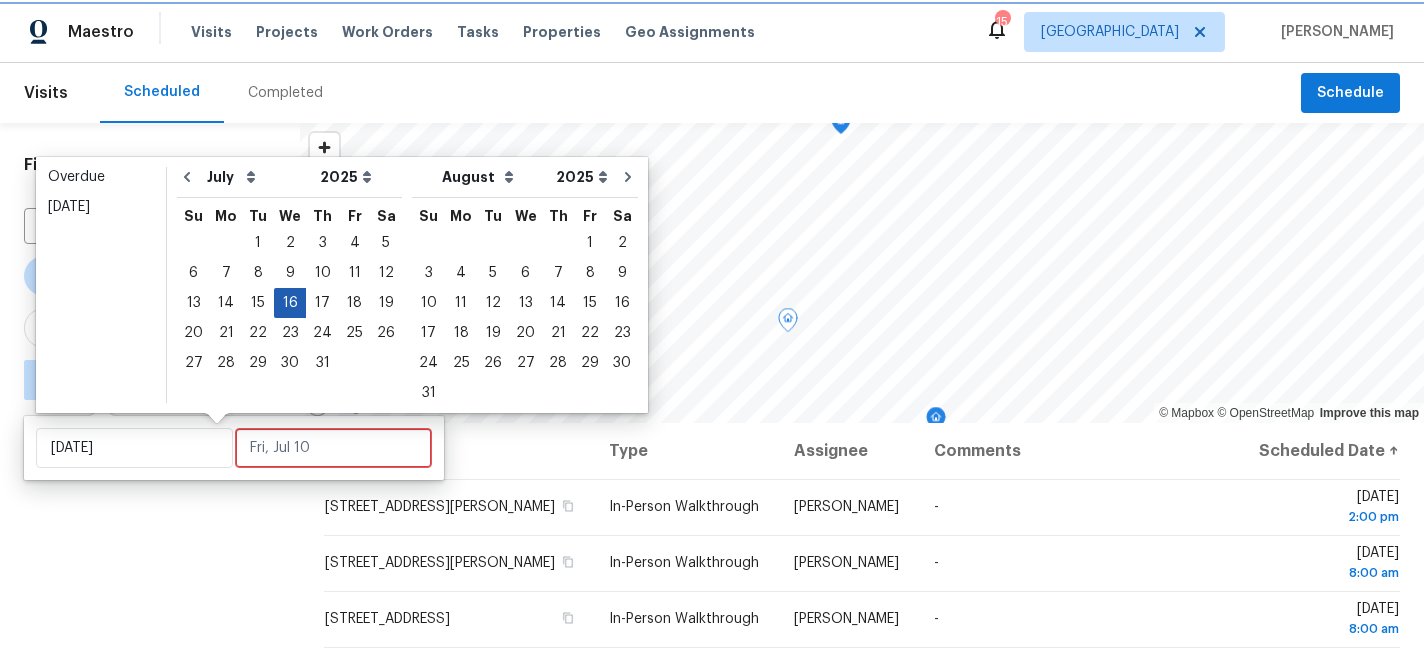 type on "Wed, Jul 16" 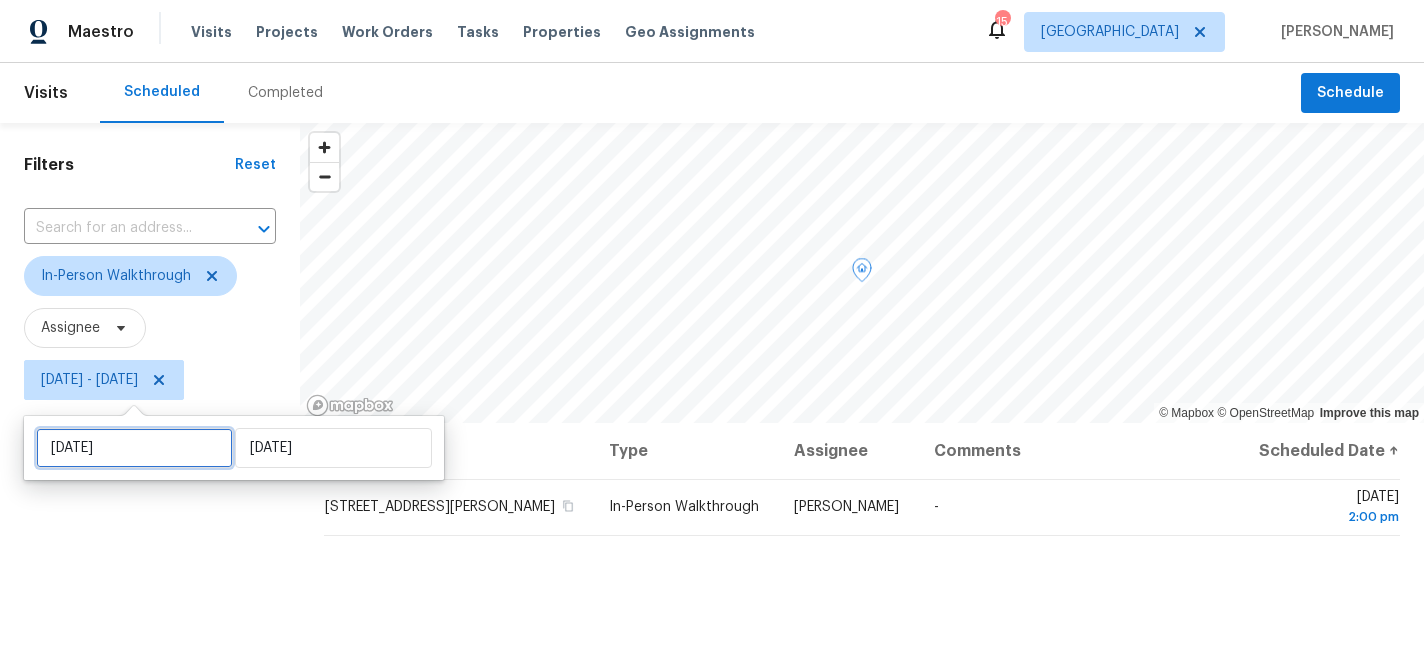 select on "6" 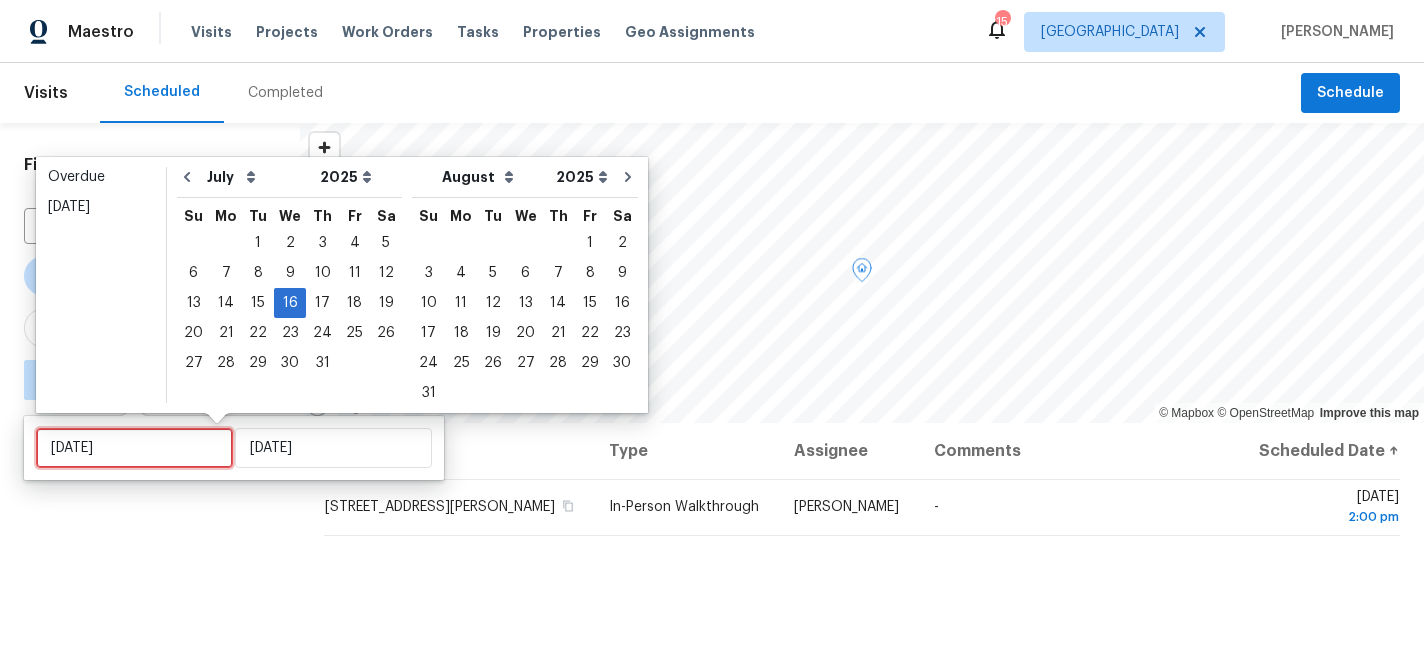 click on "Wed, Jul 16" at bounding box center [134, 448] 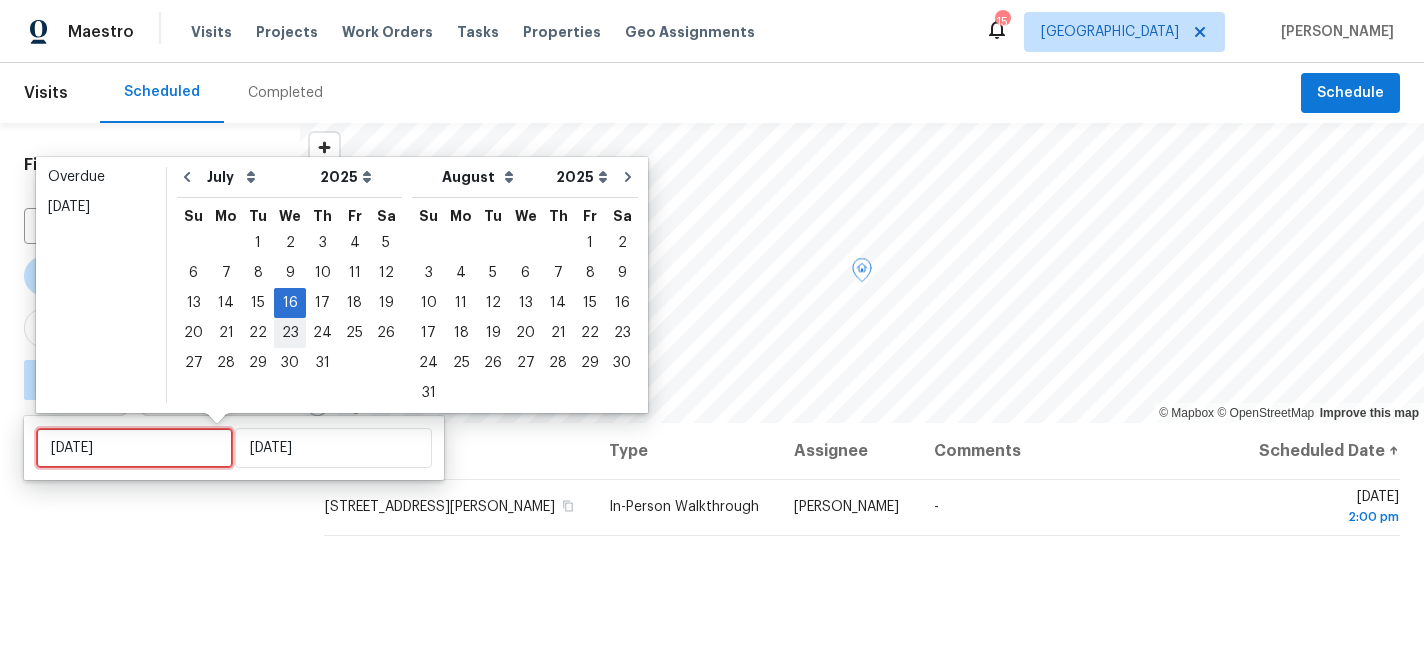 type on "Tue, Jul 29" 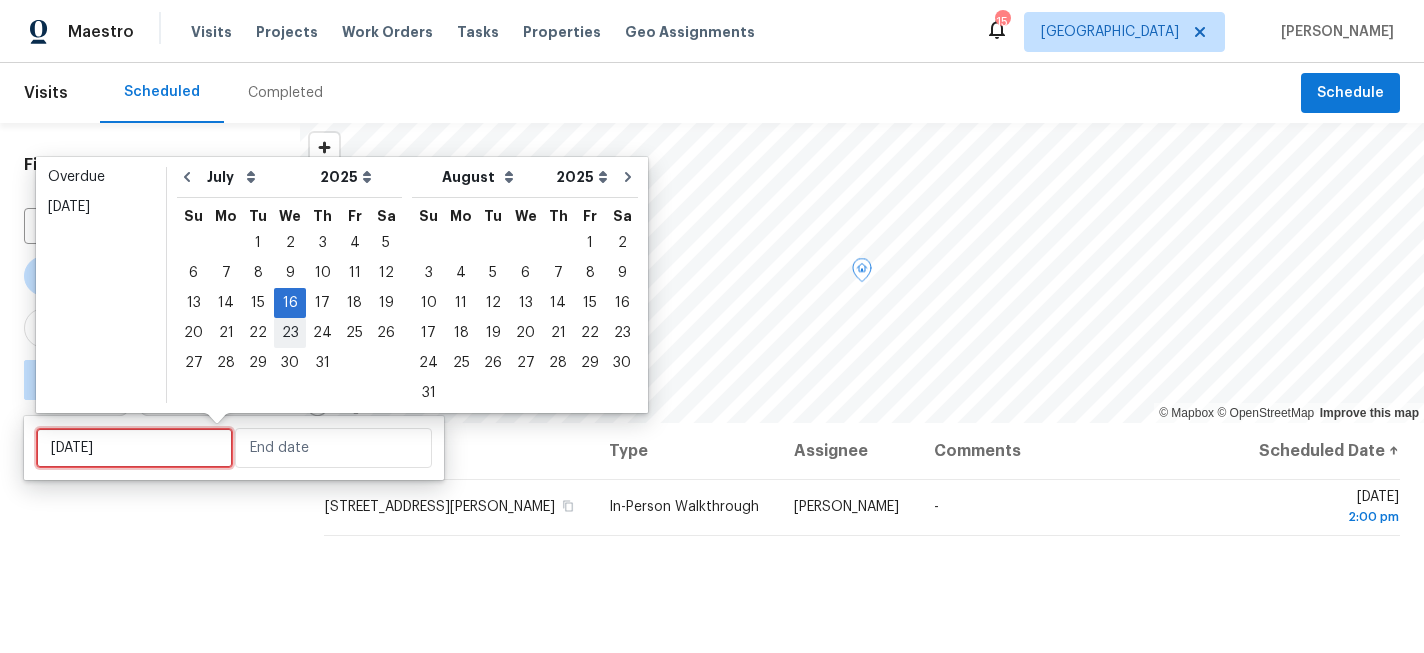 type on "Wed, Jul 23" 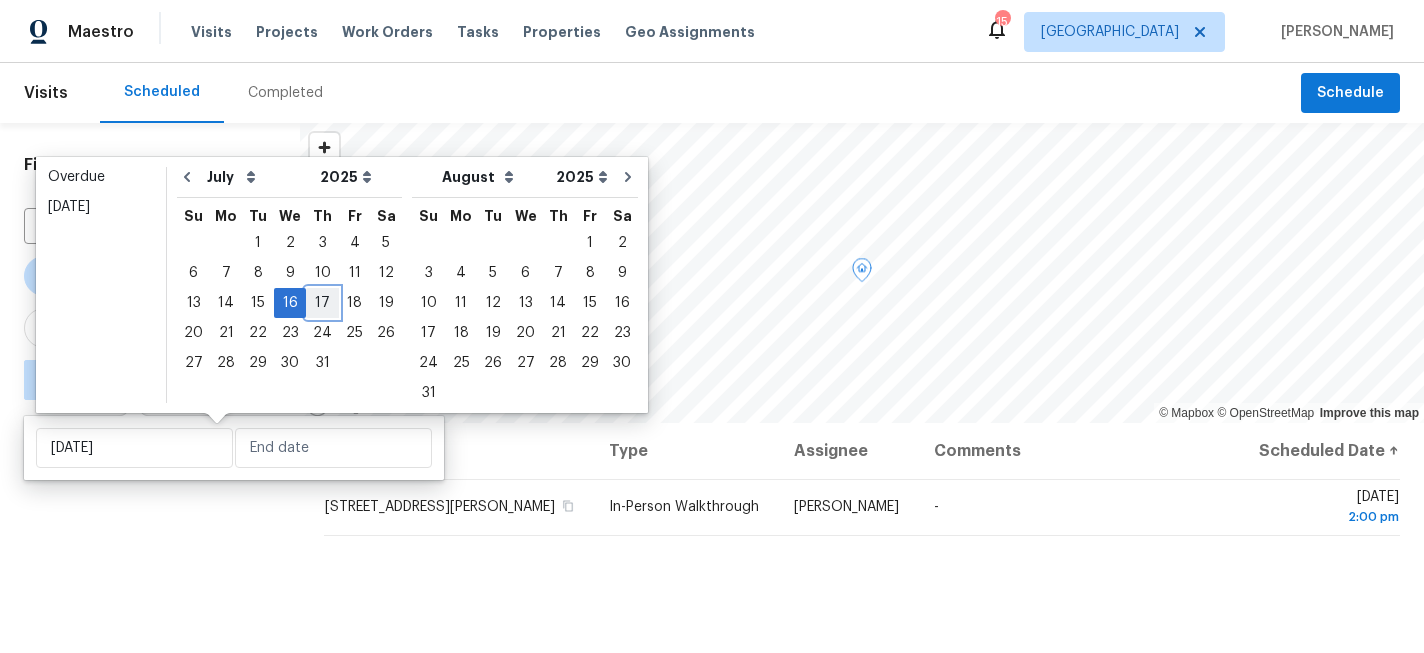 click on "17" at bounding box center (322, 303) 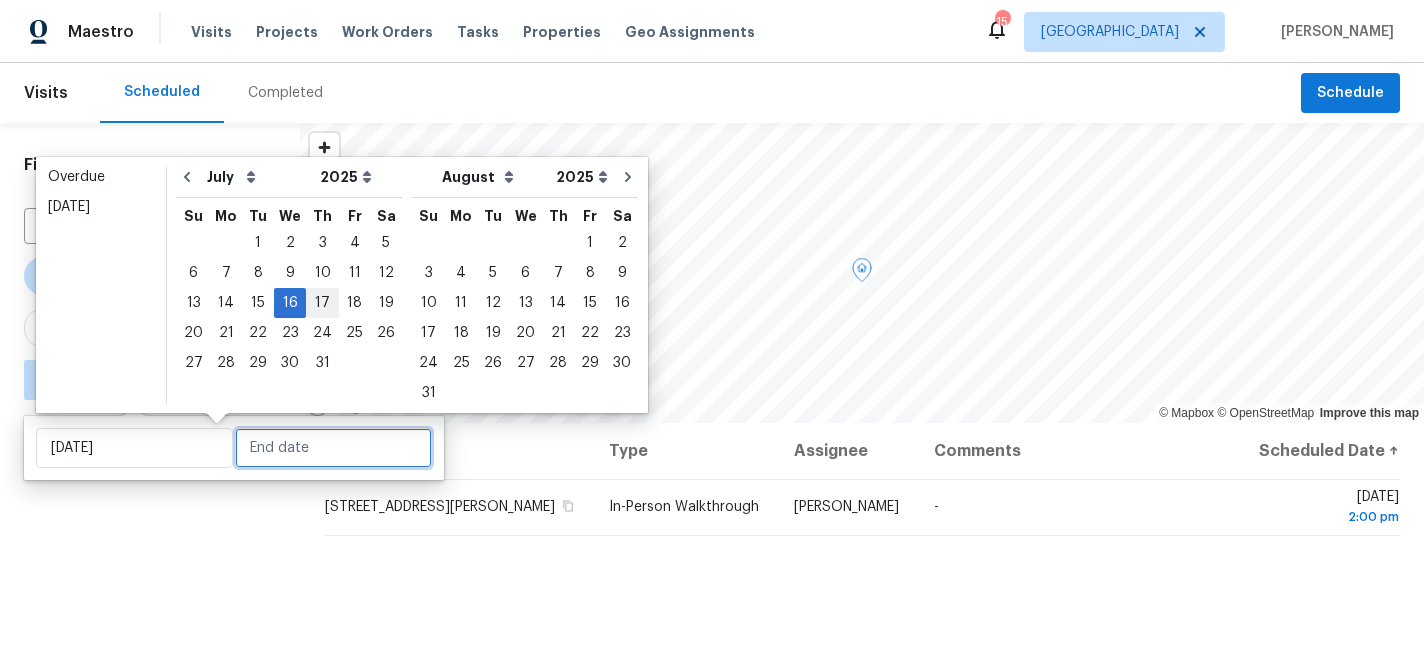 type on "Thu, Jul 17" 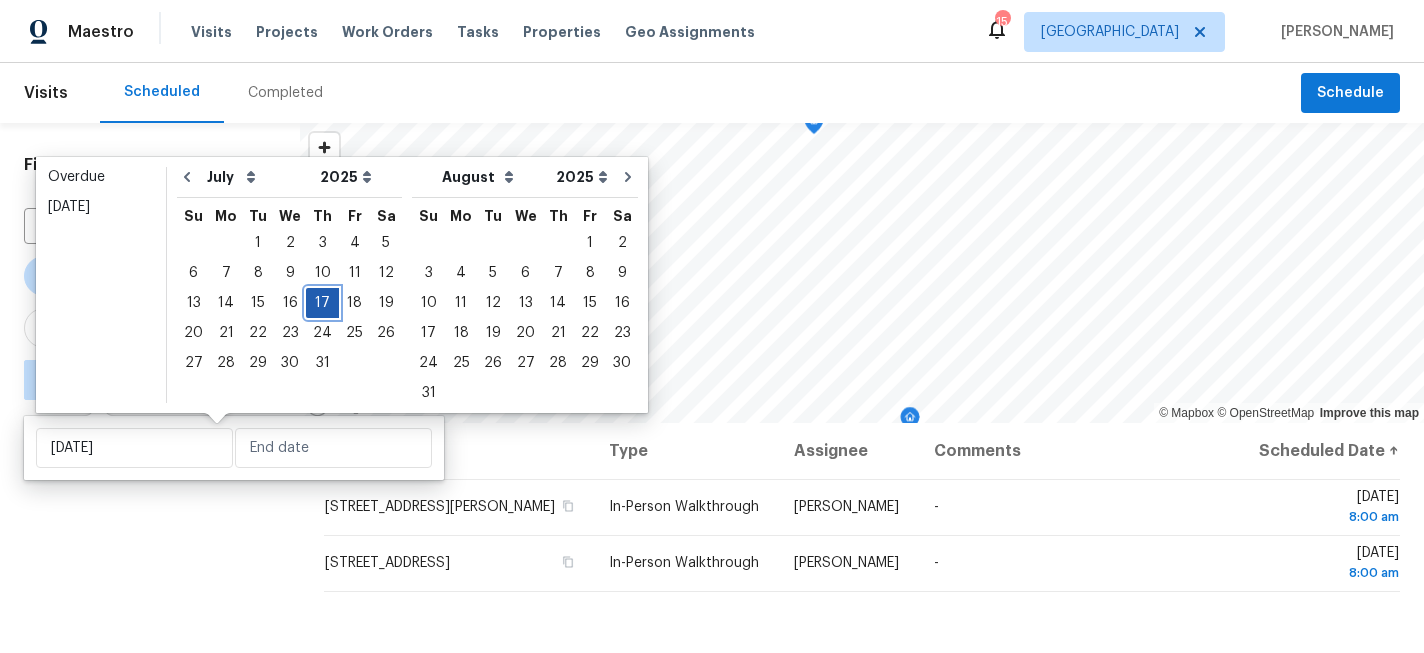 click on "17" at bounding box center [322, 303] 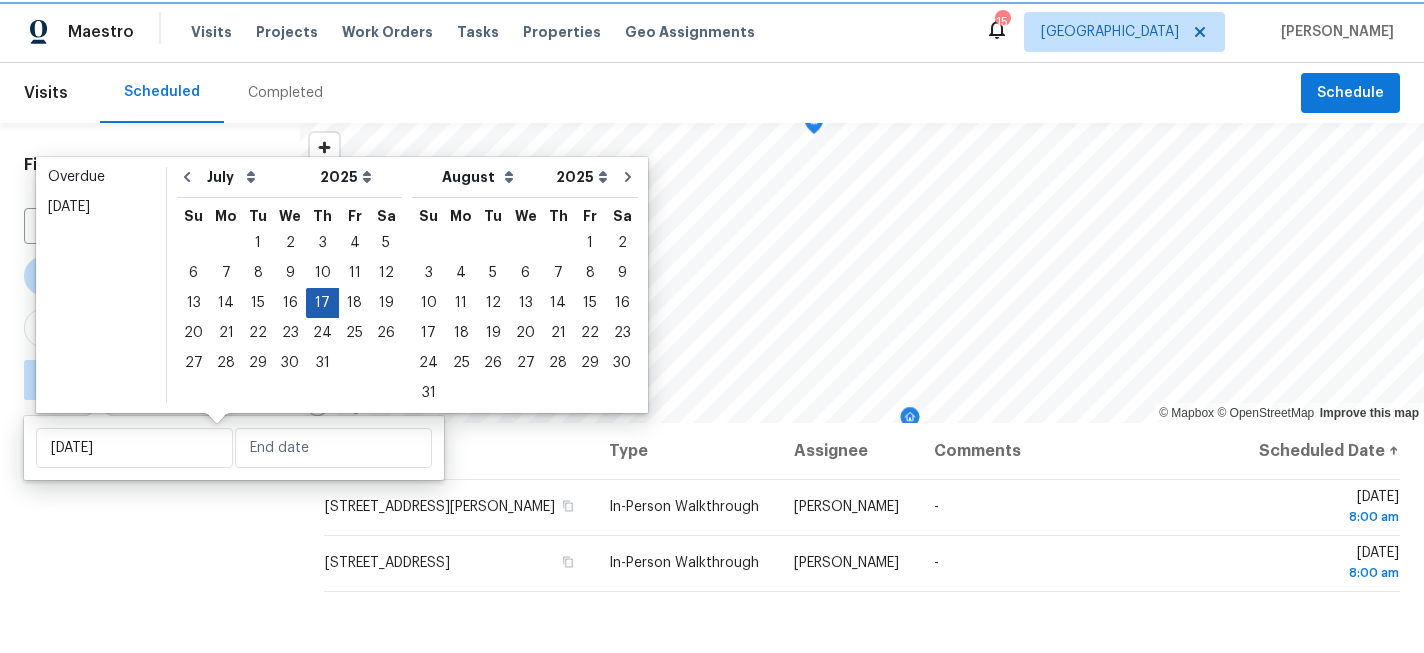 type on "Thu, Jul 17" 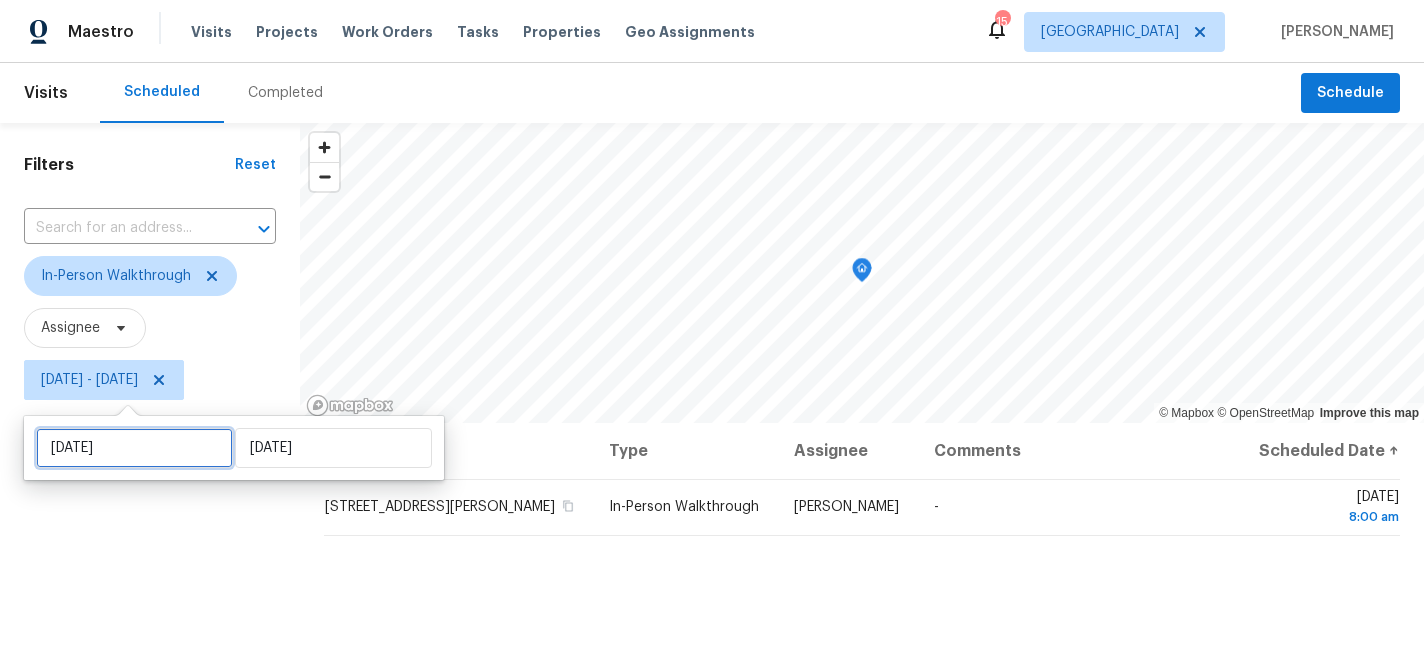 click on "Thu, Jul 17" at bounding box center (134, 448) 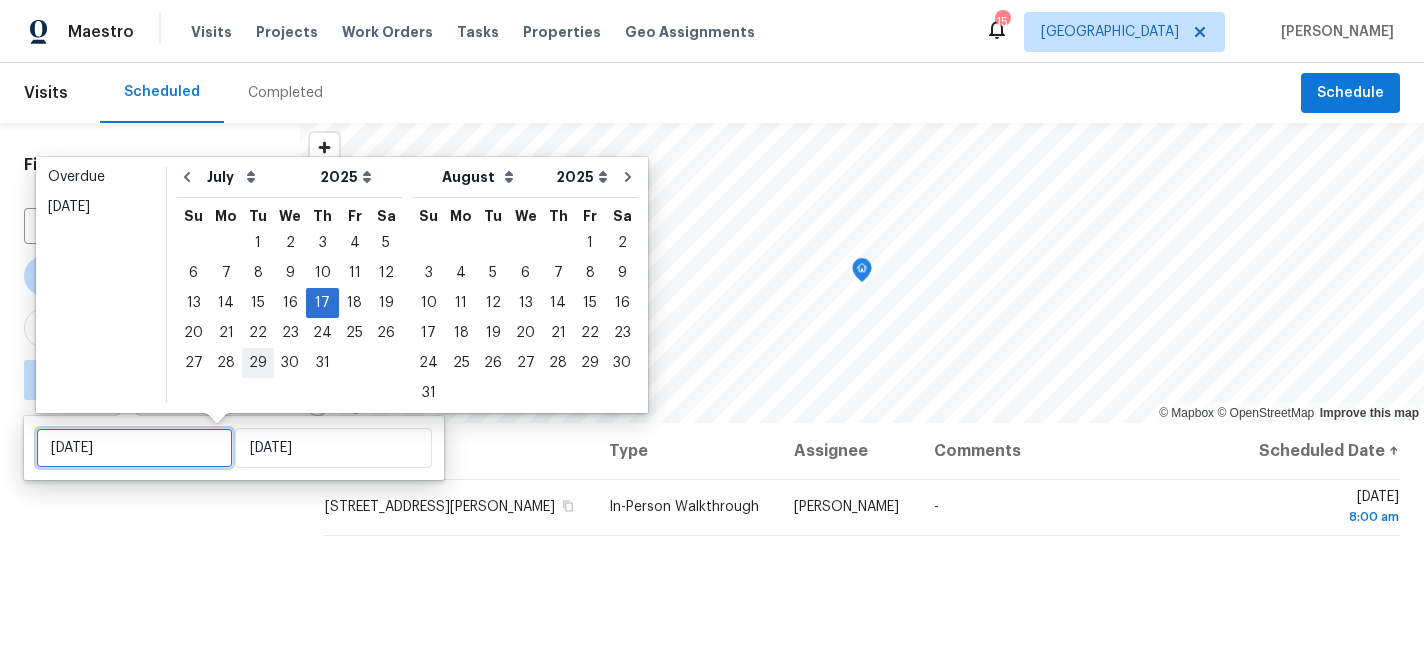 type on "Tue, Jul 29" 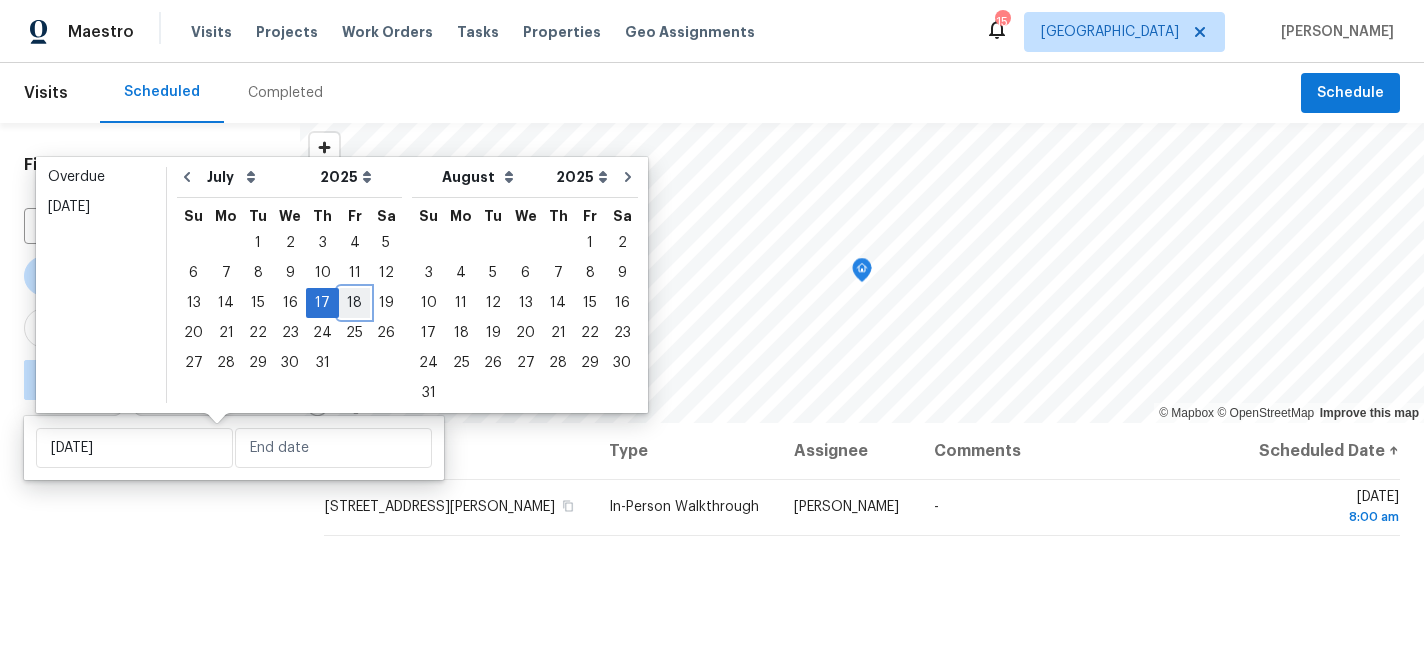 click on "18" at bounding box center [354, 303] 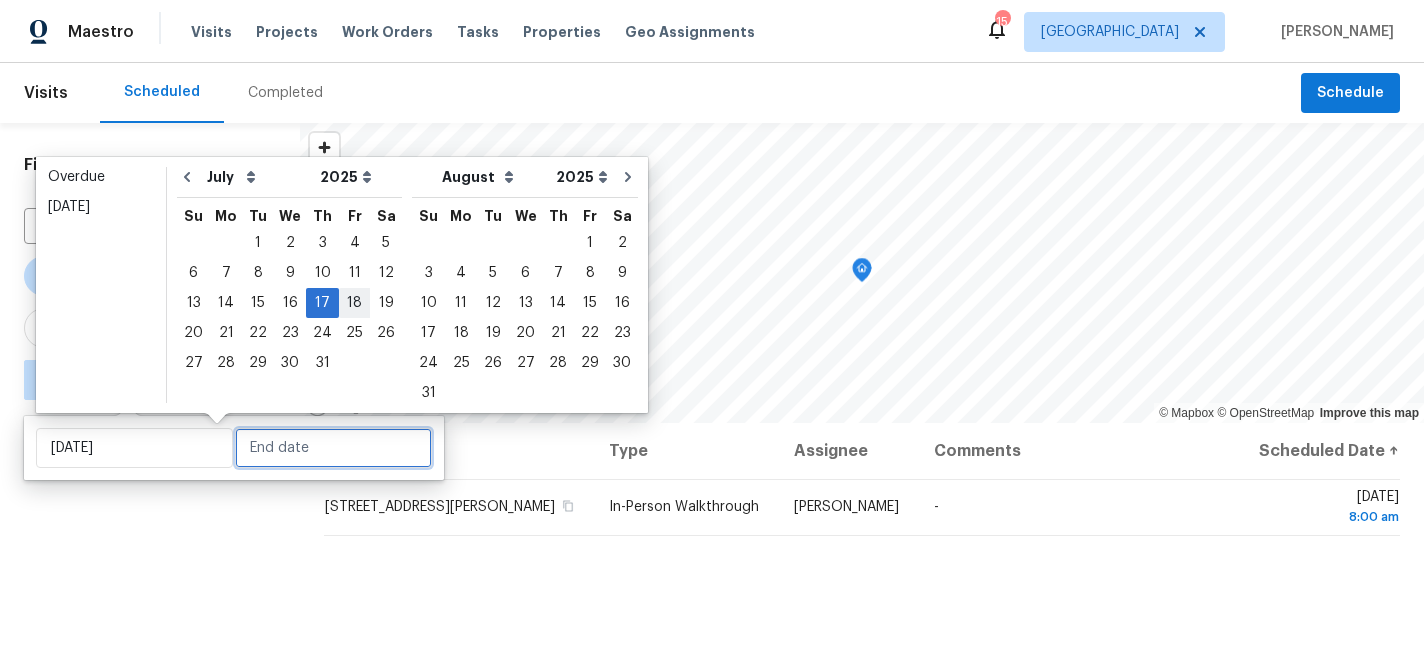 type on "Fri, Jul 18" 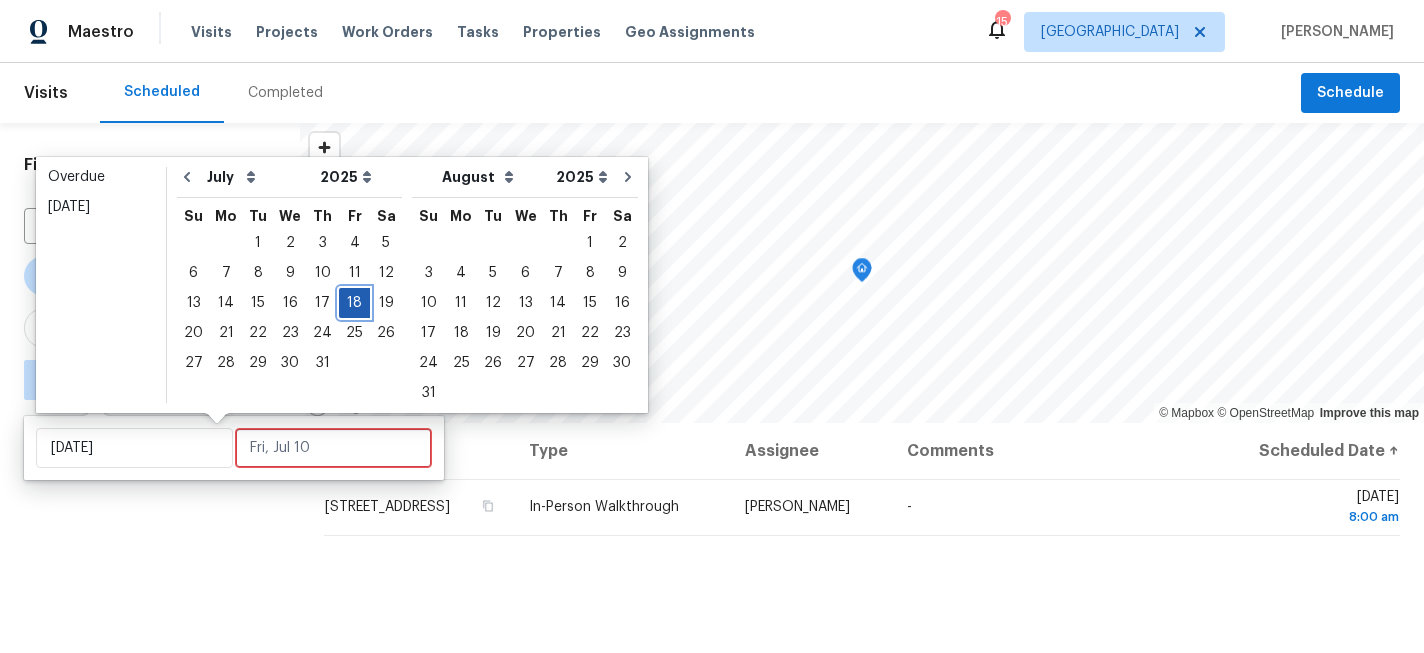 click on "18" at bounding box center [354, 303] 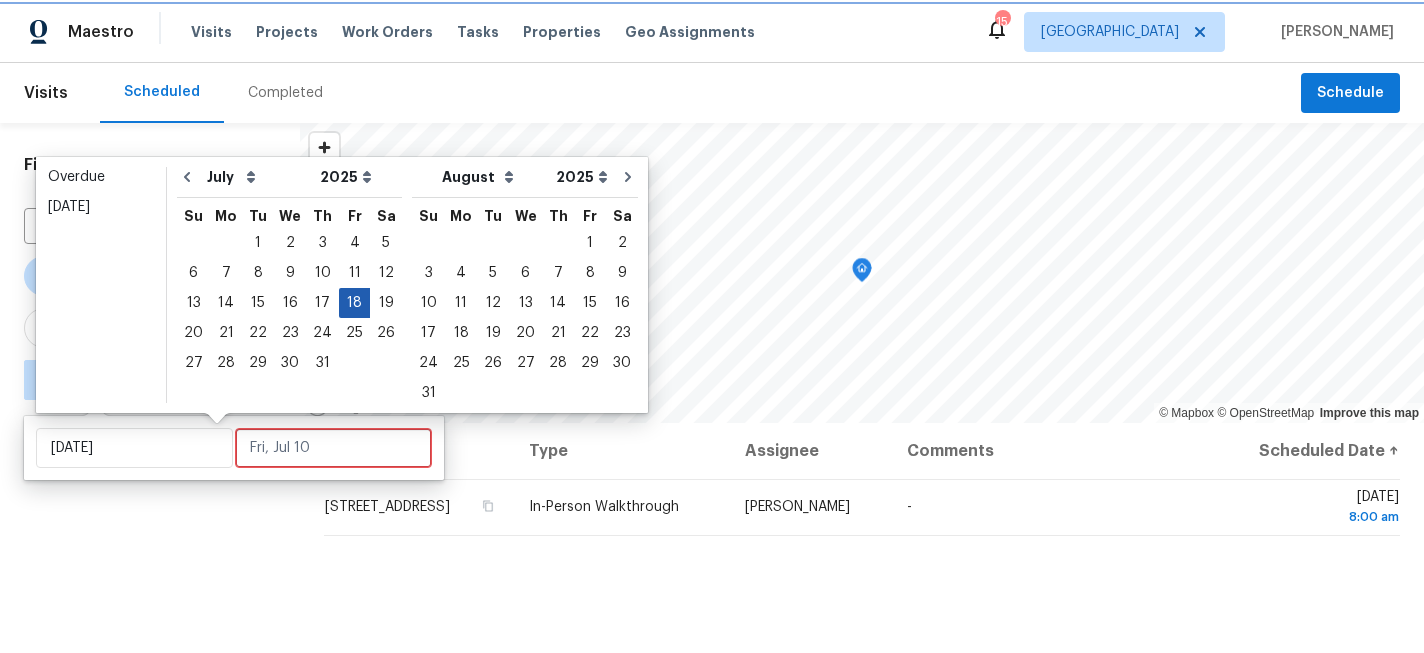 type on "Fri, Jul 18" 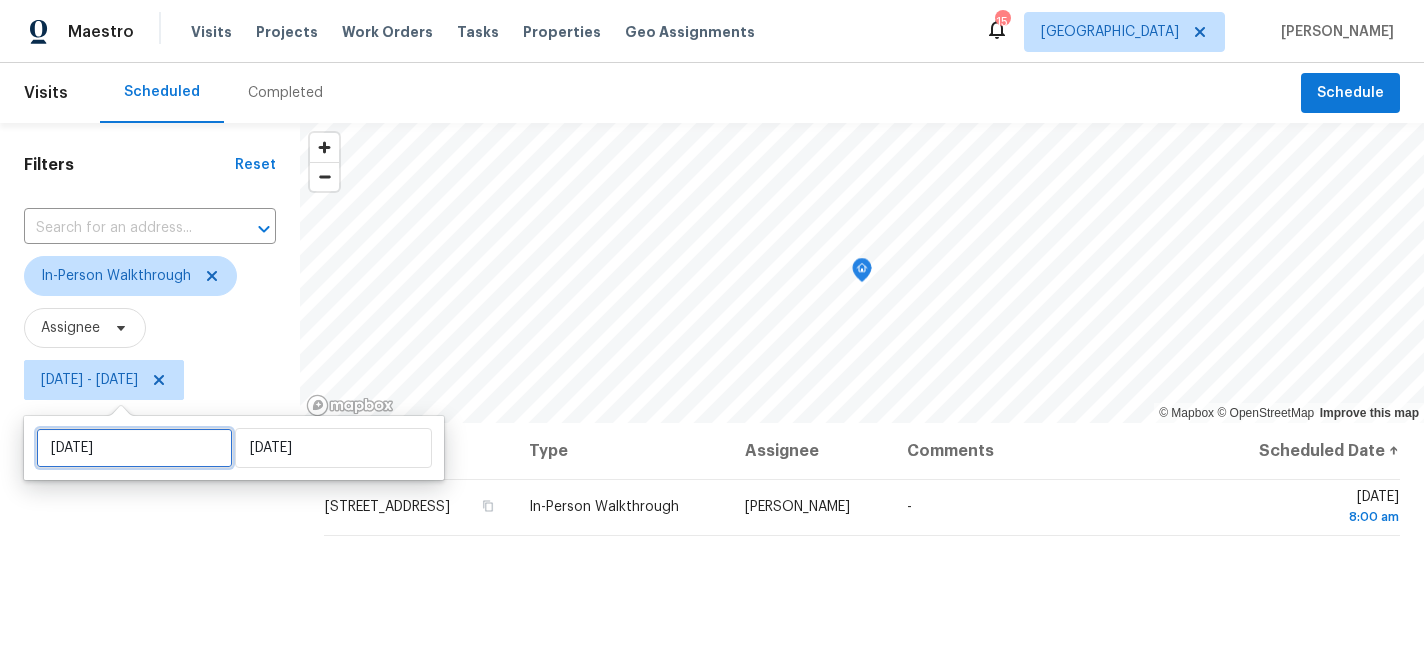 select on "6" 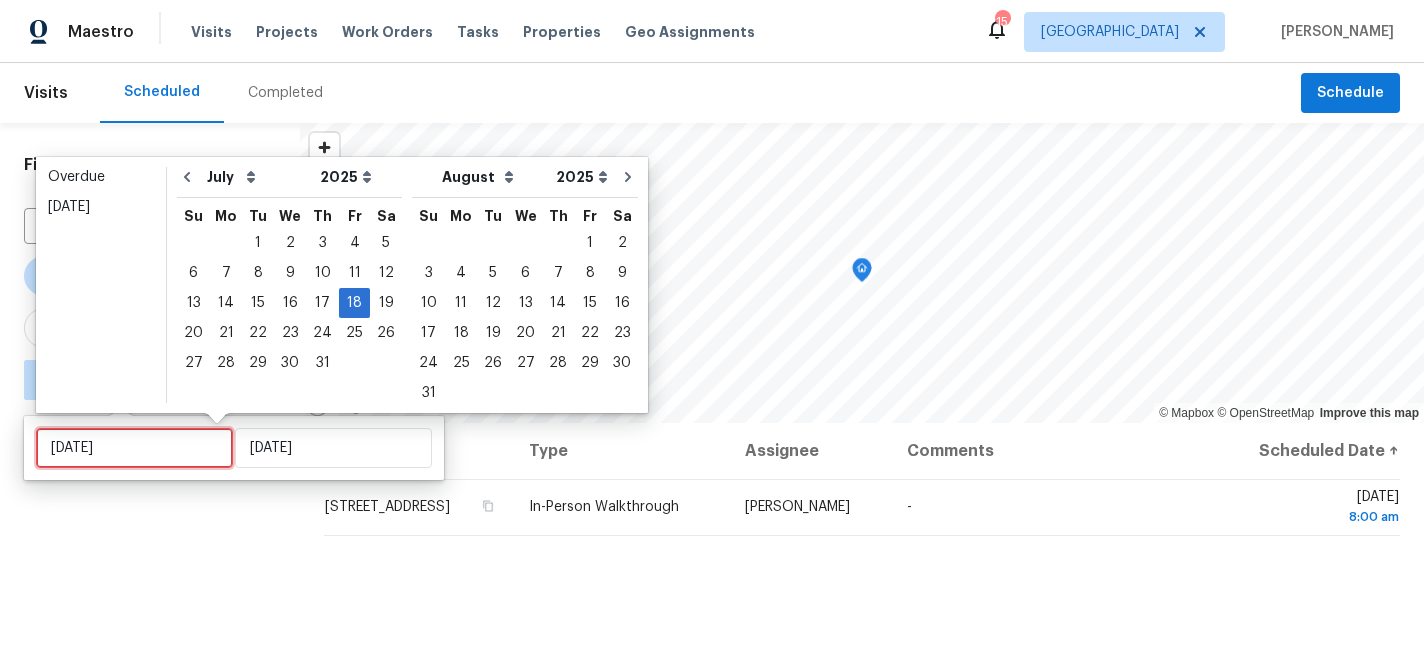 click on "Fri, Jul 18" at bounding box center [134, 448] 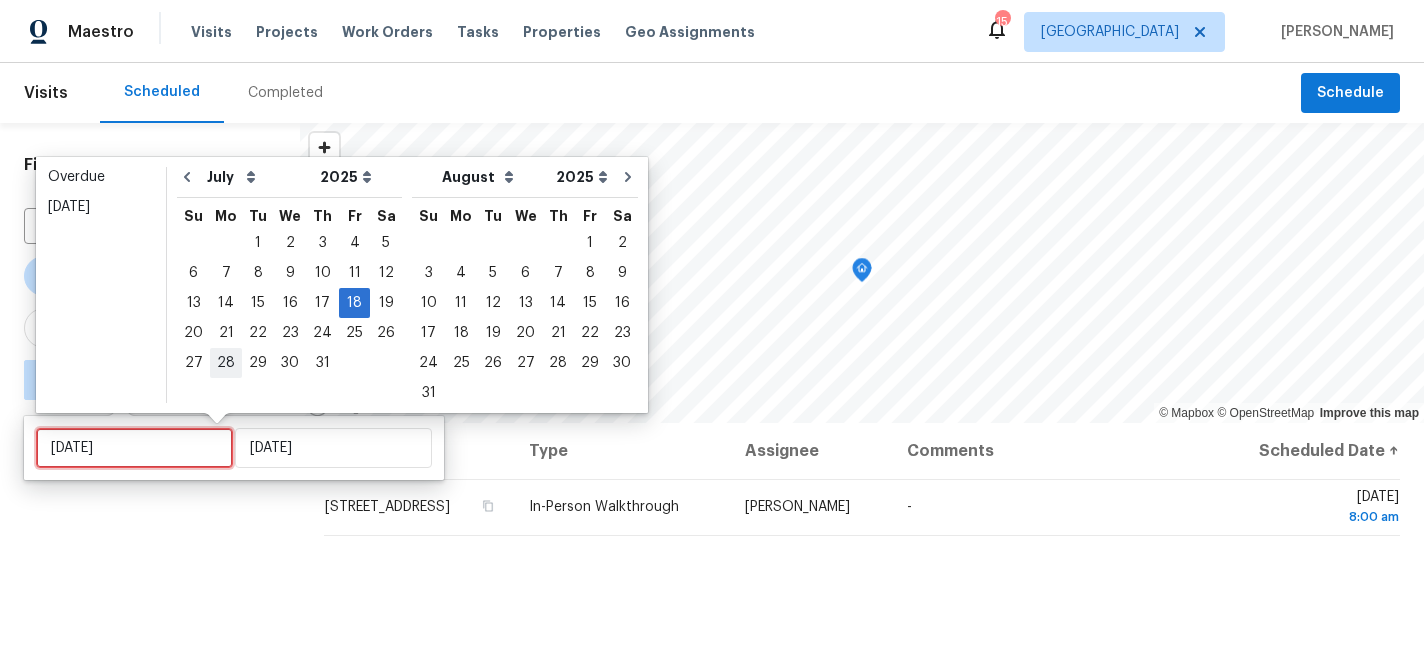 type on "Mon, Jul 28" 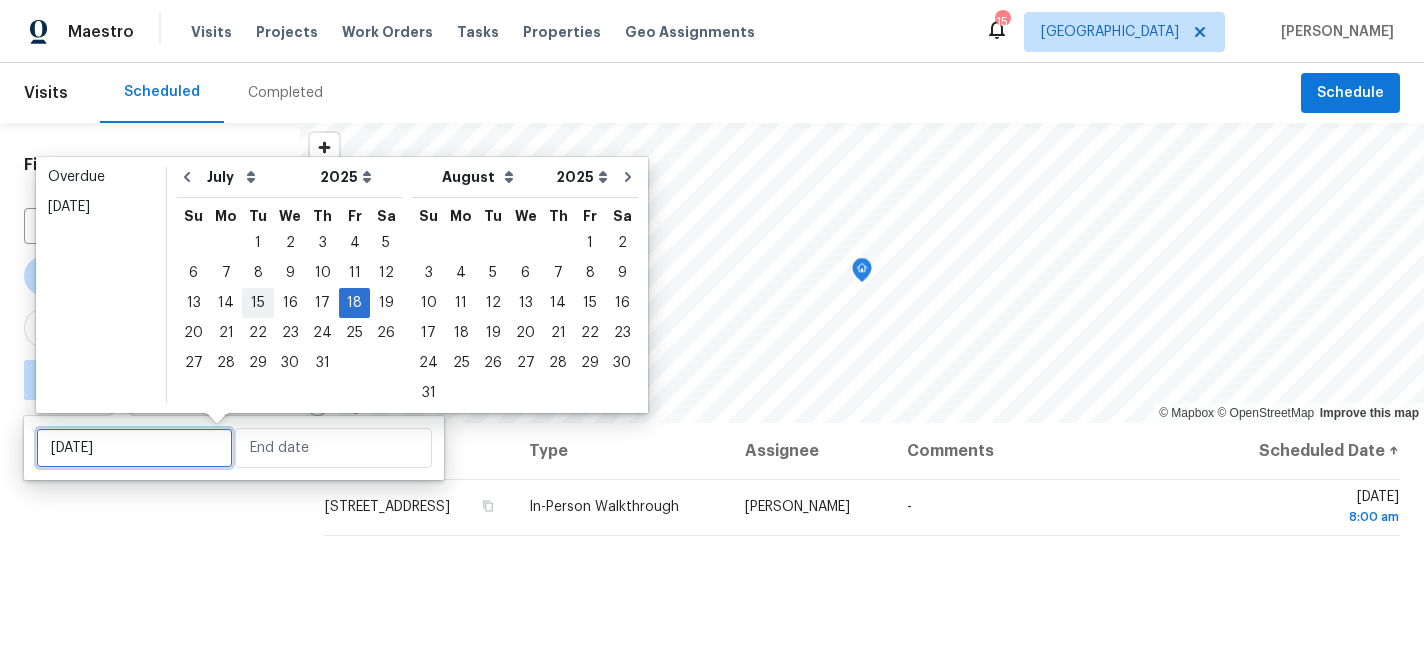 type on "Tue, Jul 15" 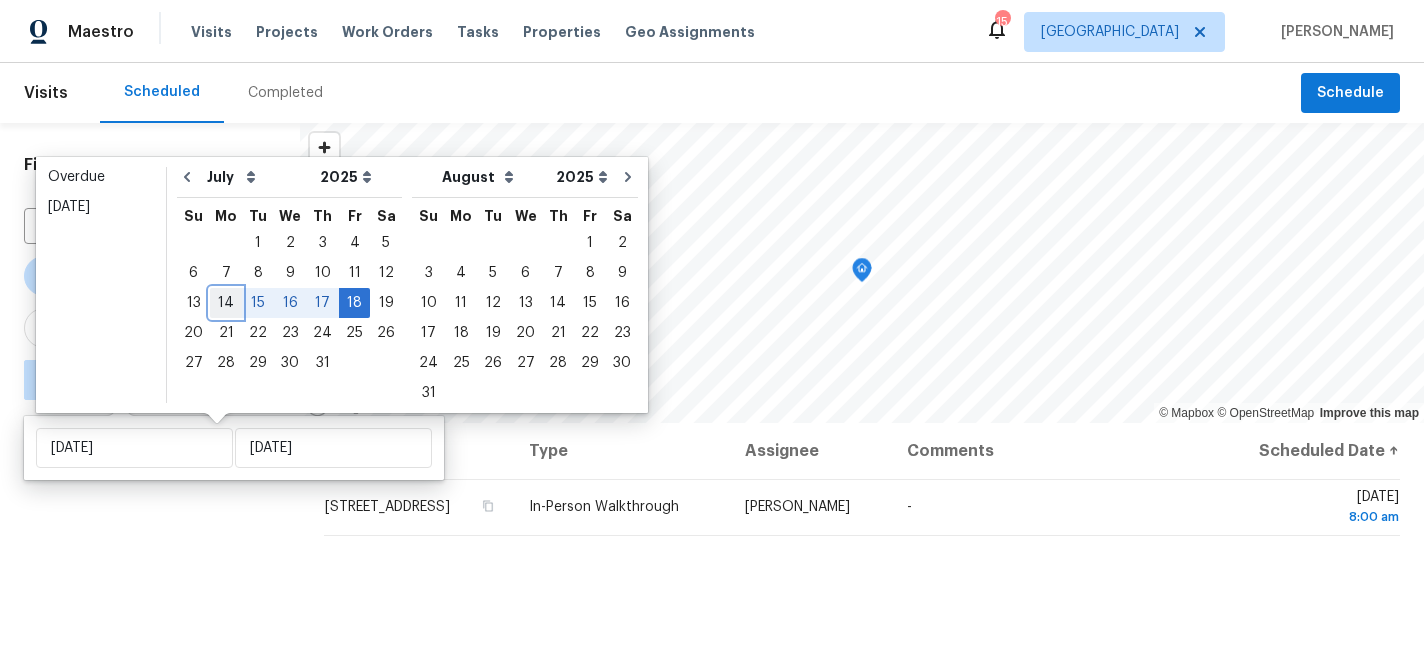 click on "14" at bounding box center (226, 303) 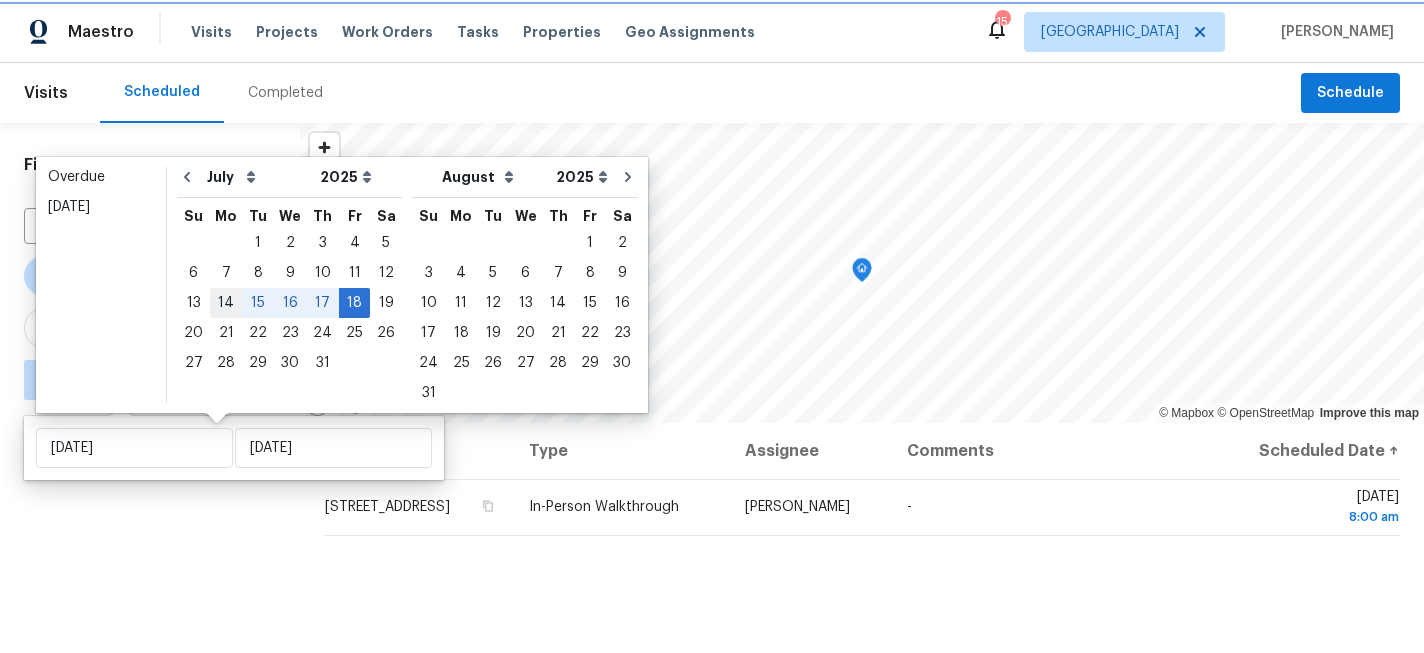 type on "Mon, Jul 14" 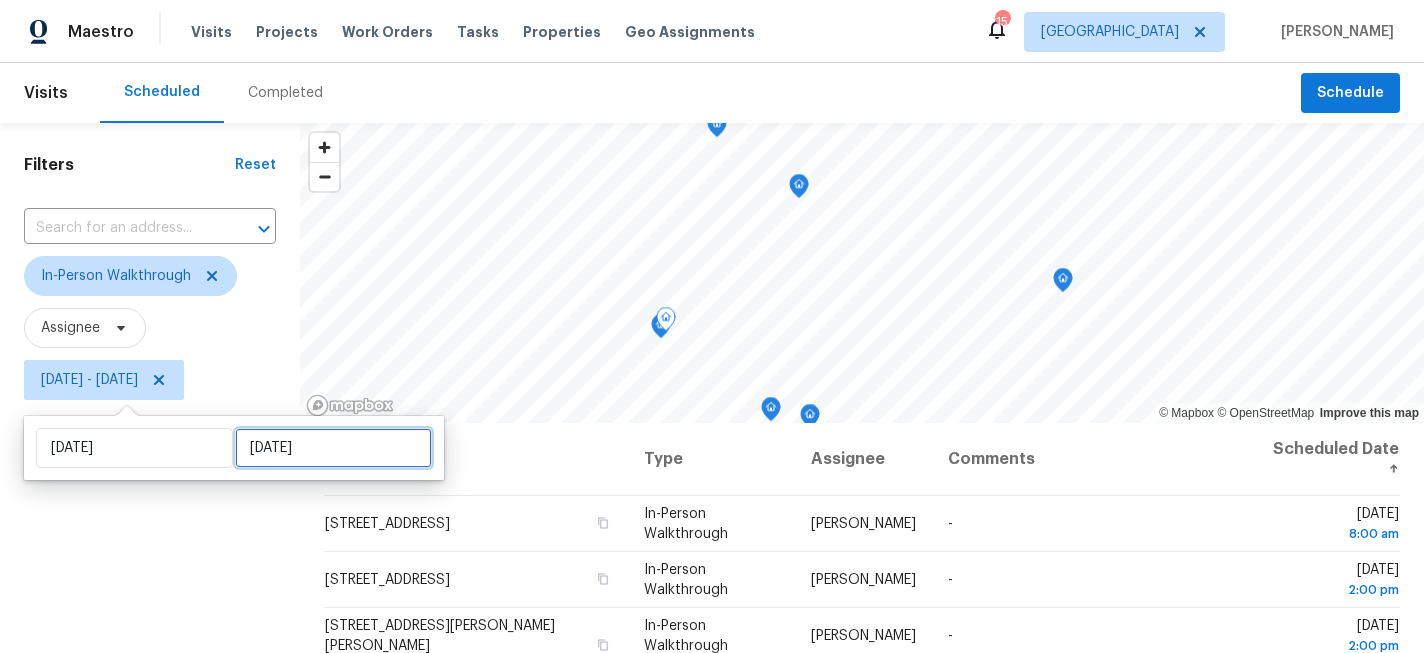 click on "Fri, Jul 18" at bounding box center [333, 448] 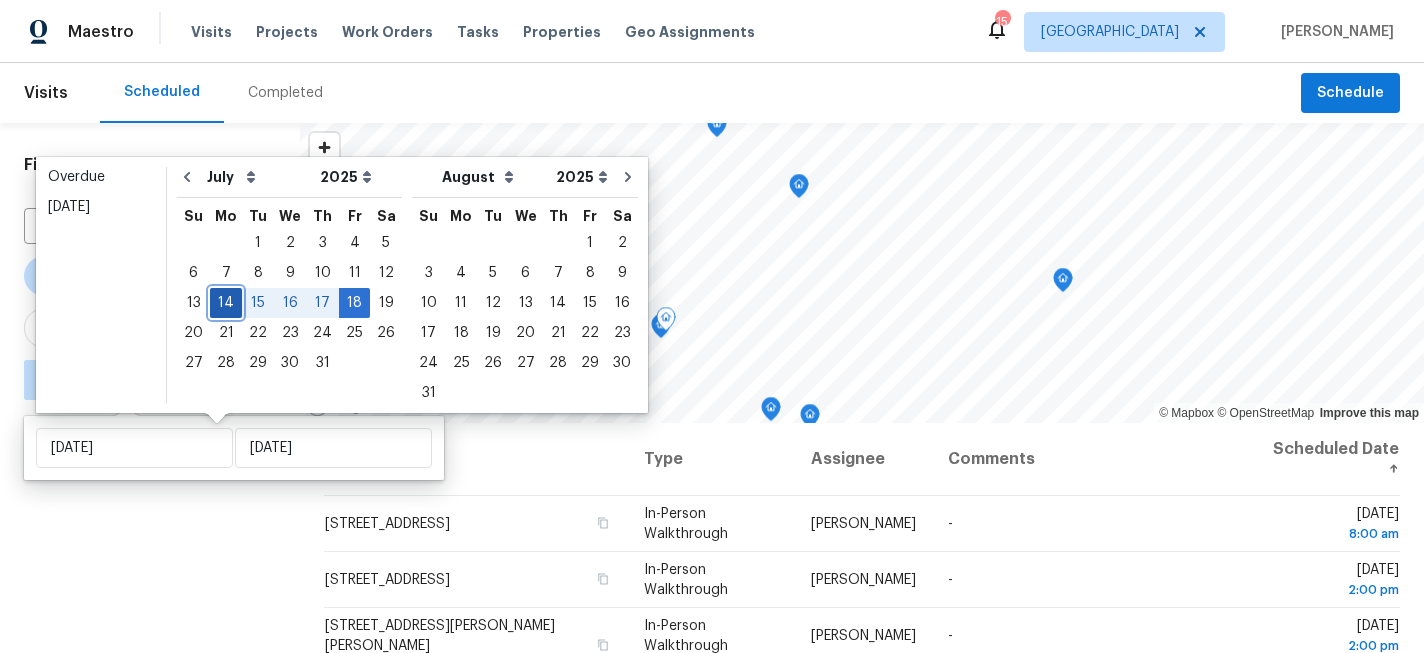 click on "14" at bounding box center (226, 303) 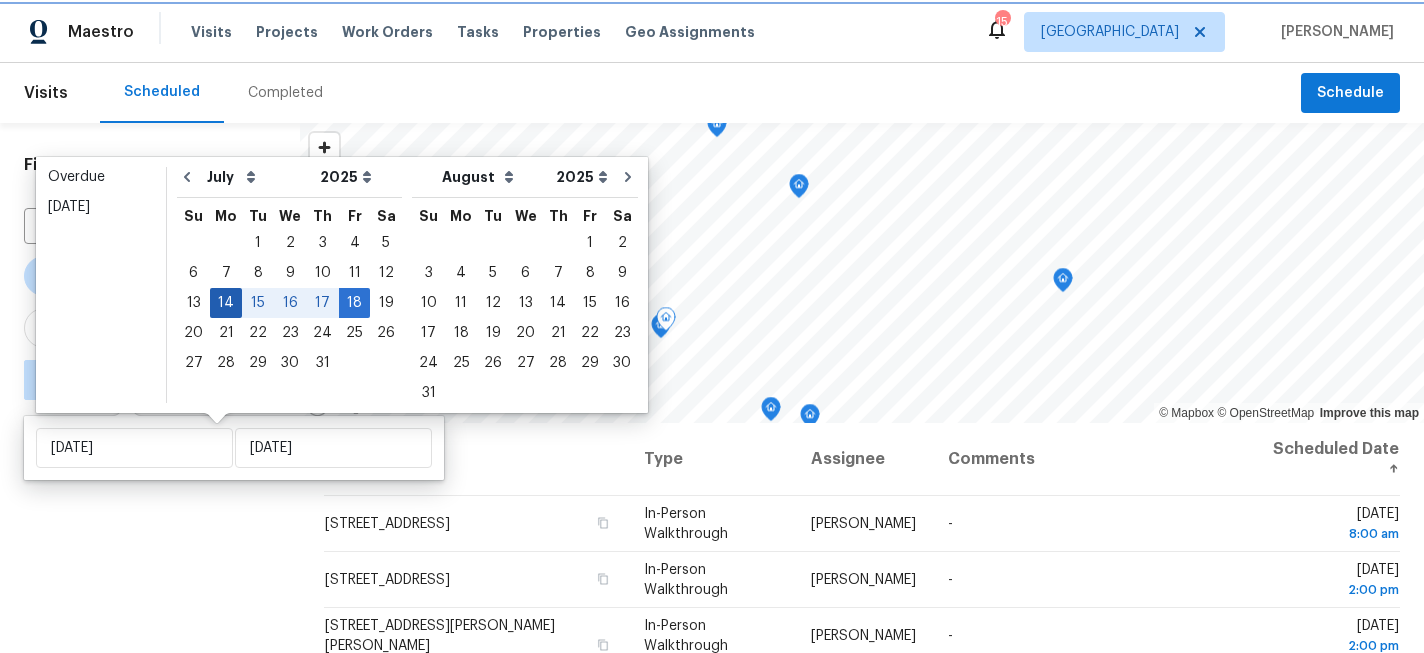 type on "Mon, Jul 14" 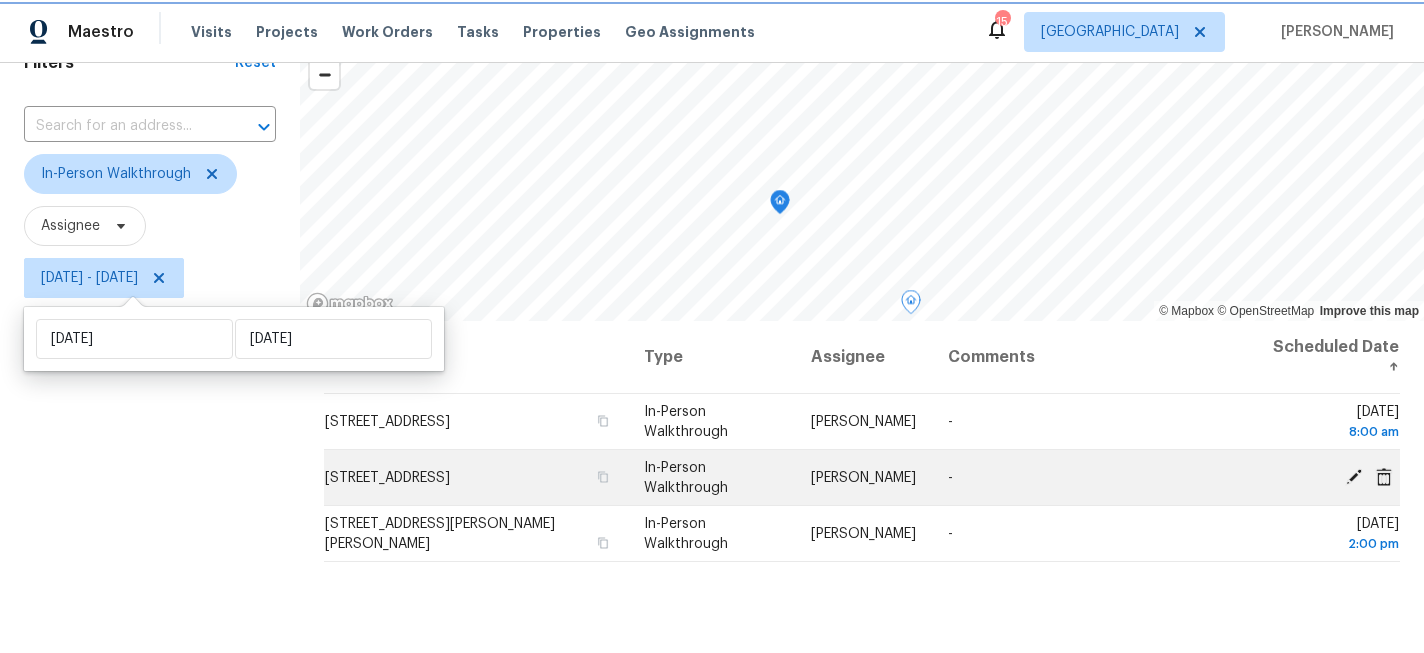 scroll, scrollTop: 110, scrollLeft: 0, axis: vertical 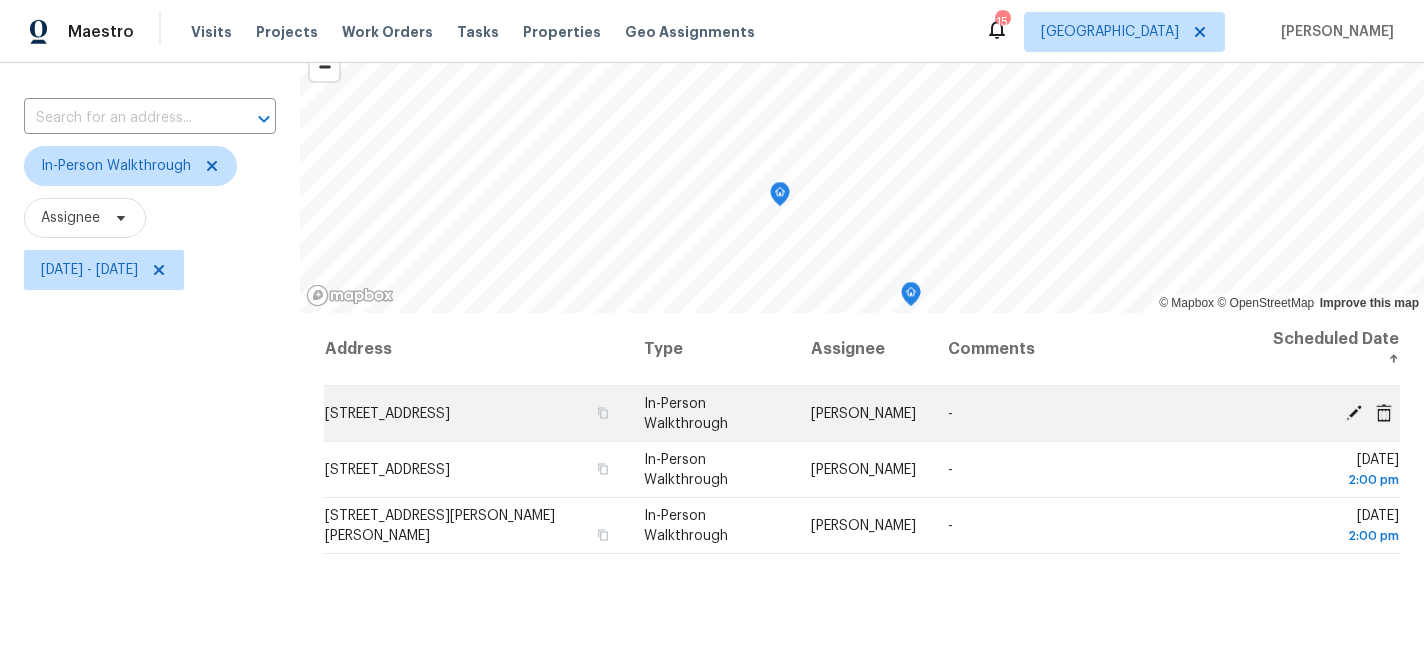 click 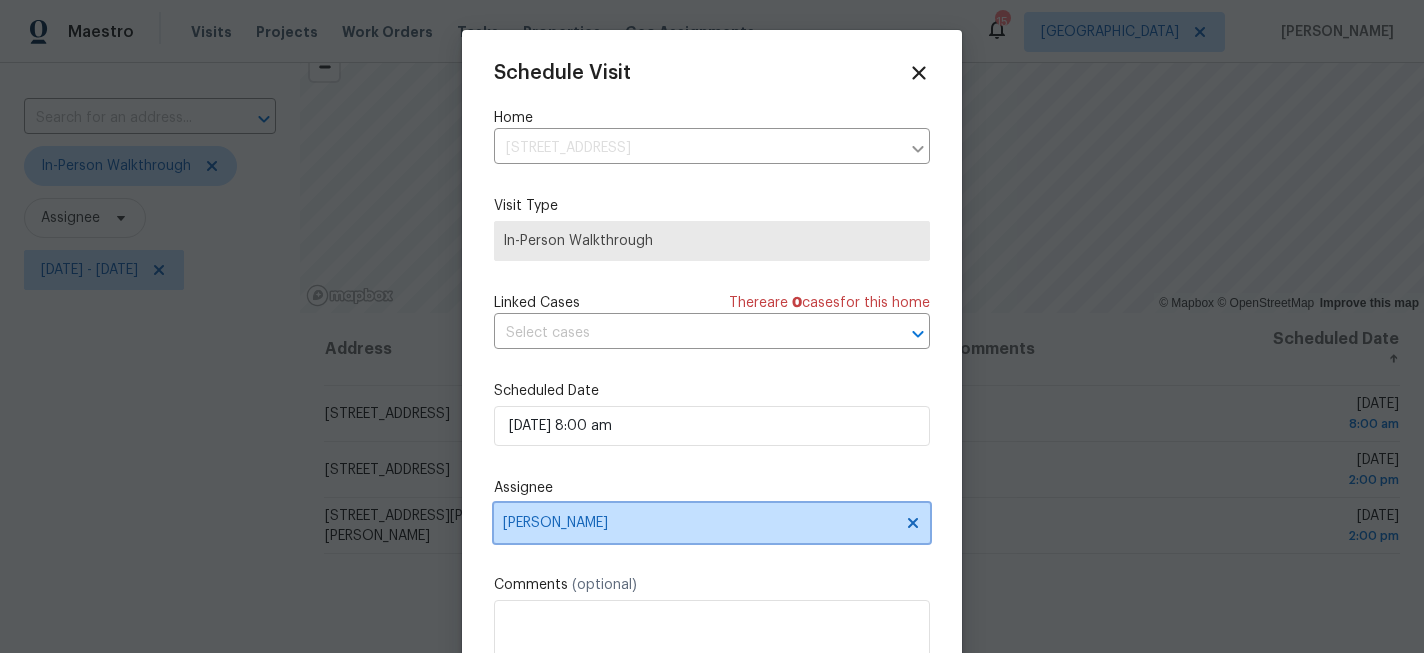 click 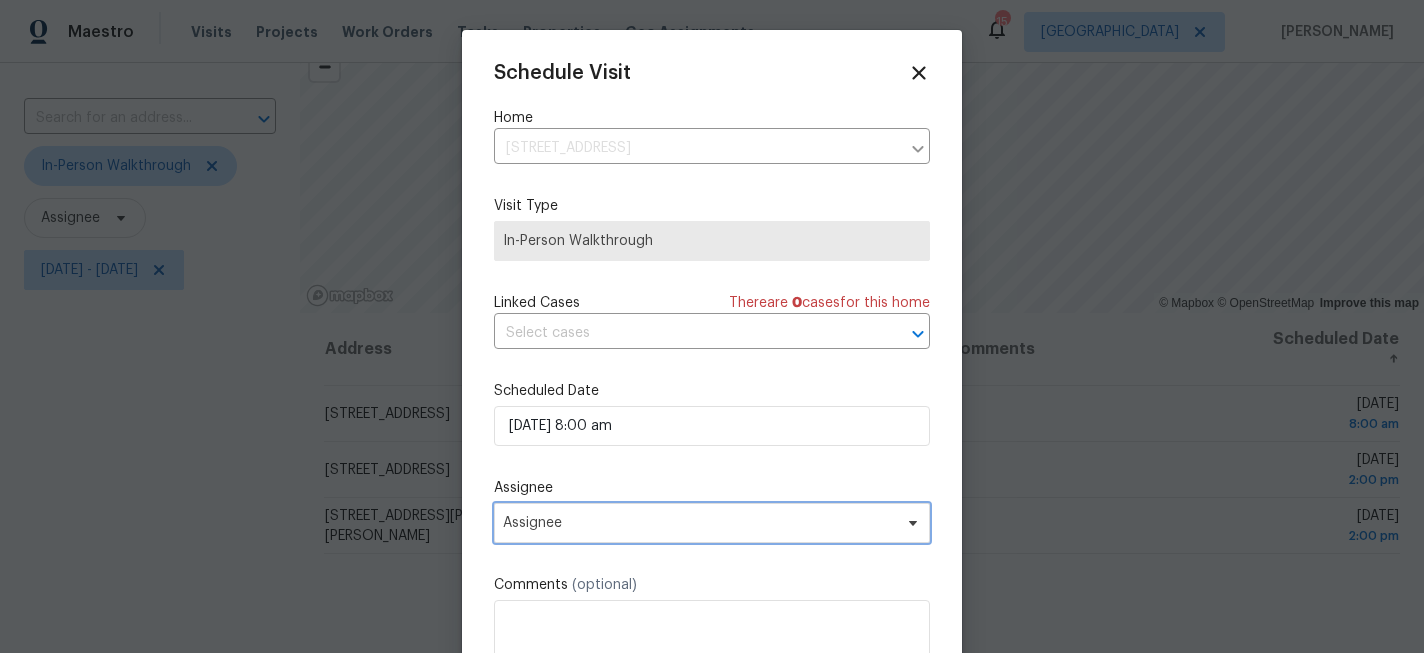 click on "Assignee" at bounding box center (699, 523) 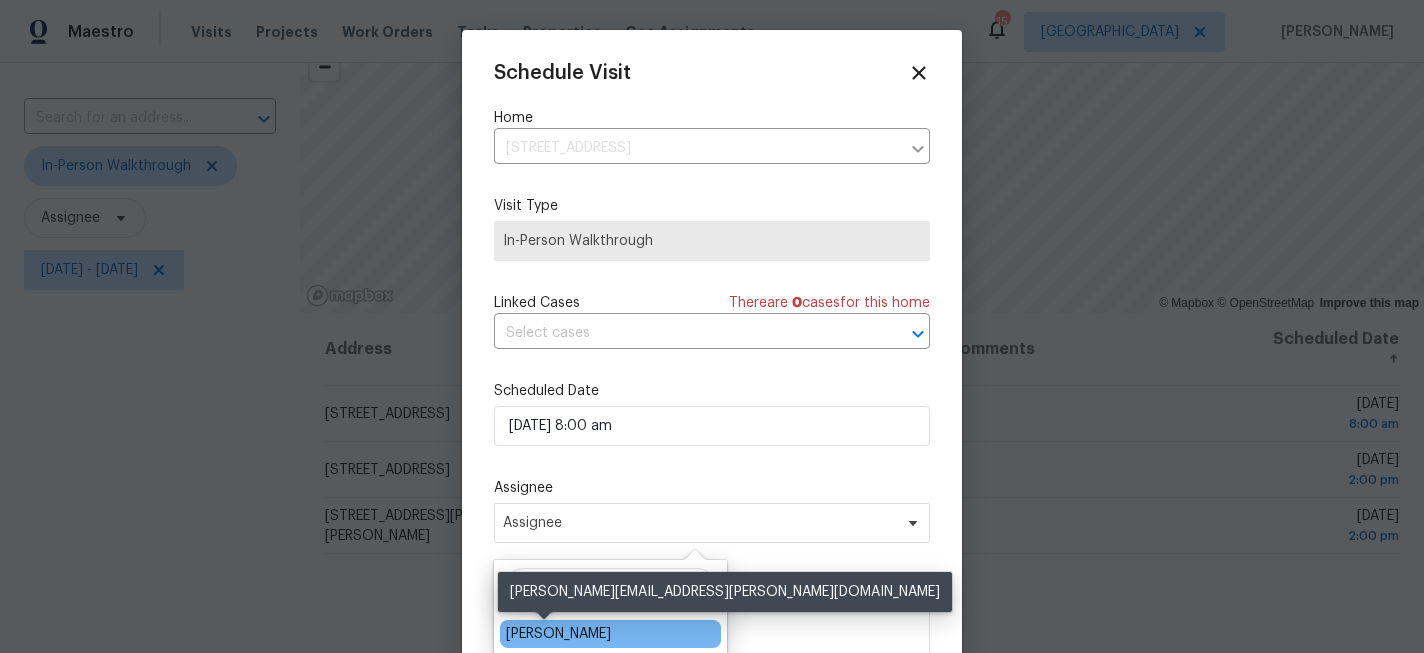 type on "jef" 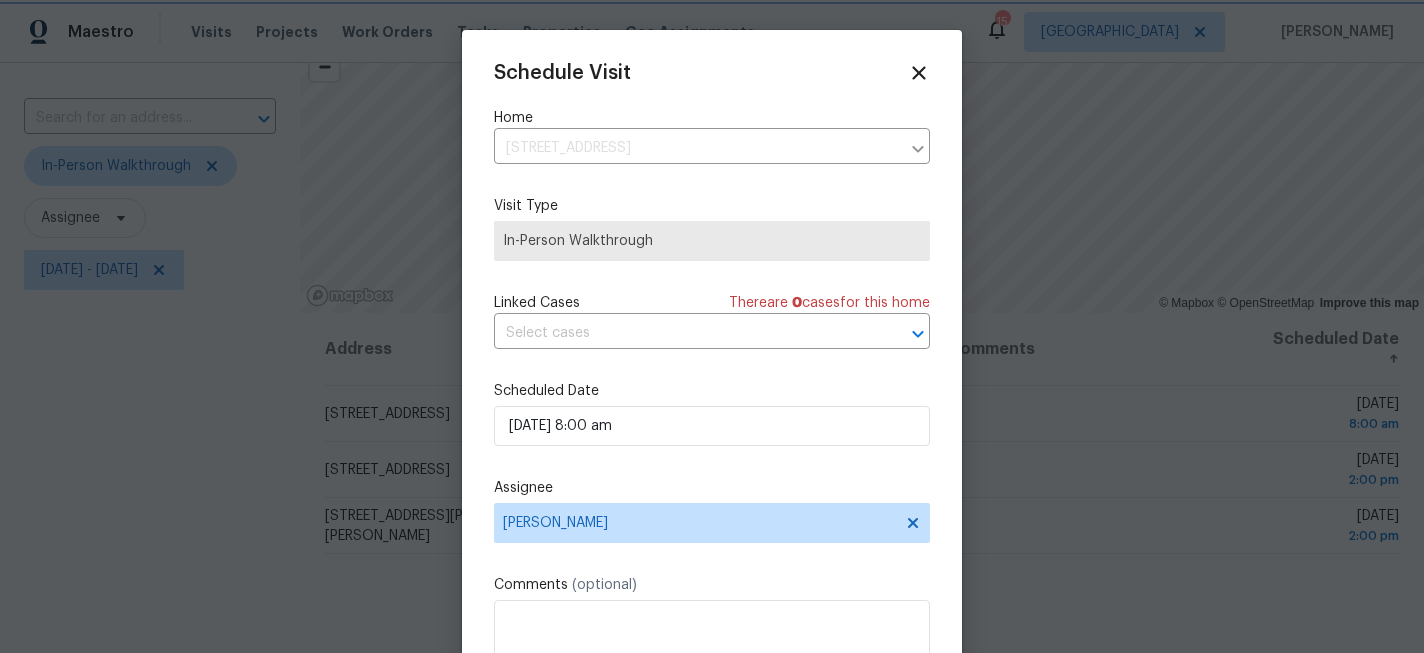 scroll, scrollTop: 36, scrollLeft: 0, axis: vertical 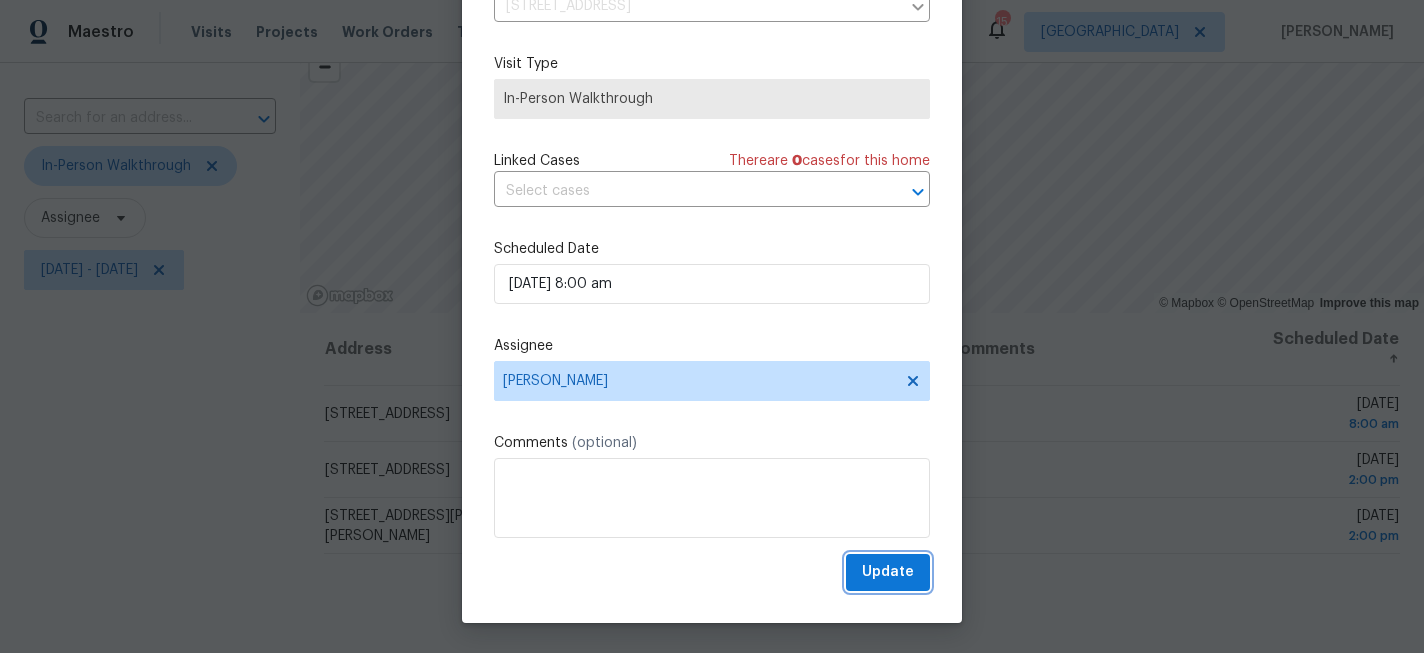click on "Update" at bounding box center [888, 572] 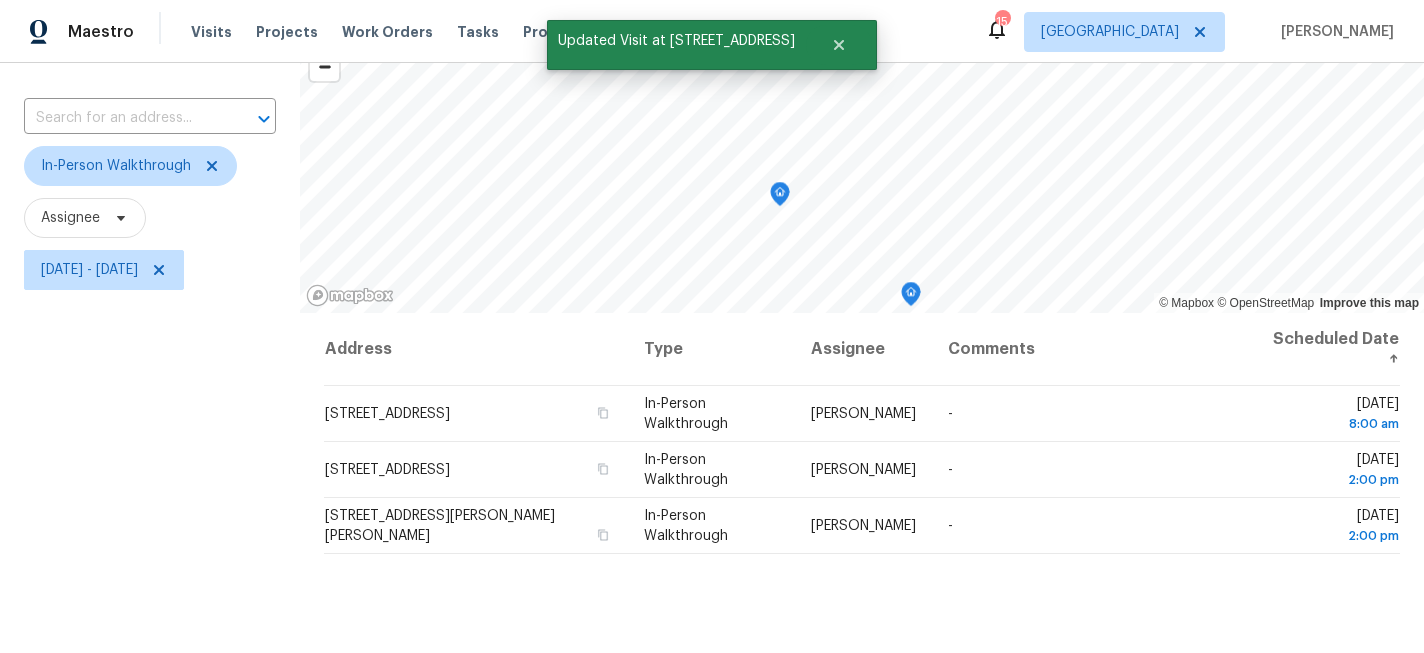 scroll, scrollTop: 0, scrollLeft: 0, axis: both 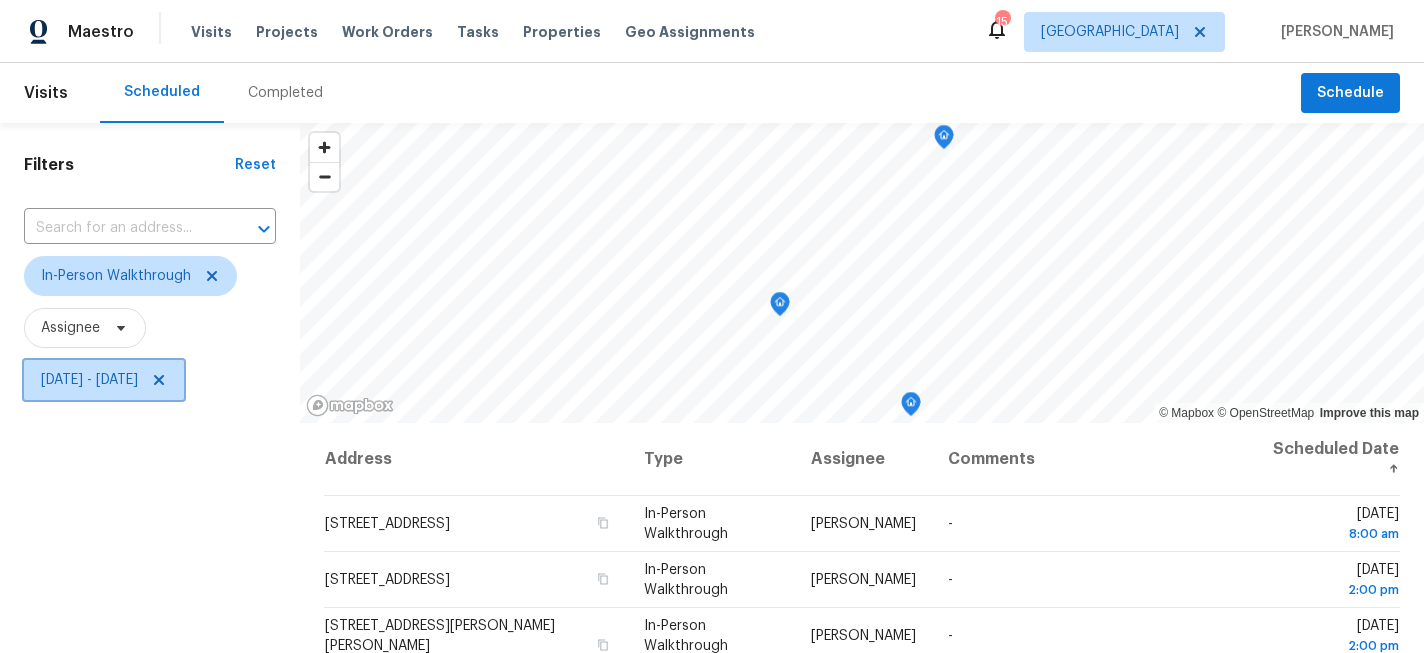 click 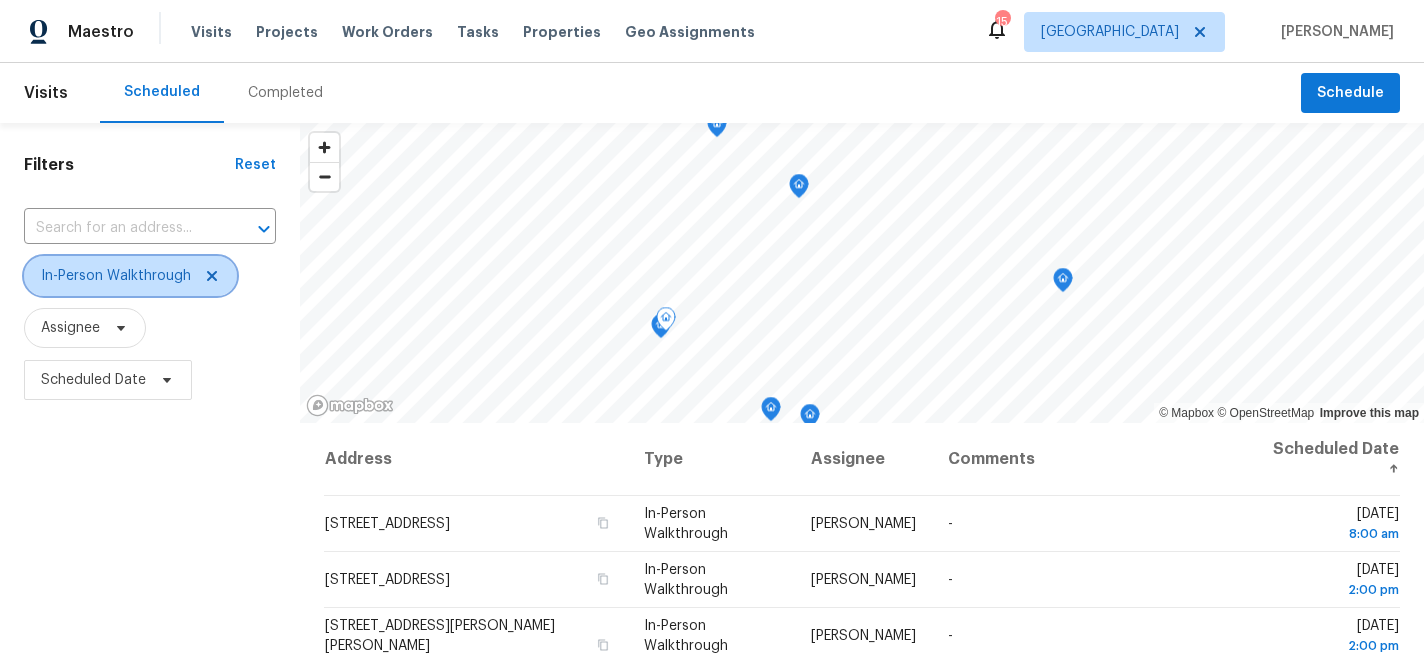 click 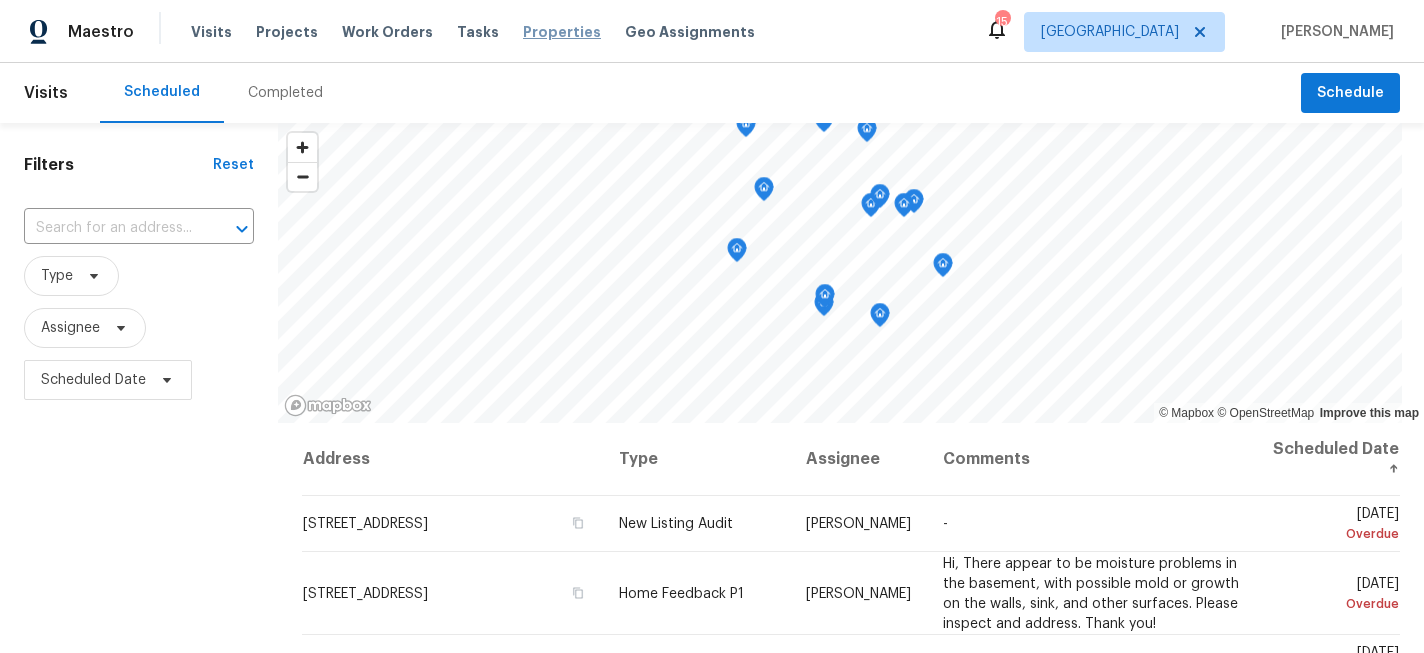 click on "Properties" at bounding box center [562, 32] 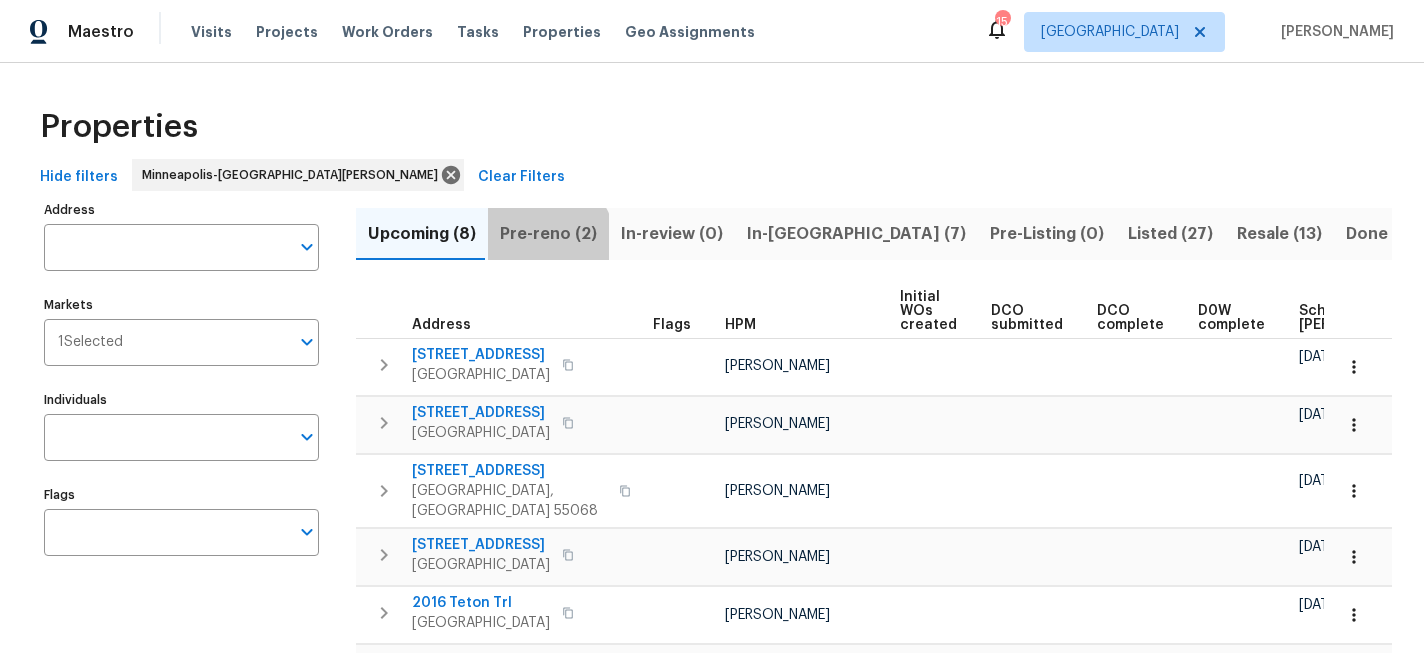 click on "Pre-reno (2)" at bounding box center [548, 234] 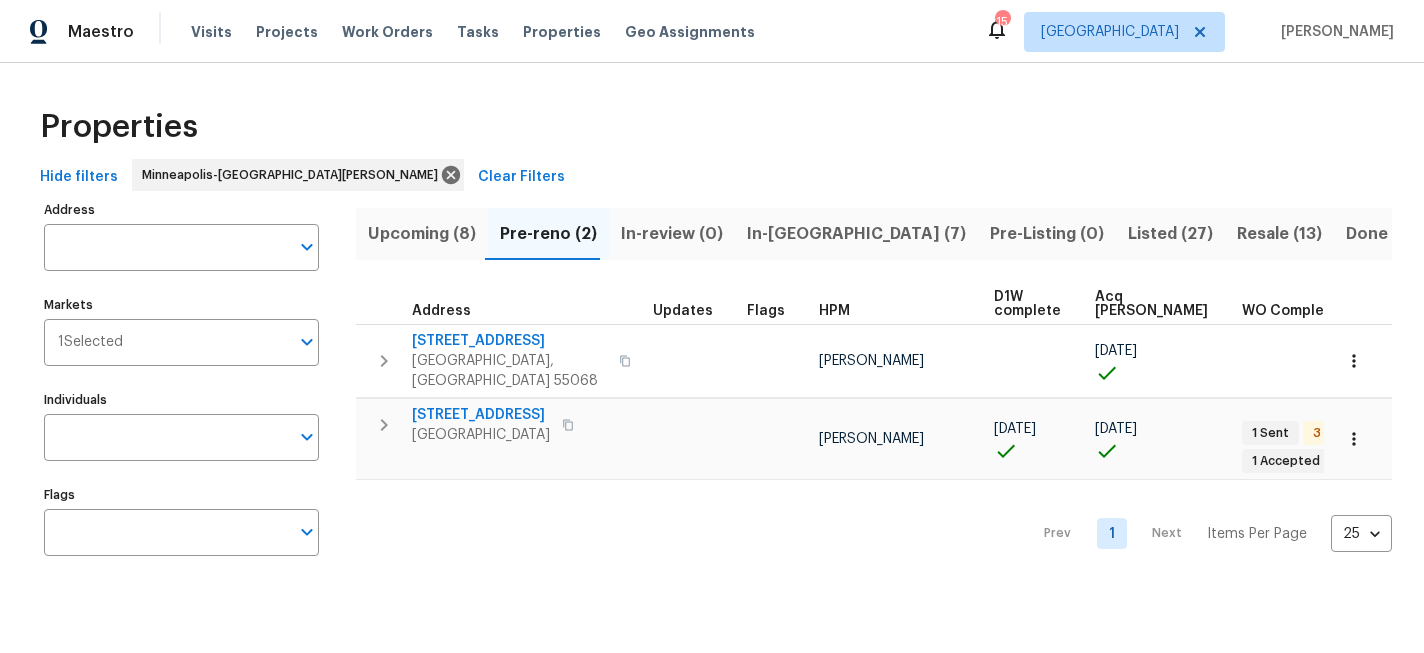 click on "In-reno (7)" at bounding box center (856, 234) 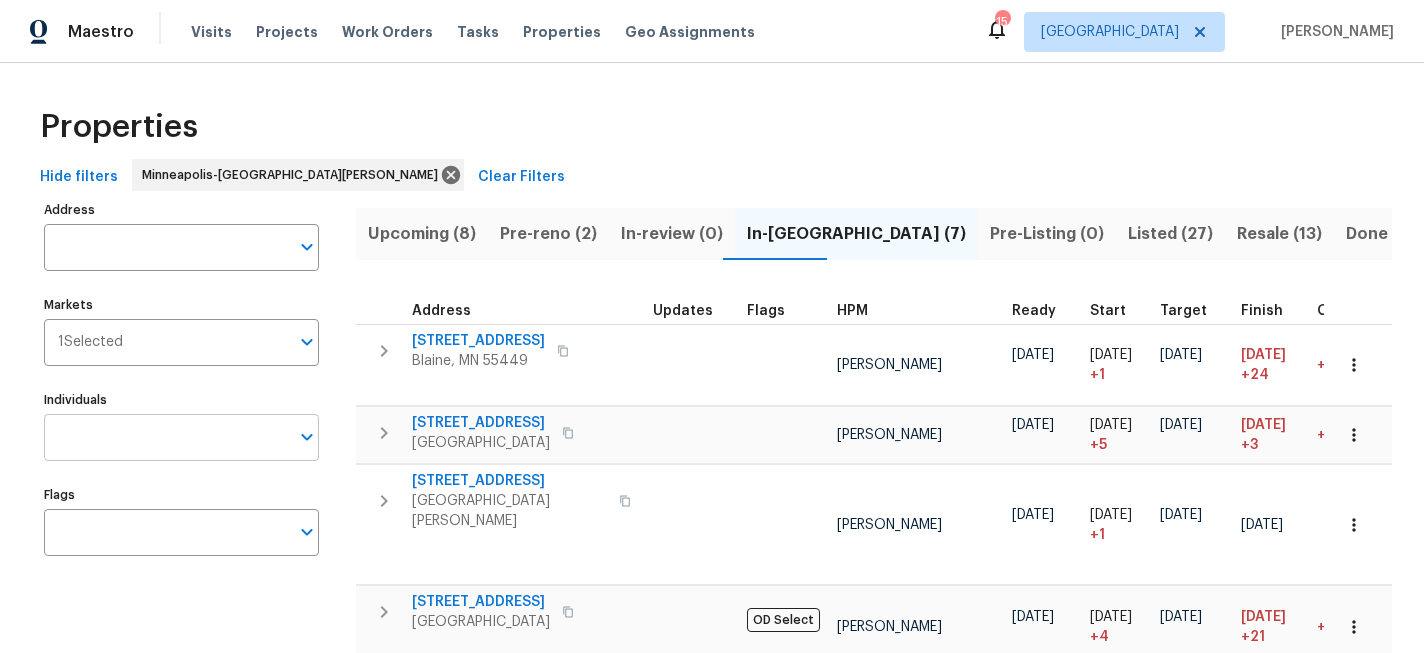 click at bounding box center [166, 437] 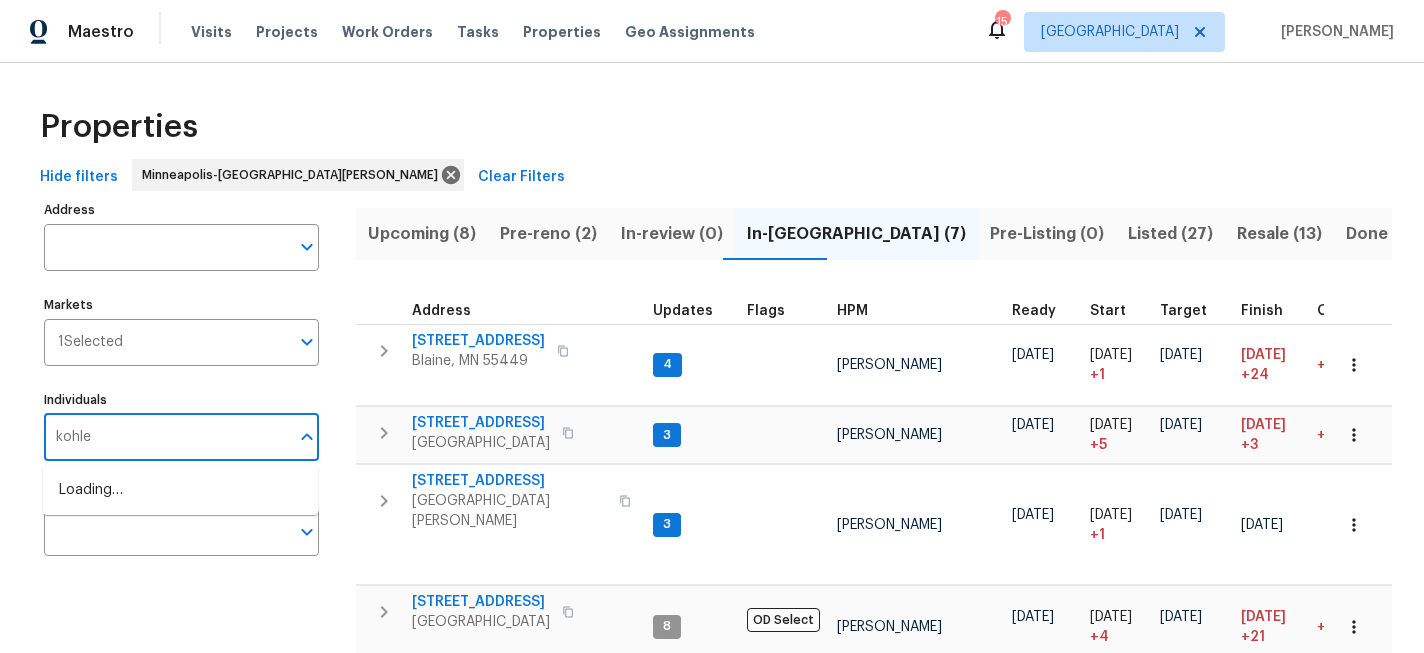 type on "kohler" 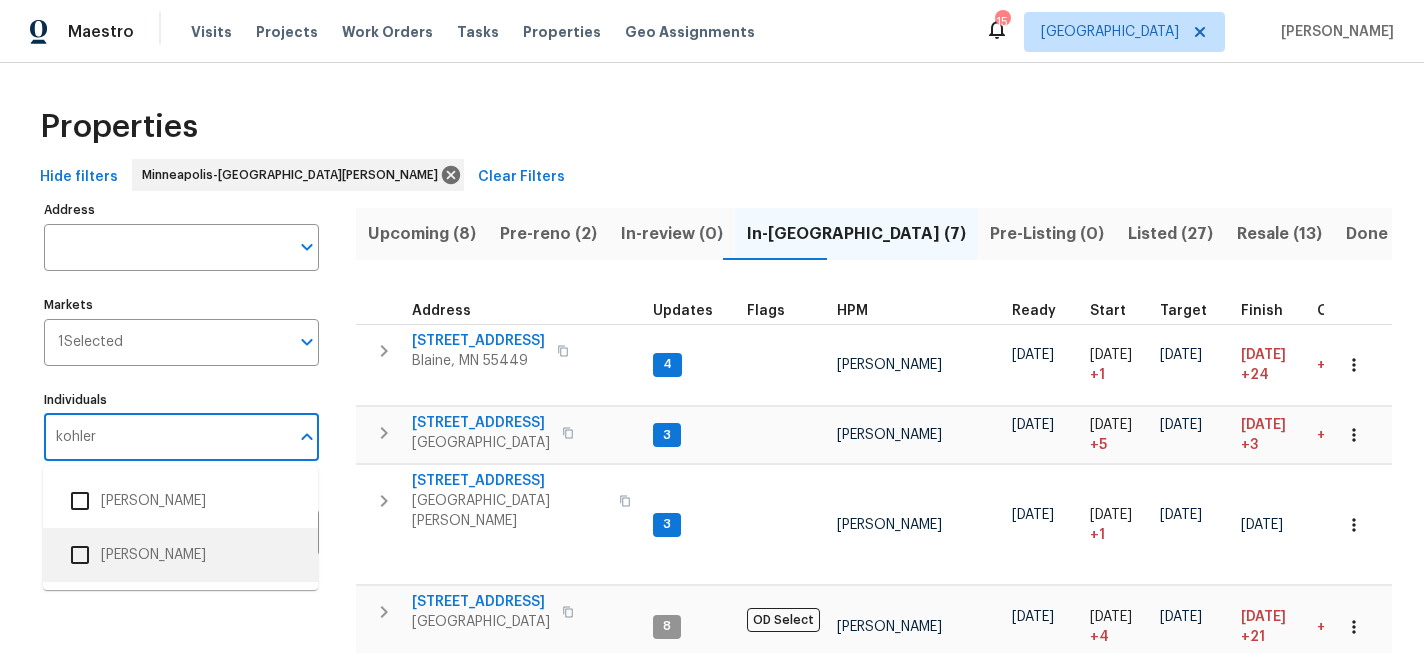 click on "[PERSON_NAME]" at bounding box center (180, 555) 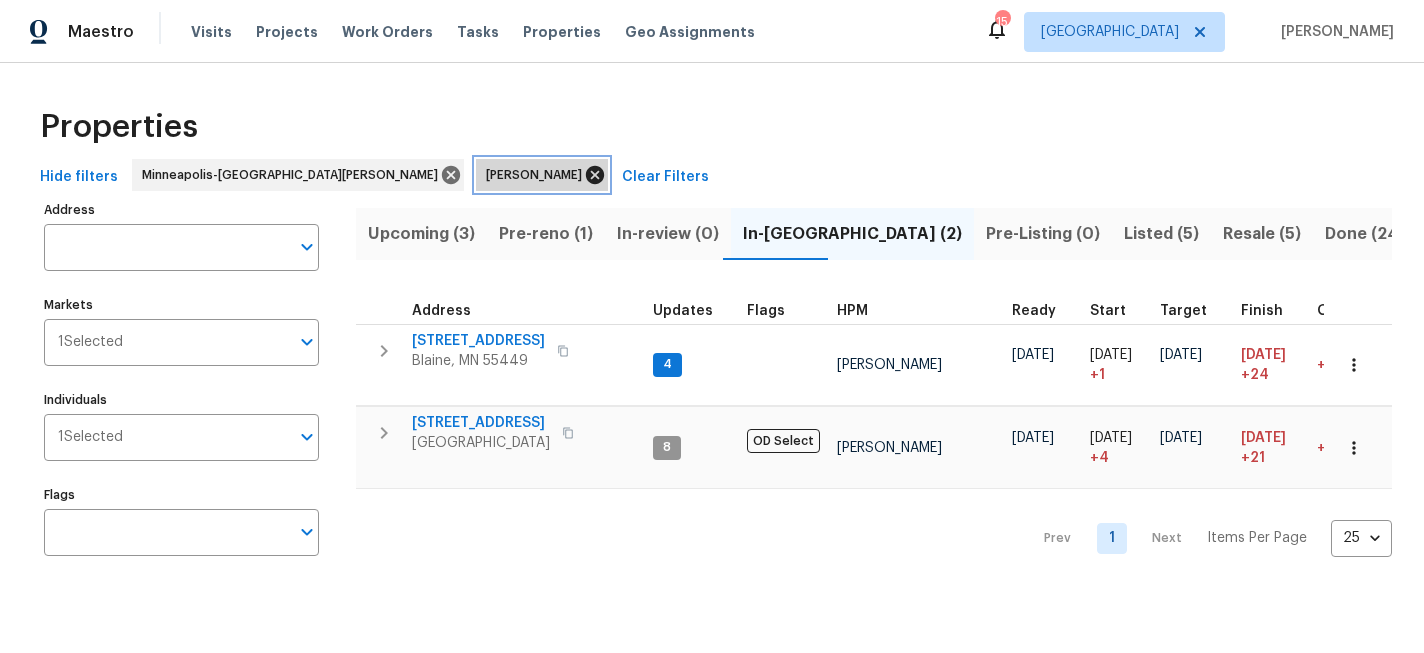 click 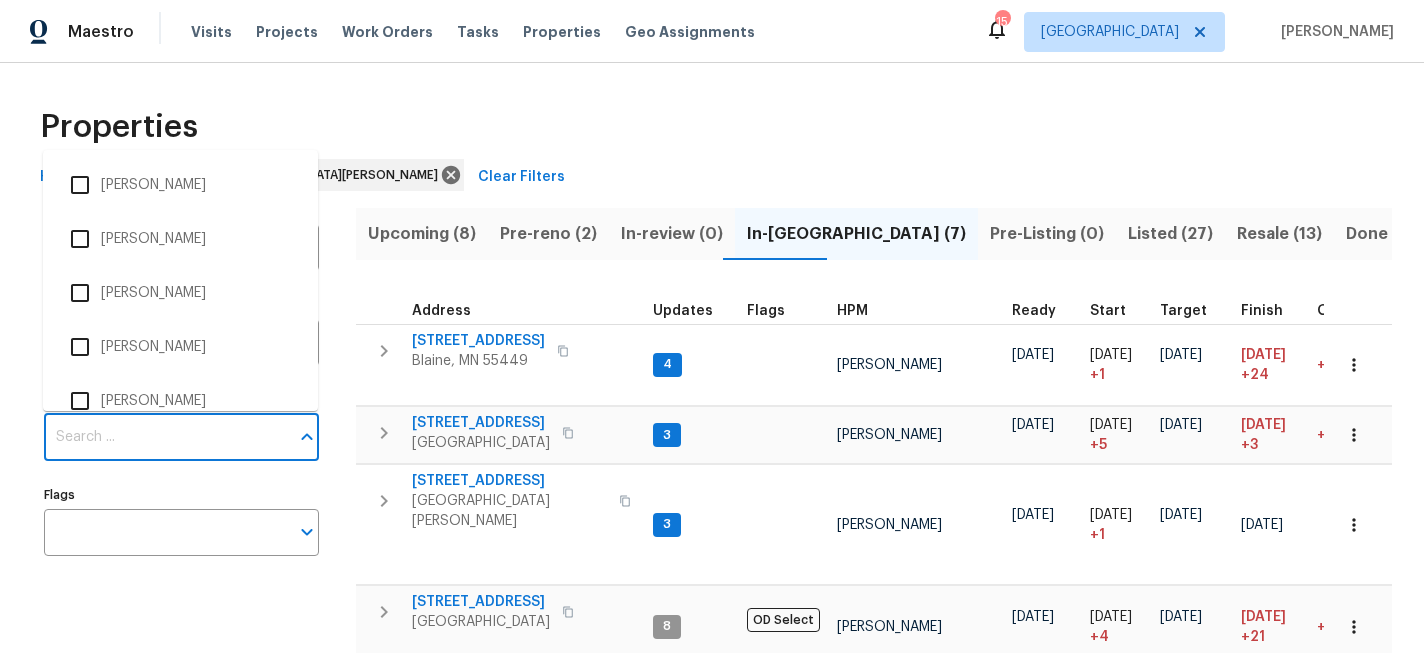 click on "Individuals" at bounding box center [166, 437] 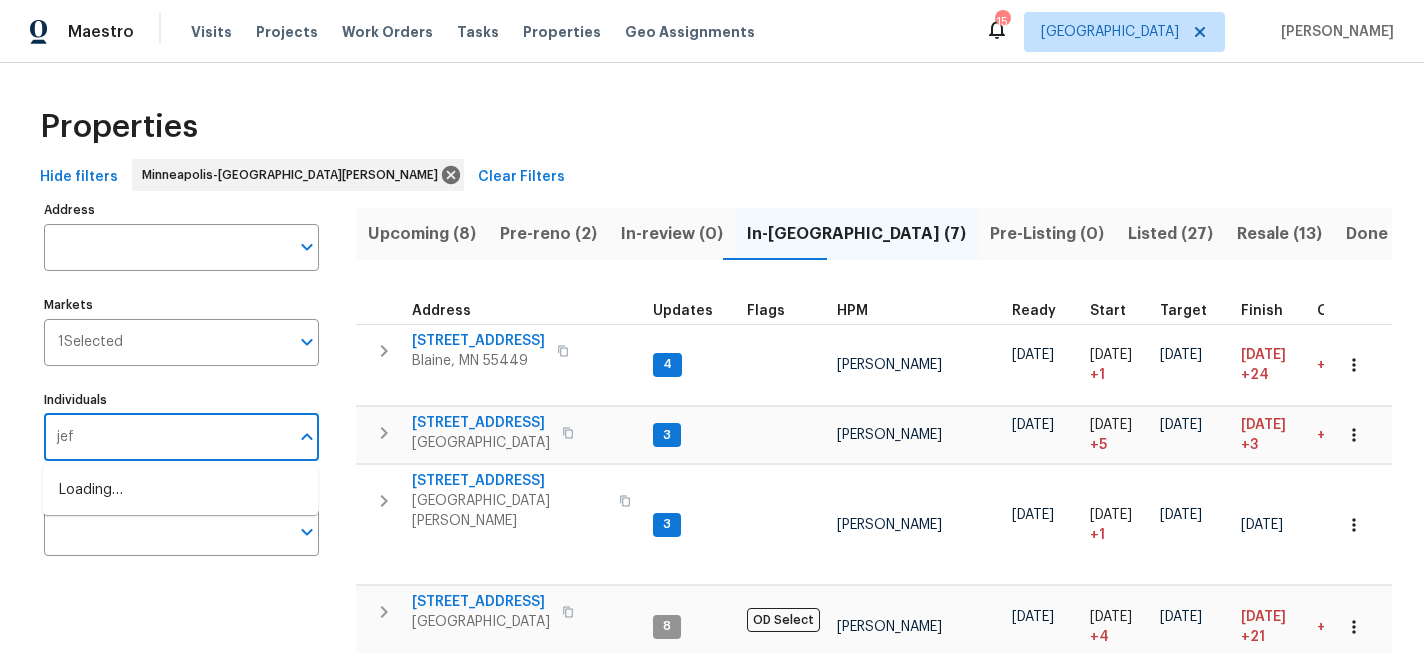 type on "jeff" 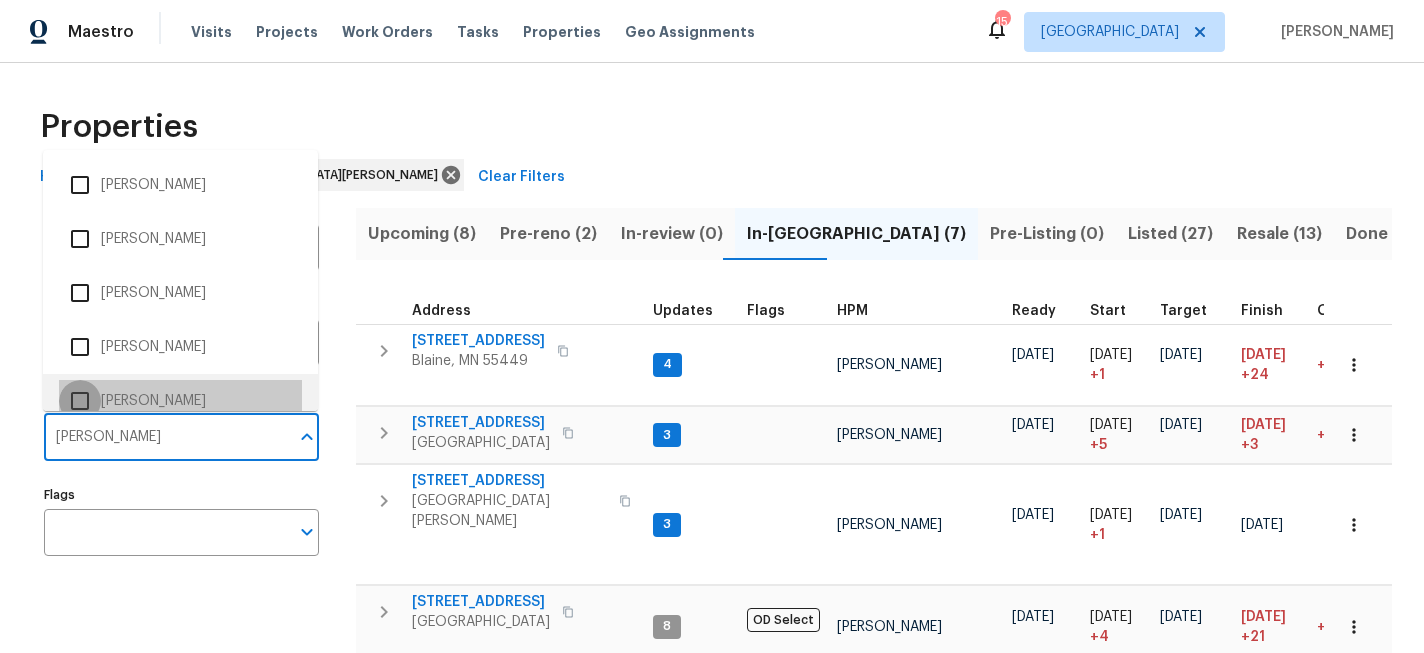 click at bounding box center [80, 401] 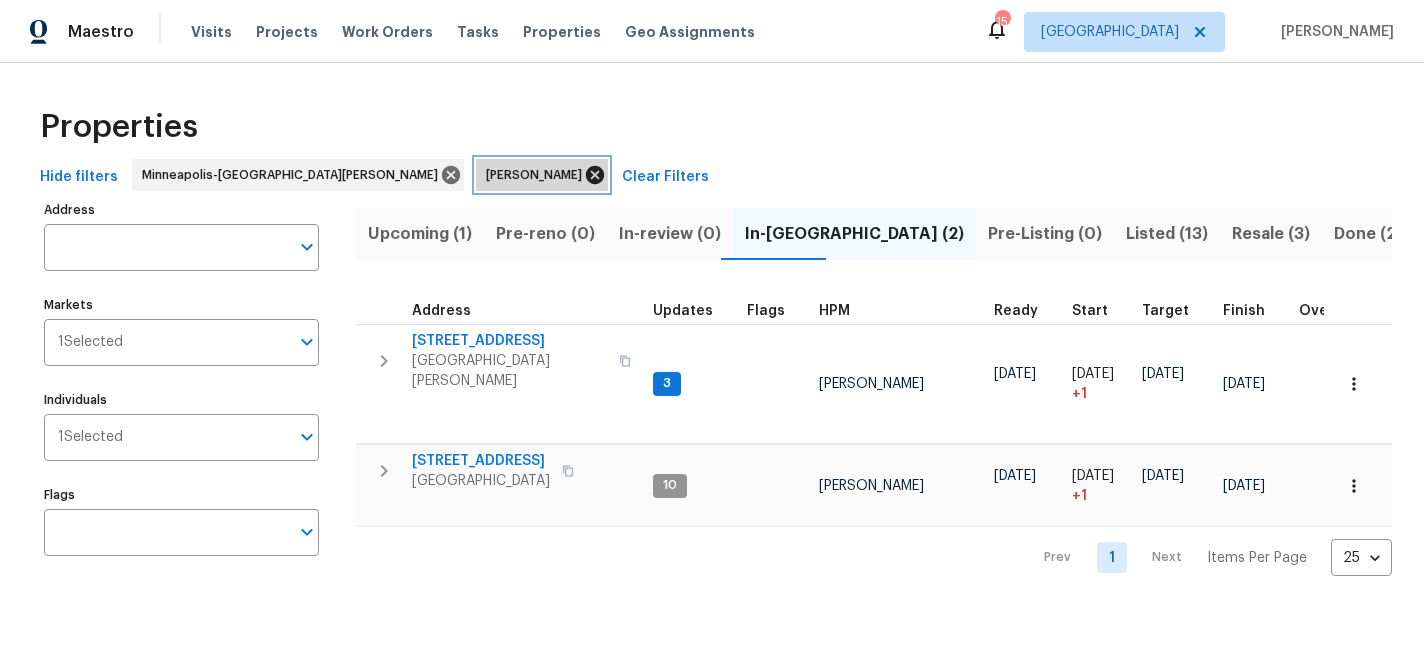 click 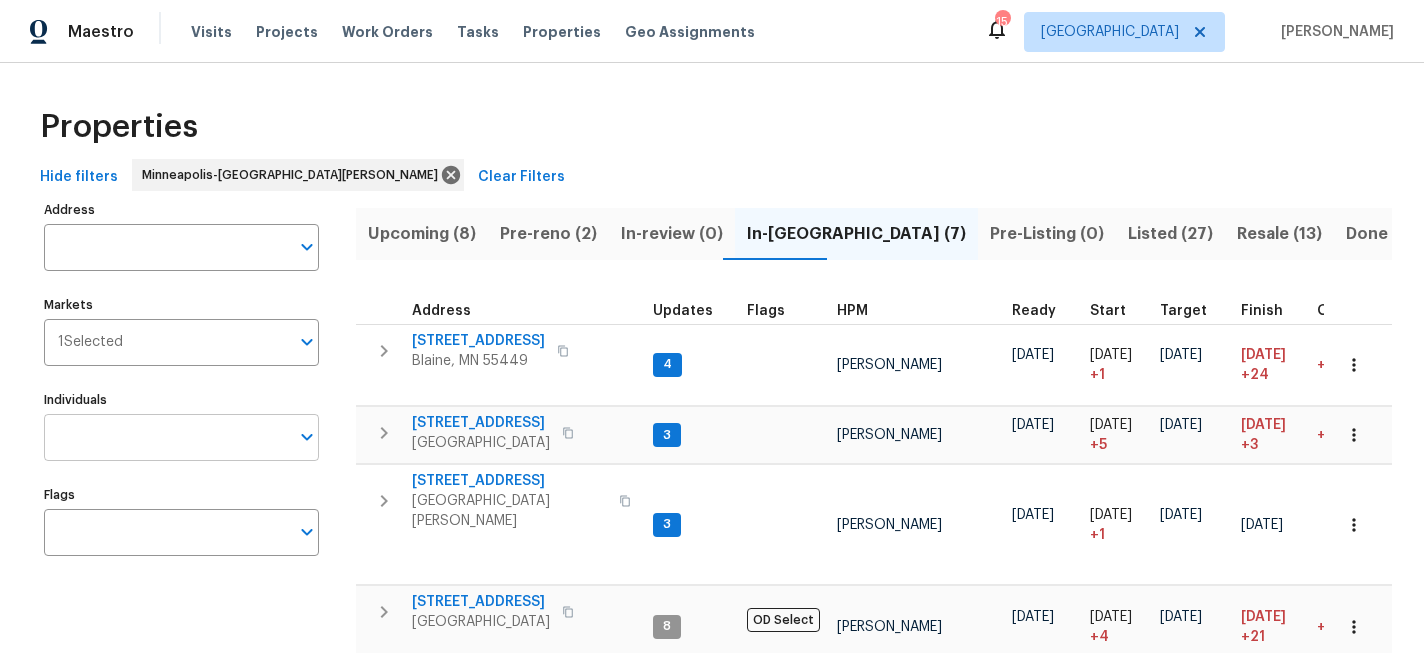 click on "Individuals" at bounding box center [166, 437] 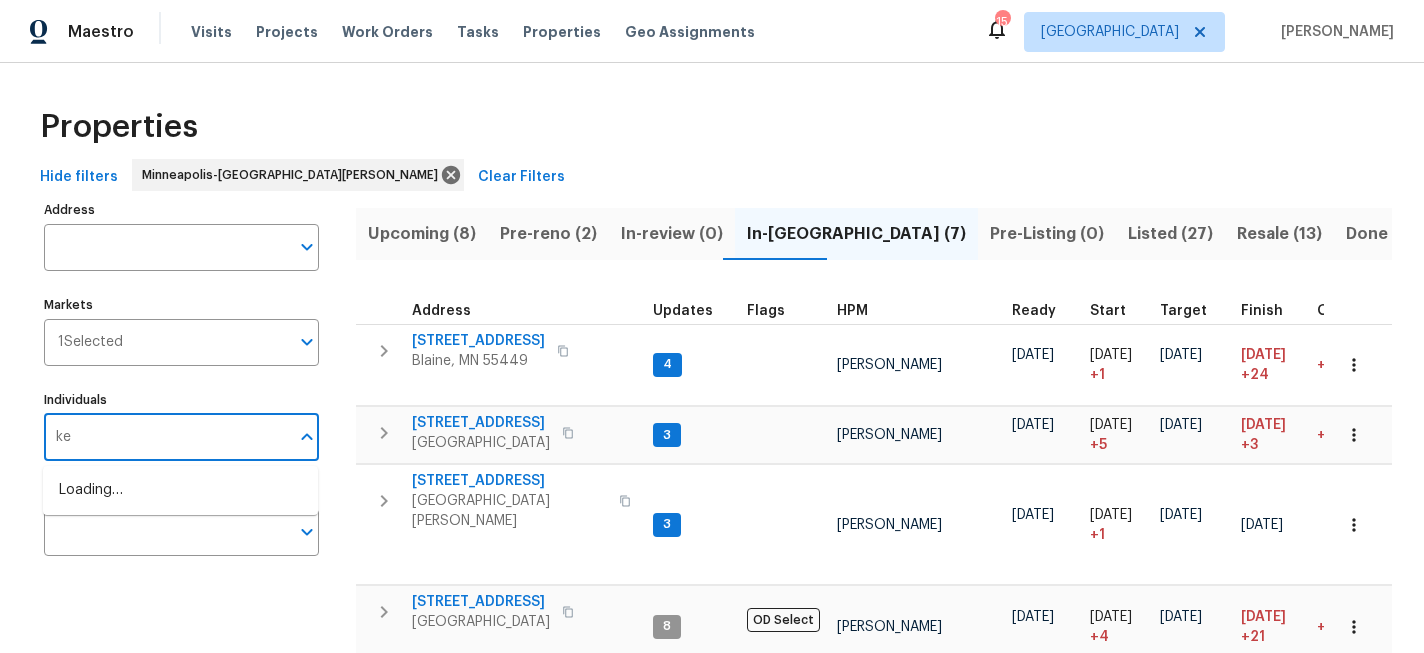 type on "ken" 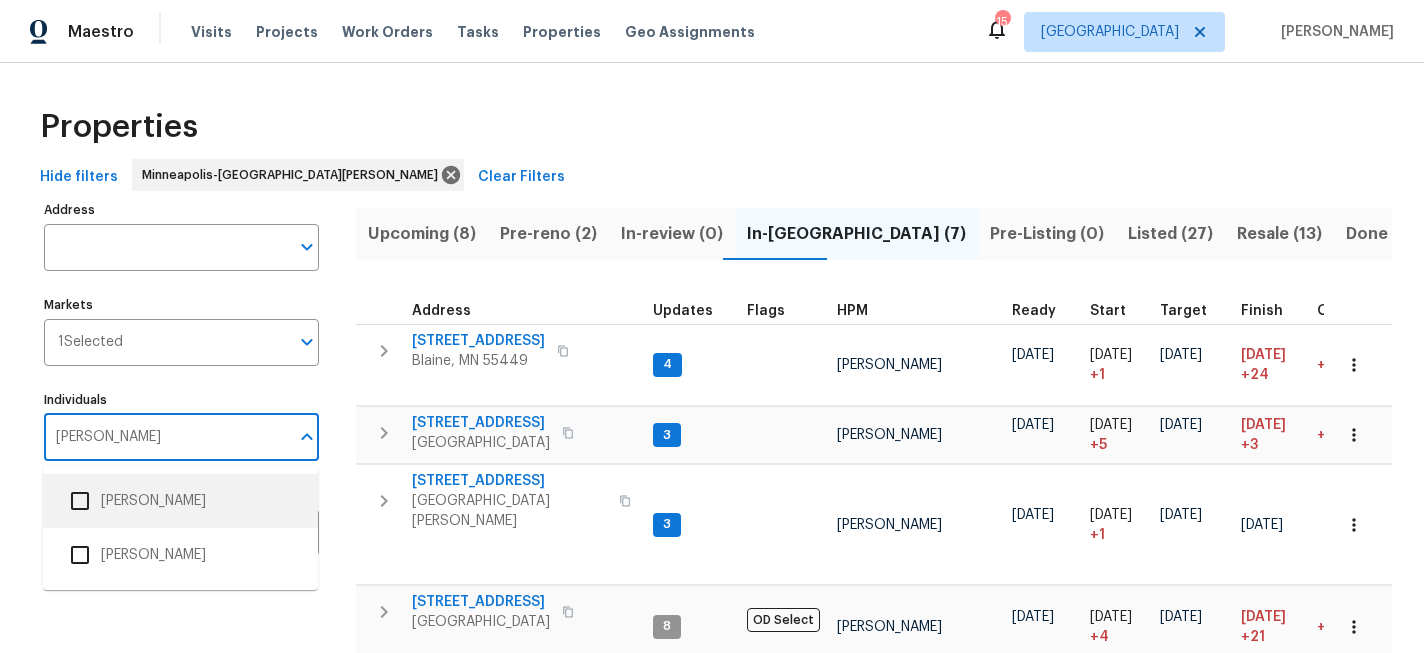 click on "[PERSON_NAME]" at bounding box center [180, 501] 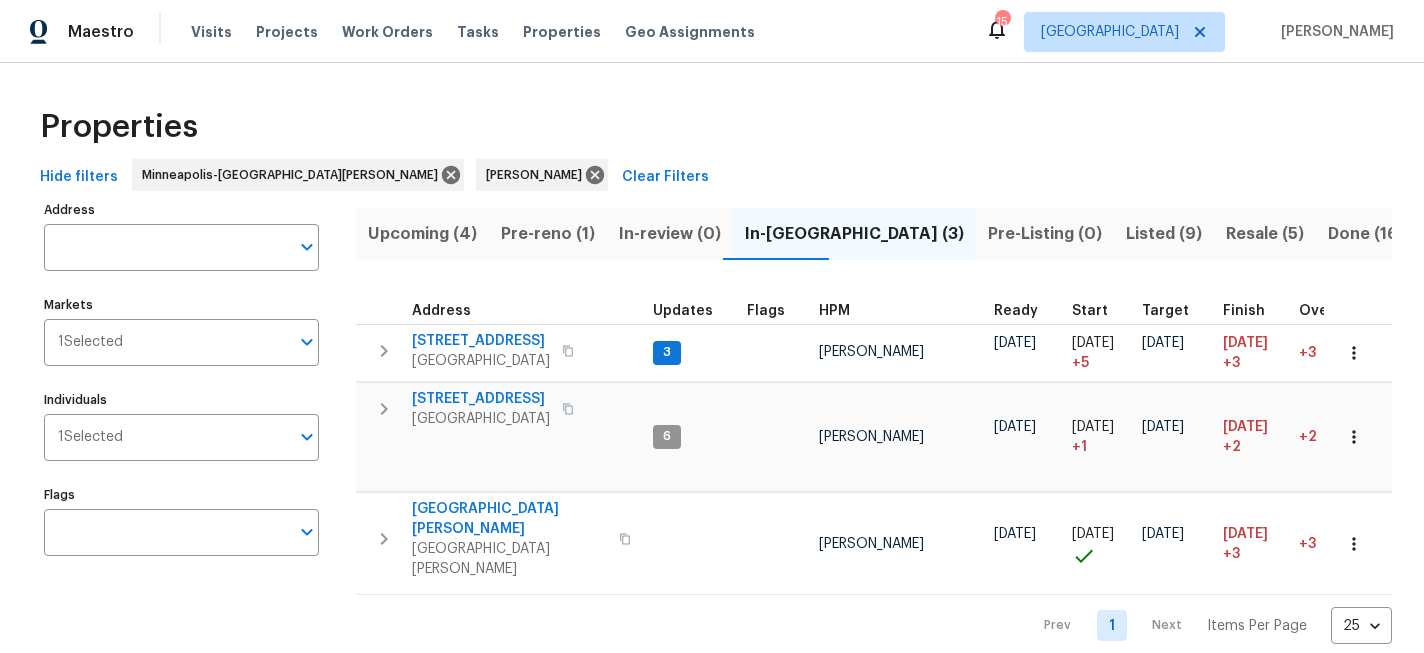 click on "Pre-reno (1)" at bounding box center (548, 234) 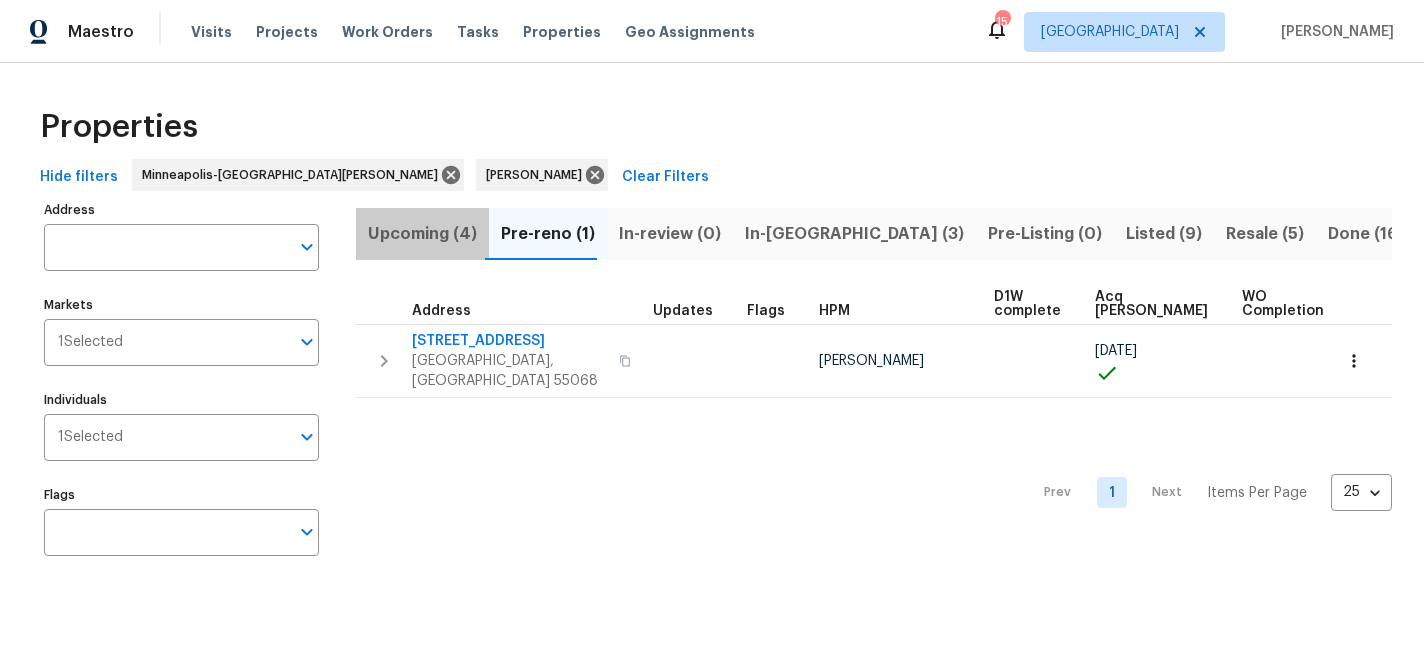 click on "Upcoming (4)" at bounding box center (422, 234) 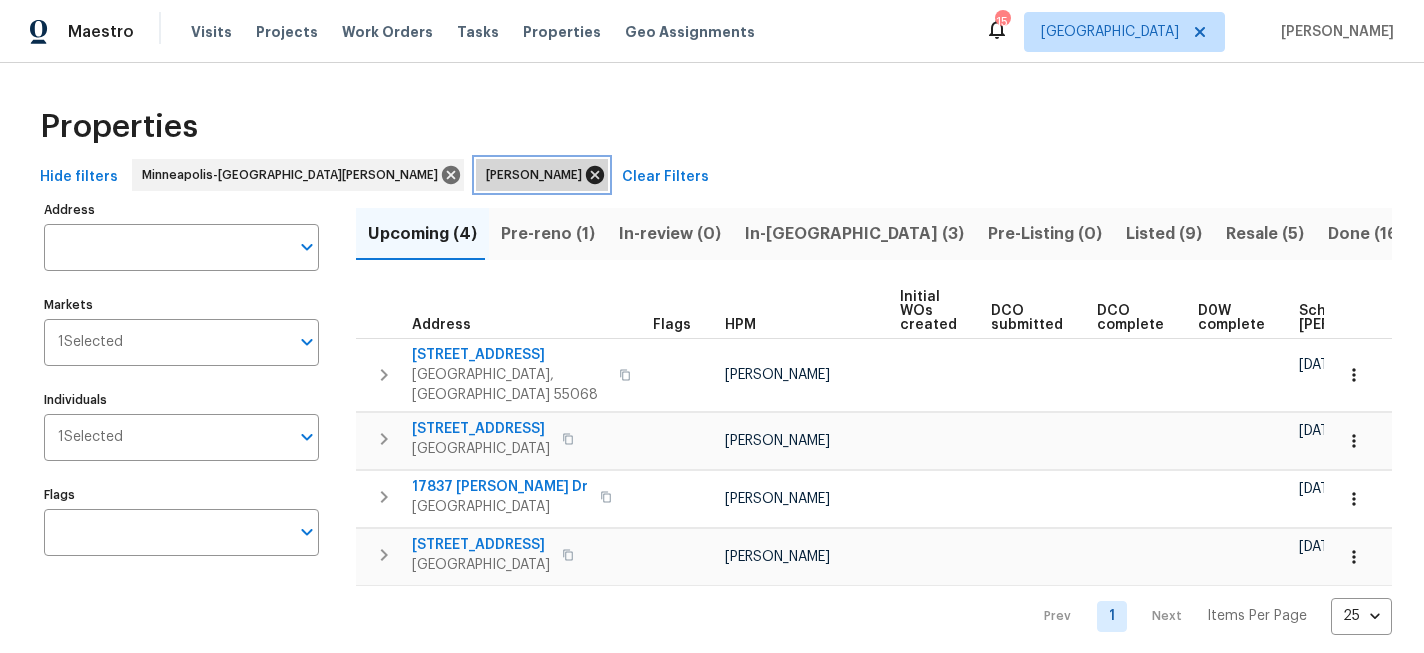 click 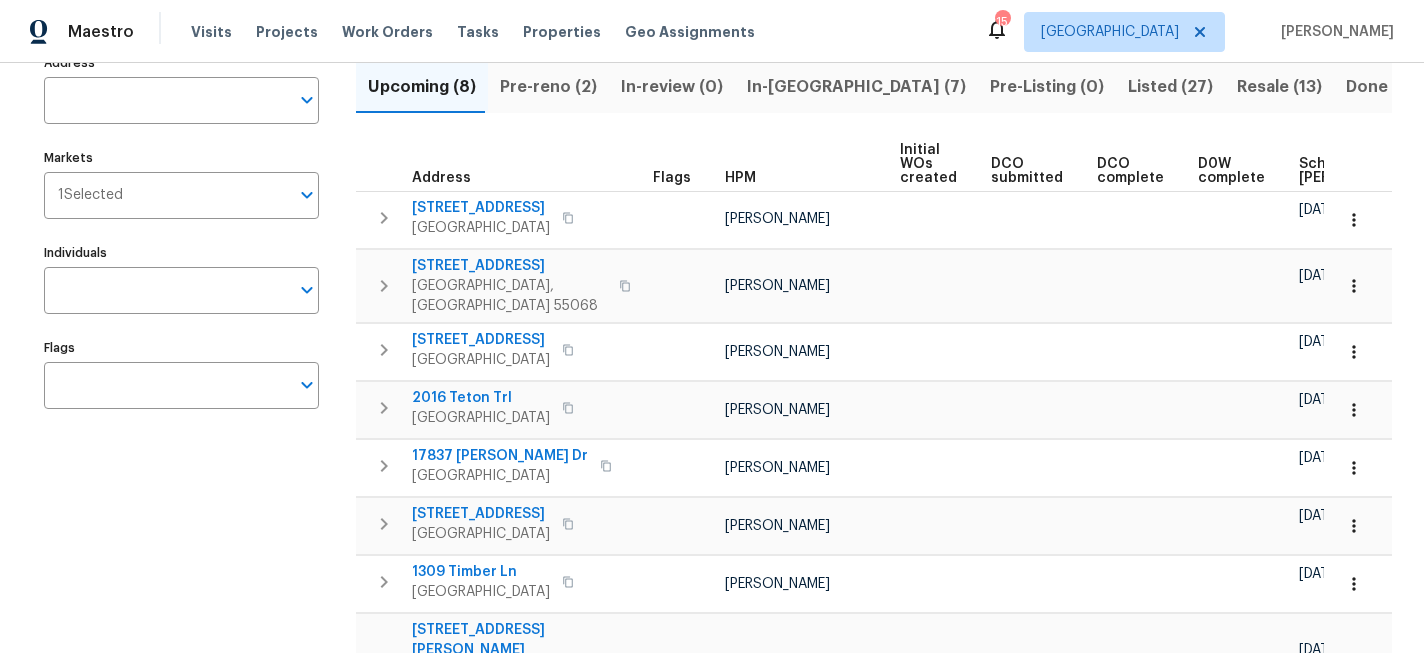 scroll, scrollTop: 159, scrollLeft: 0, axis: vertical 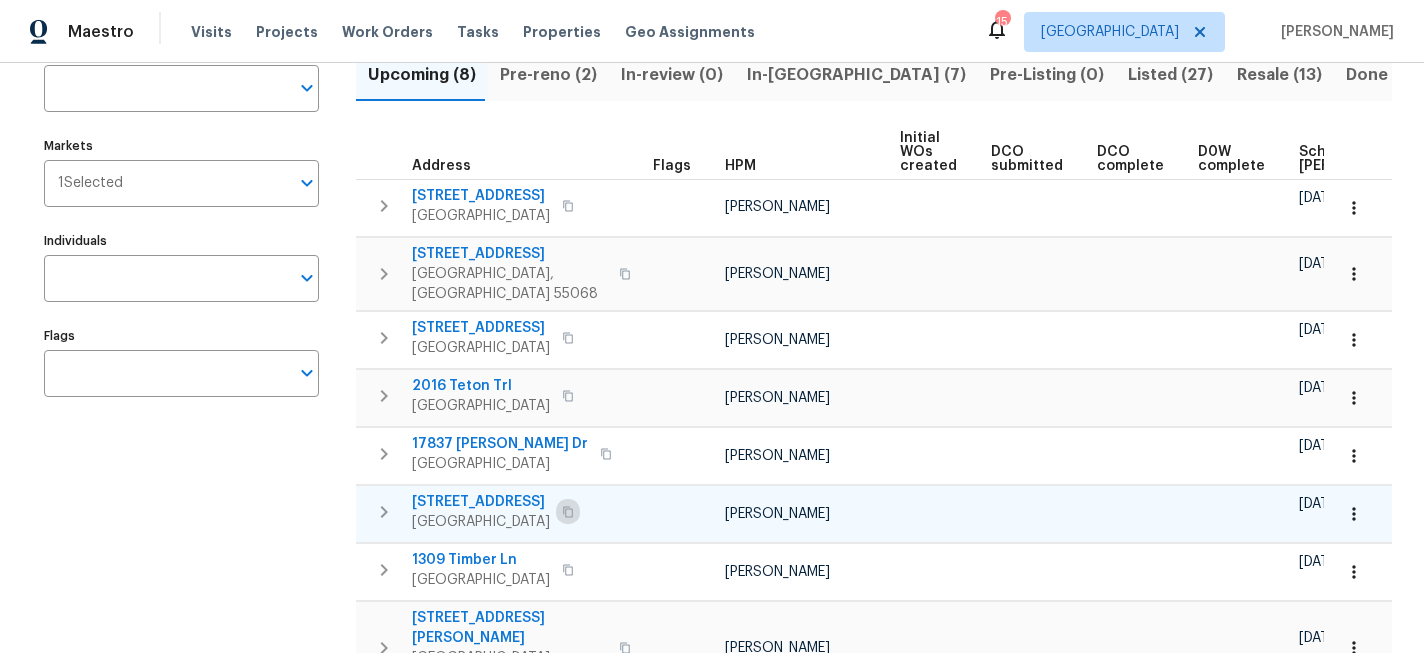 click 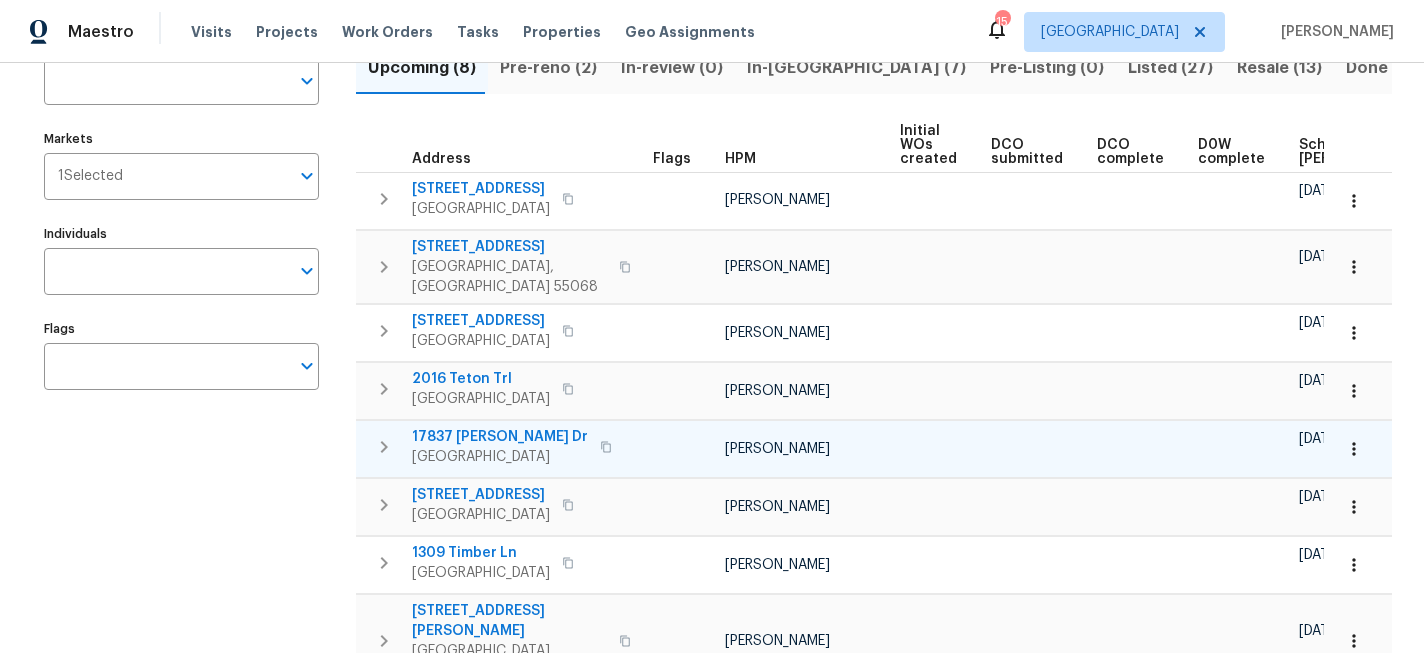scroll, scrollTop: 168, scrollLeft: 0, axis: vertical 